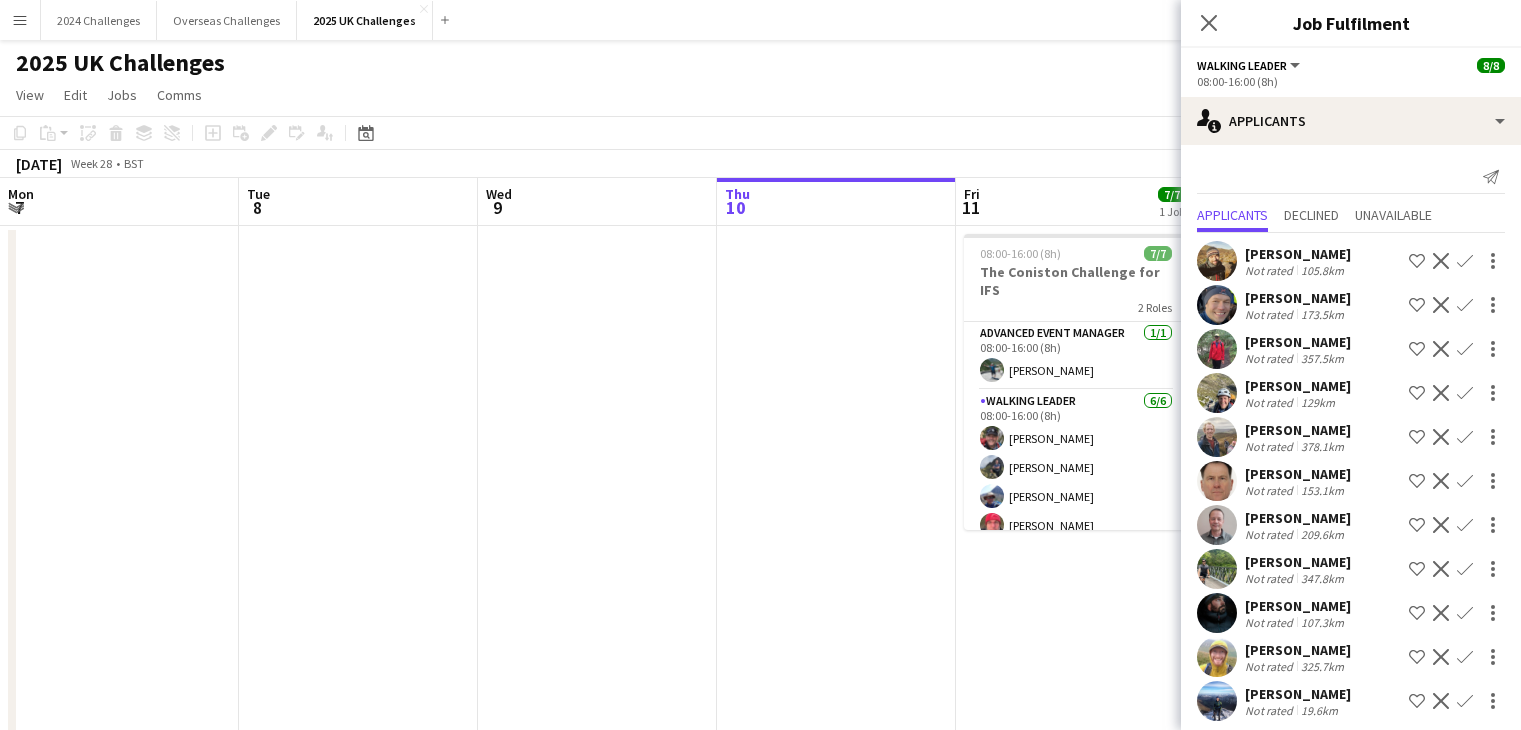 scroll, scrollTop: 0, scrollLeft: 0, axis: both 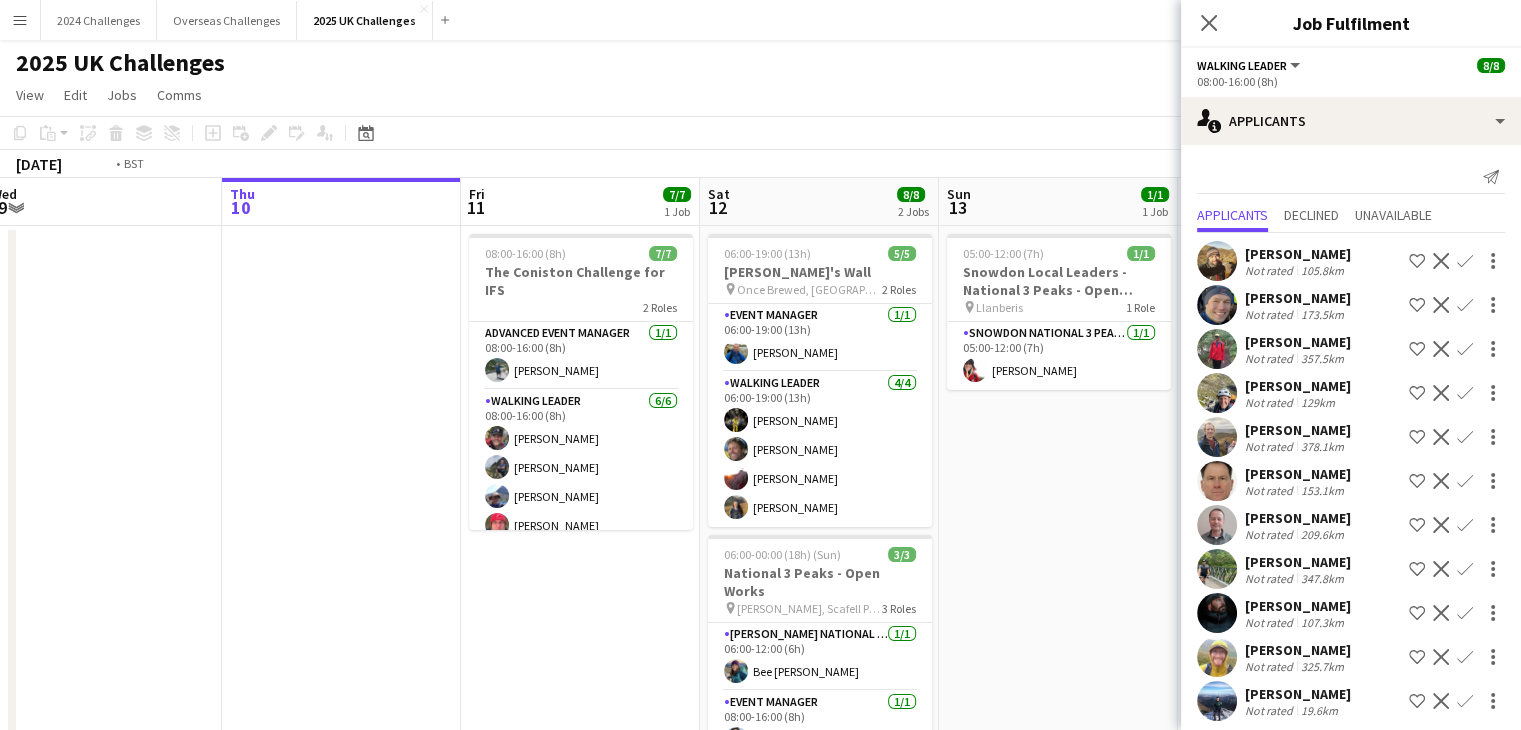 drag, startPoint x: 988, startPoint y: 376, endPoint x: 1180, endPoint y: 376, distance: 192 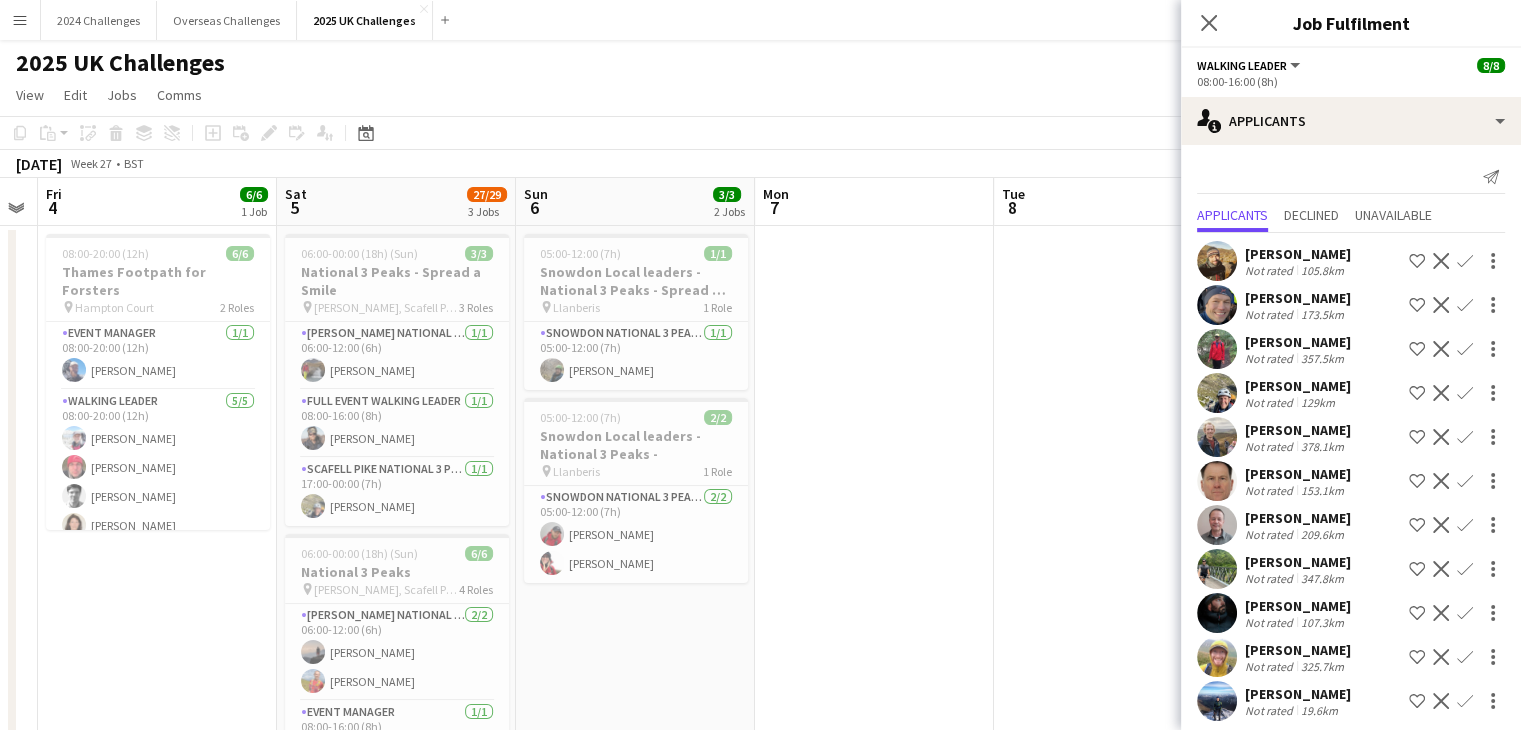 scroll, scrollTop: 0, scrollLeft: 432, axis: horizontal 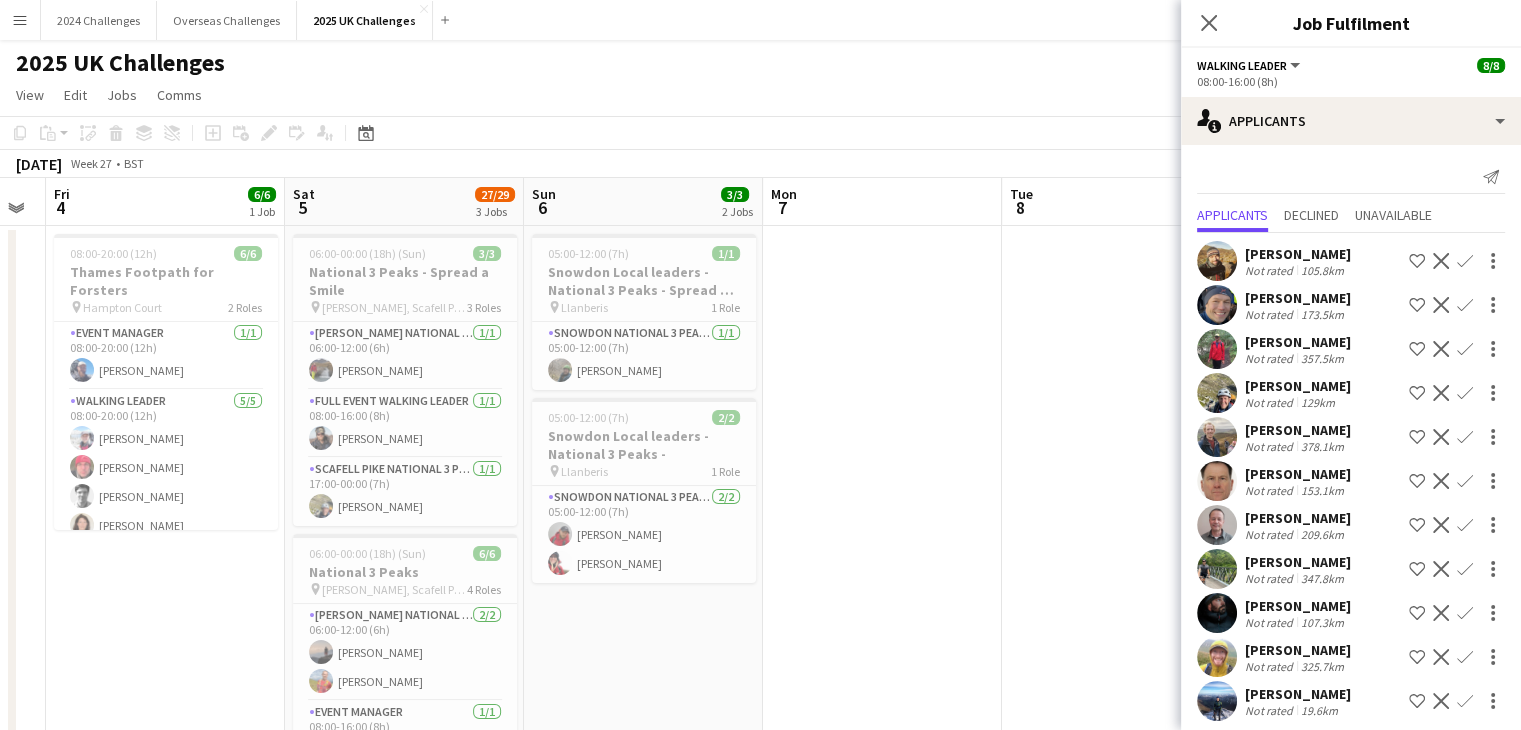 drag, startPoint x: 649, startPoint y: 377, endPoint x: 951, endPoint y: 373, distance: 302.0265 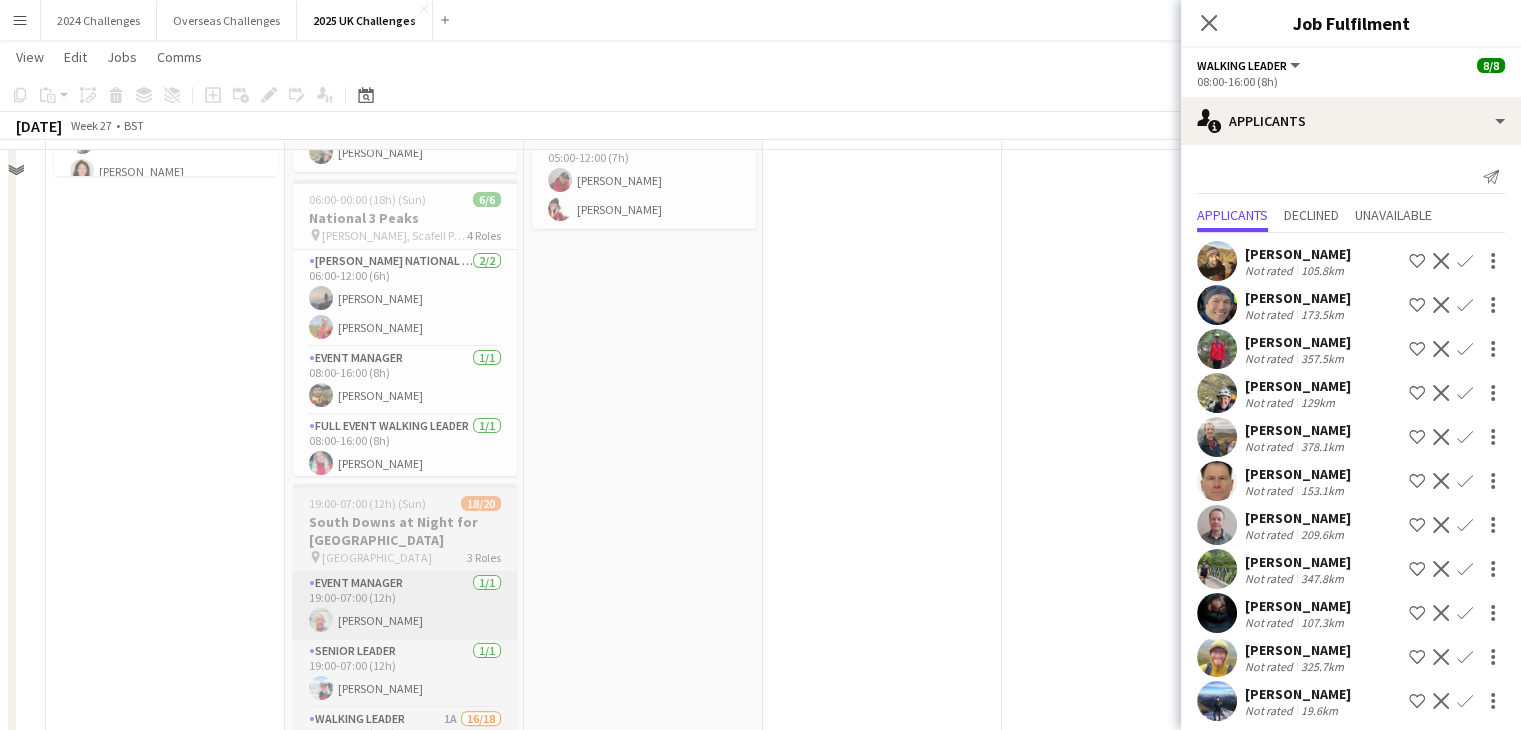 scroll, scrollTop: 400, scrollLeft: 0, axis: vertical 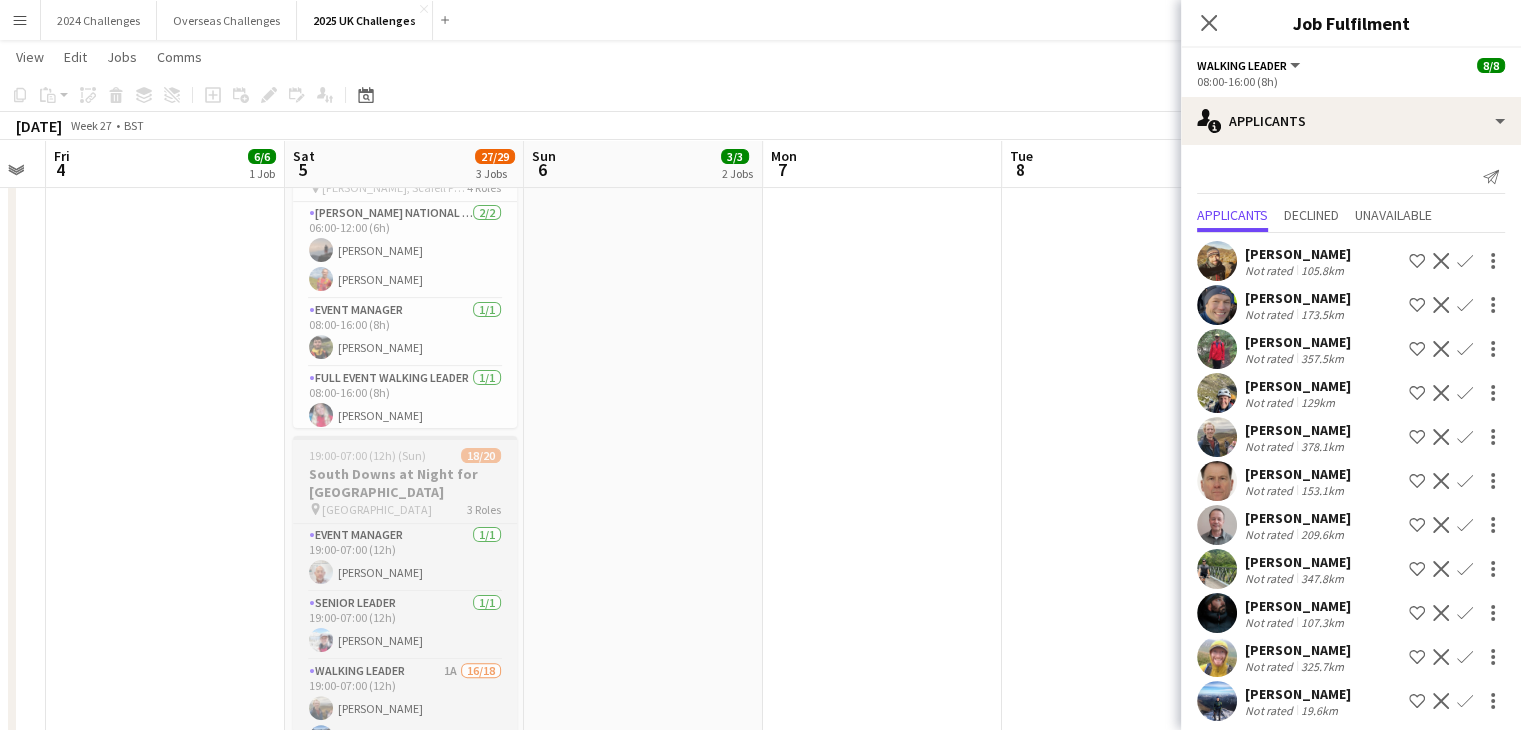 click on "South Downs at Night for [GEOGRAPHIC_DATA]" at bounding box center (405, 483) 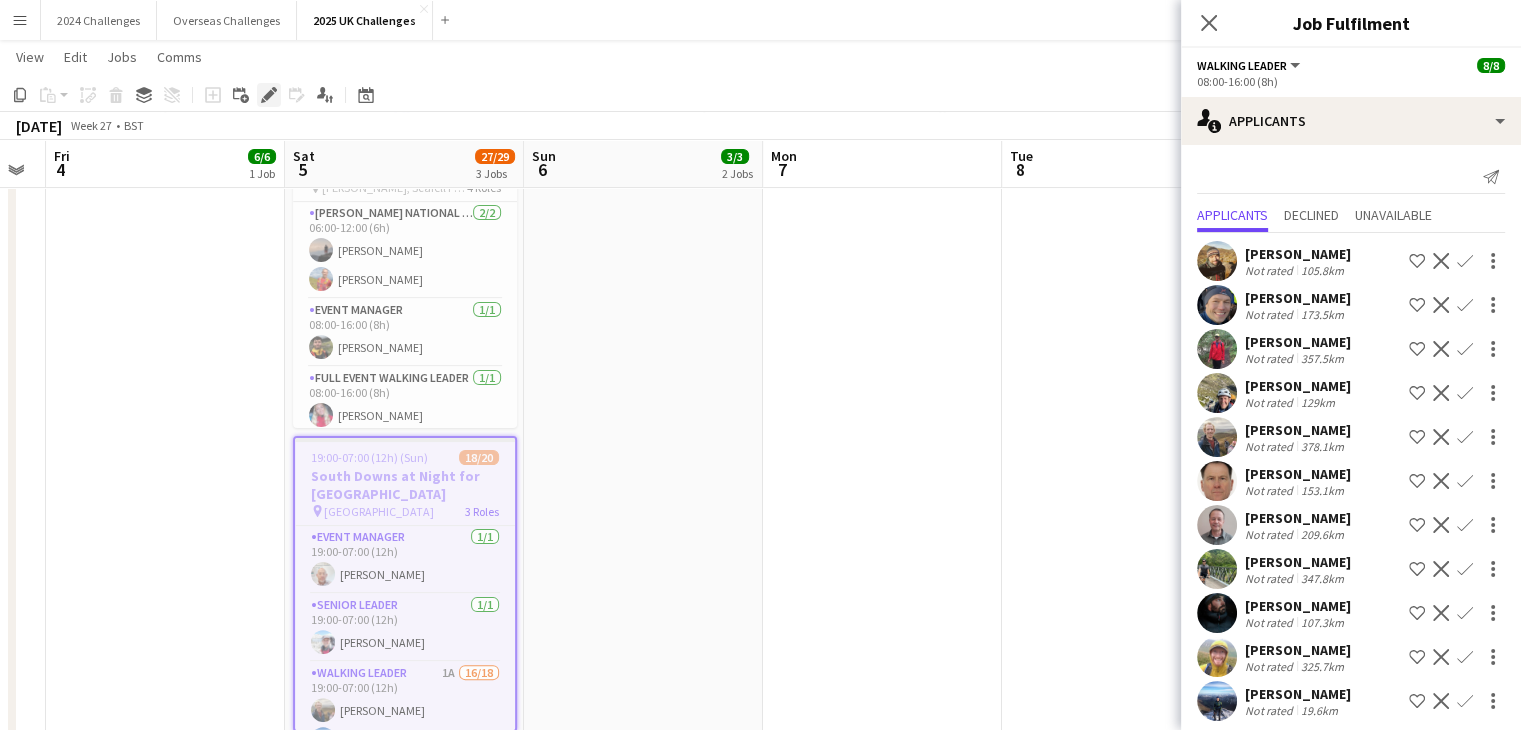 click on "Edit" 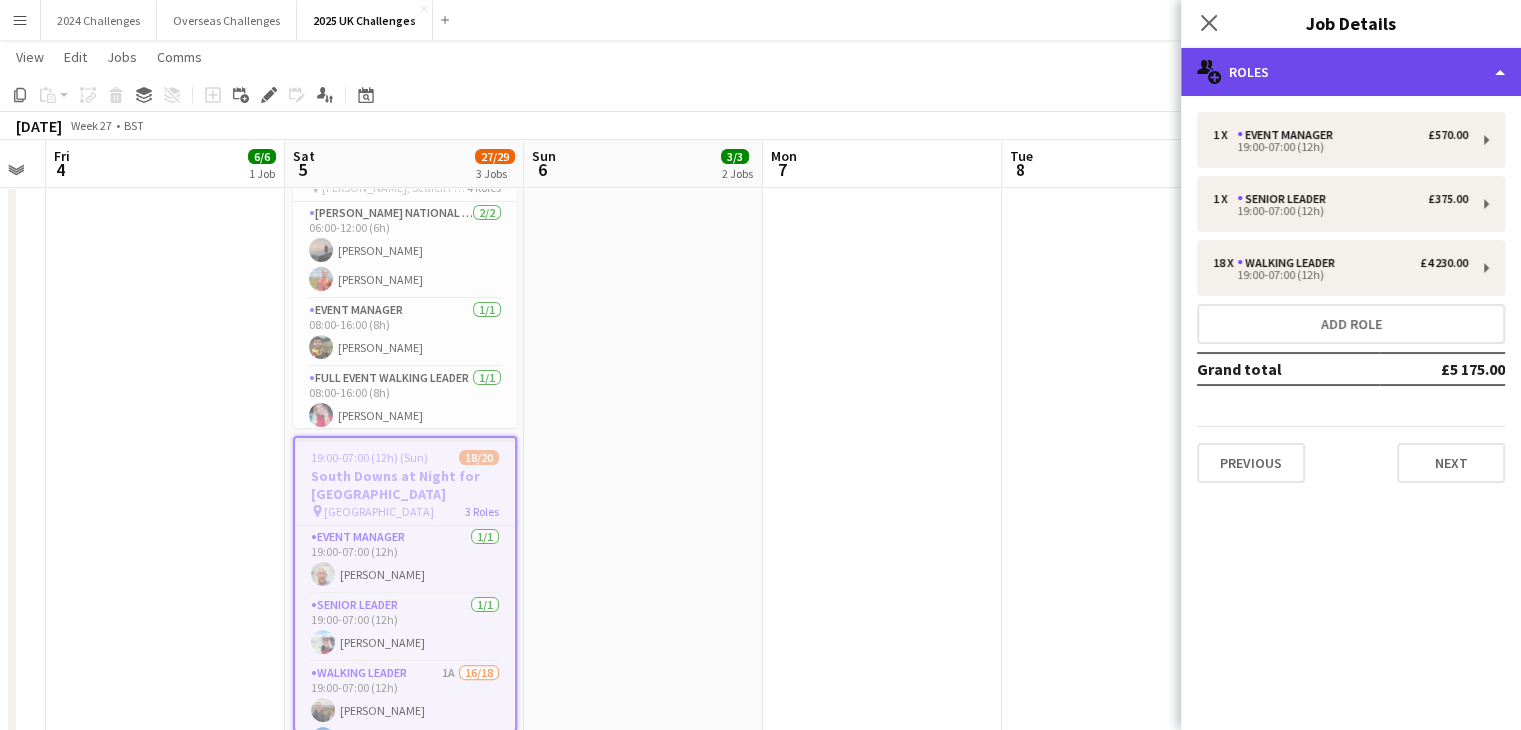 click on "multiple-users-add
Roles" 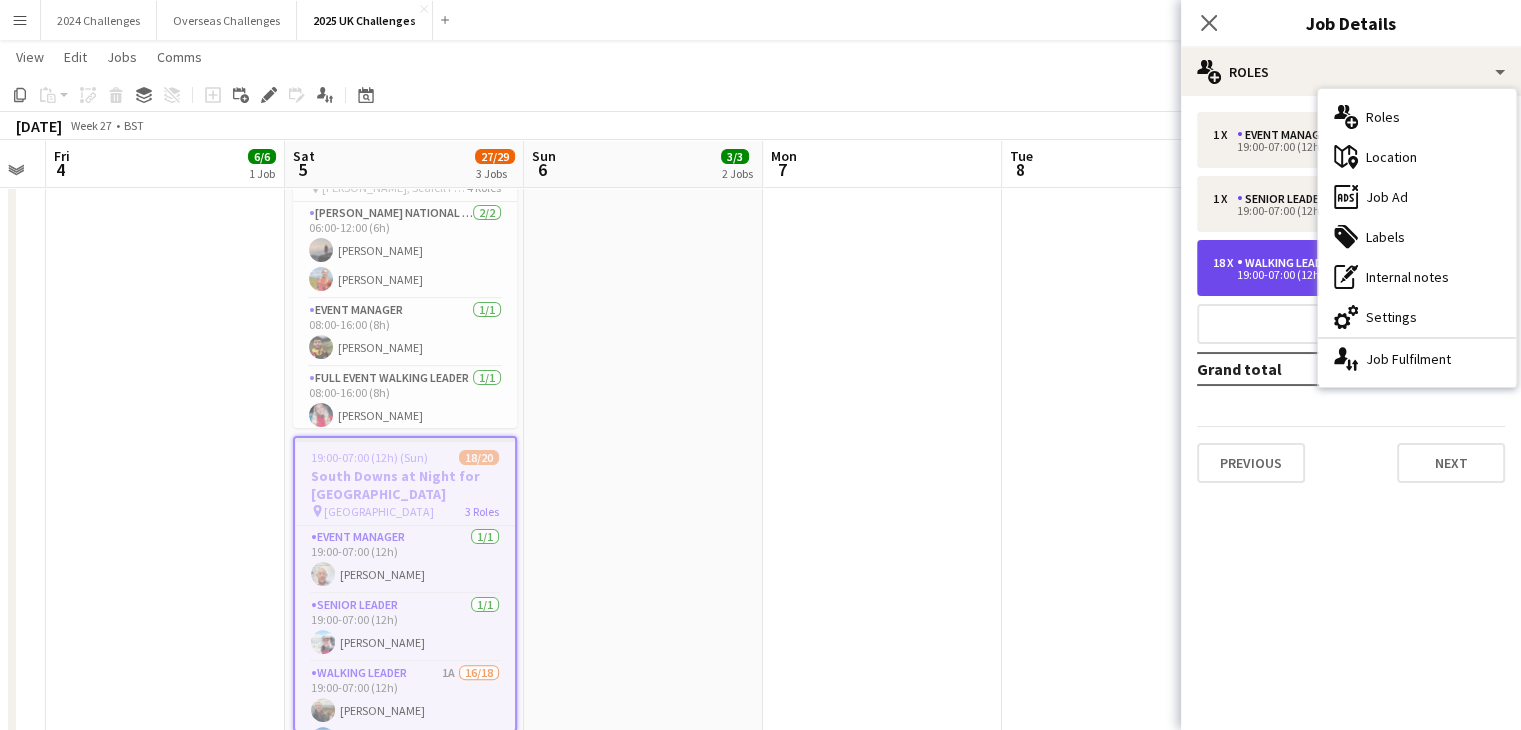 click on "Walking Leader" at bounding box center (1290, 263) 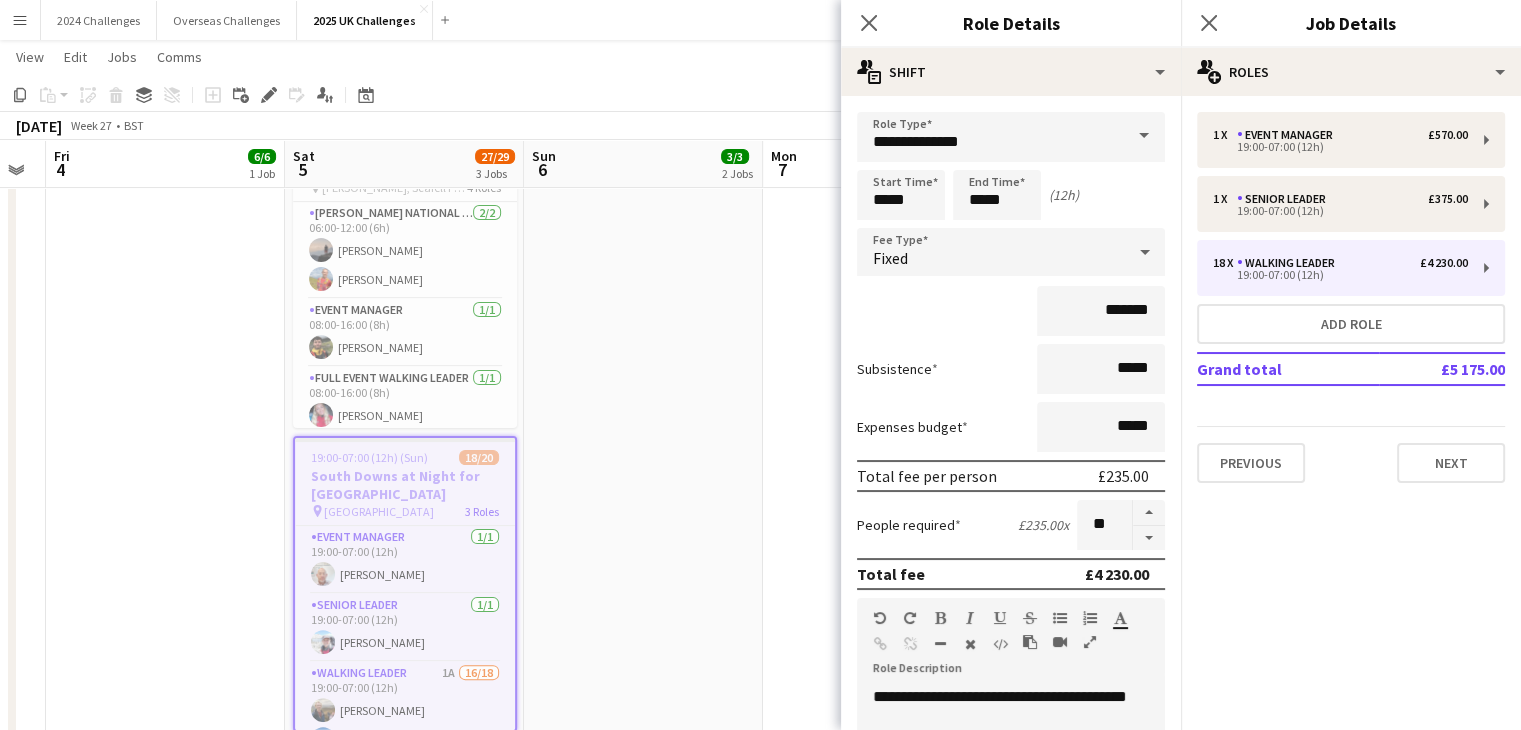 click at bounding box center [1090, 642] 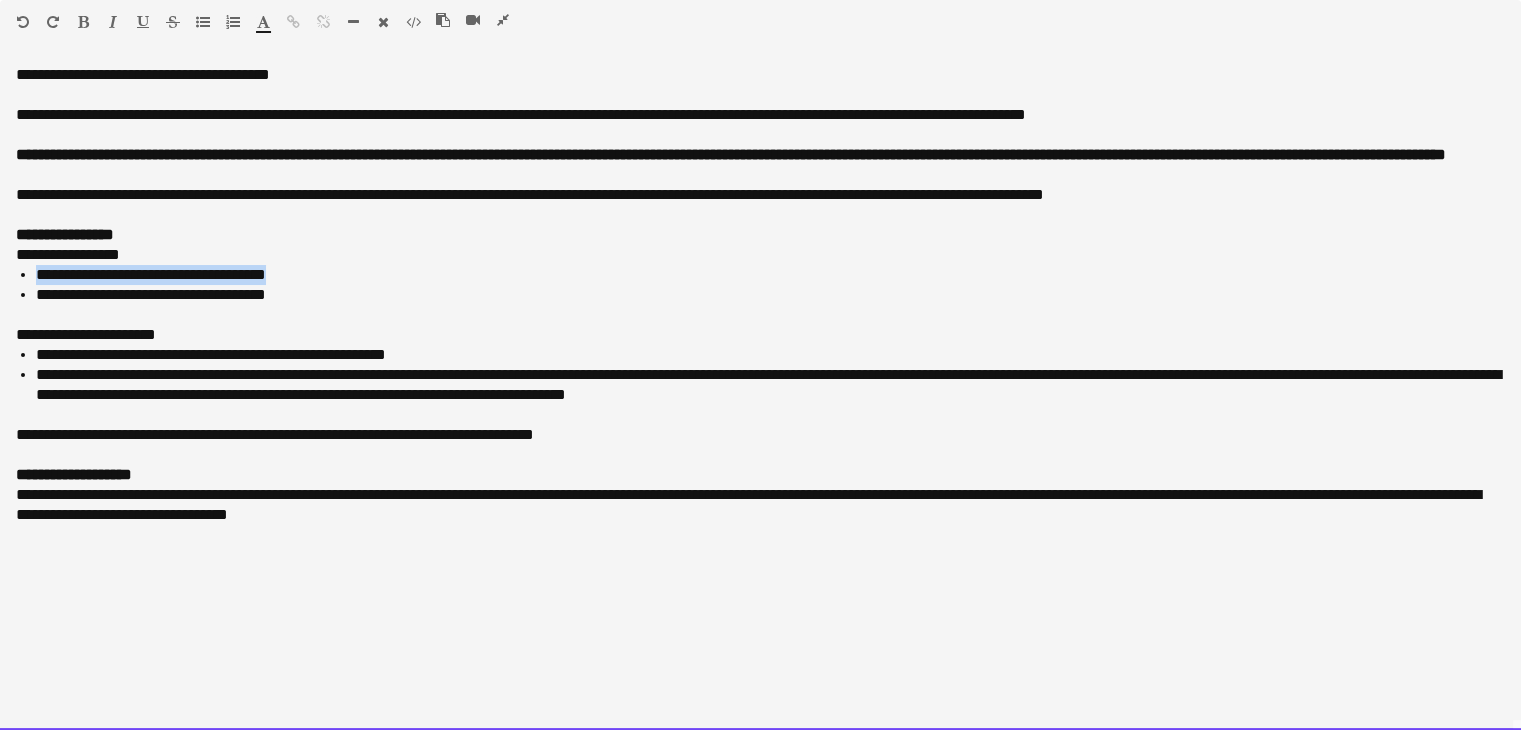 drag, startPoint x: 289, startPoint y: 293, endPoint x: 37, endPoint y: 293, distance: 252 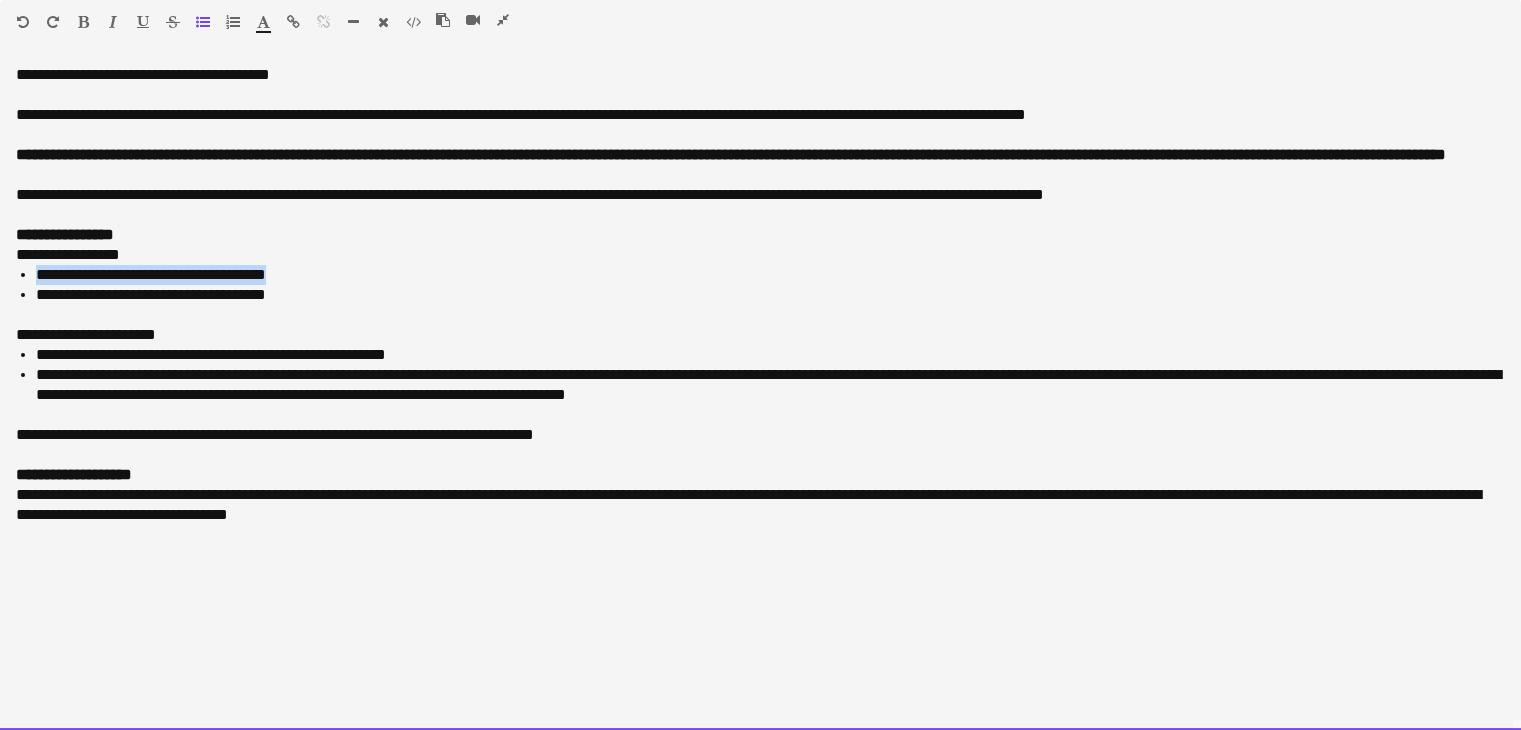 copy on "**********" 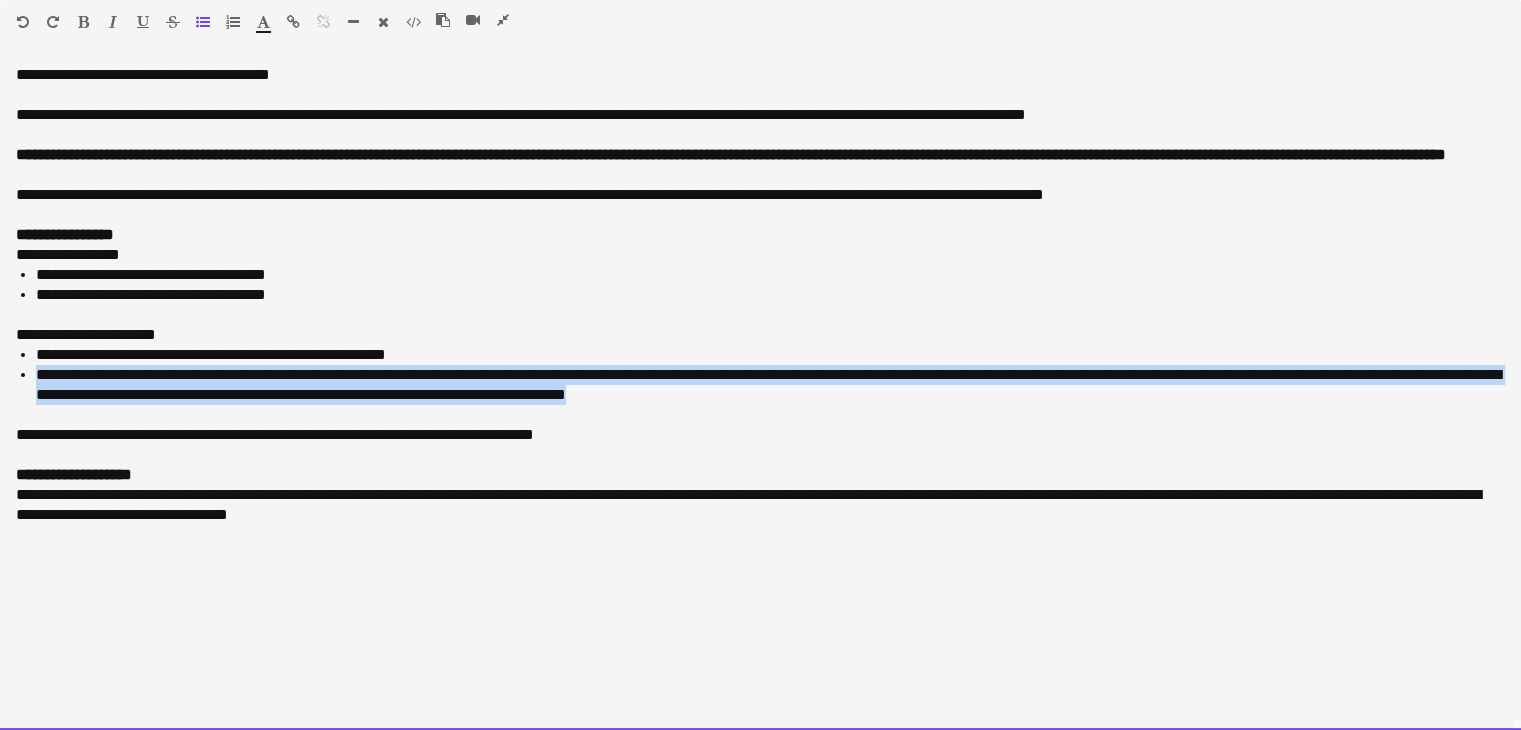 drag, startPoint x: 809, startPoint y: 419, endPoint x: 33, endPoint y: 399, distance: 776.2577 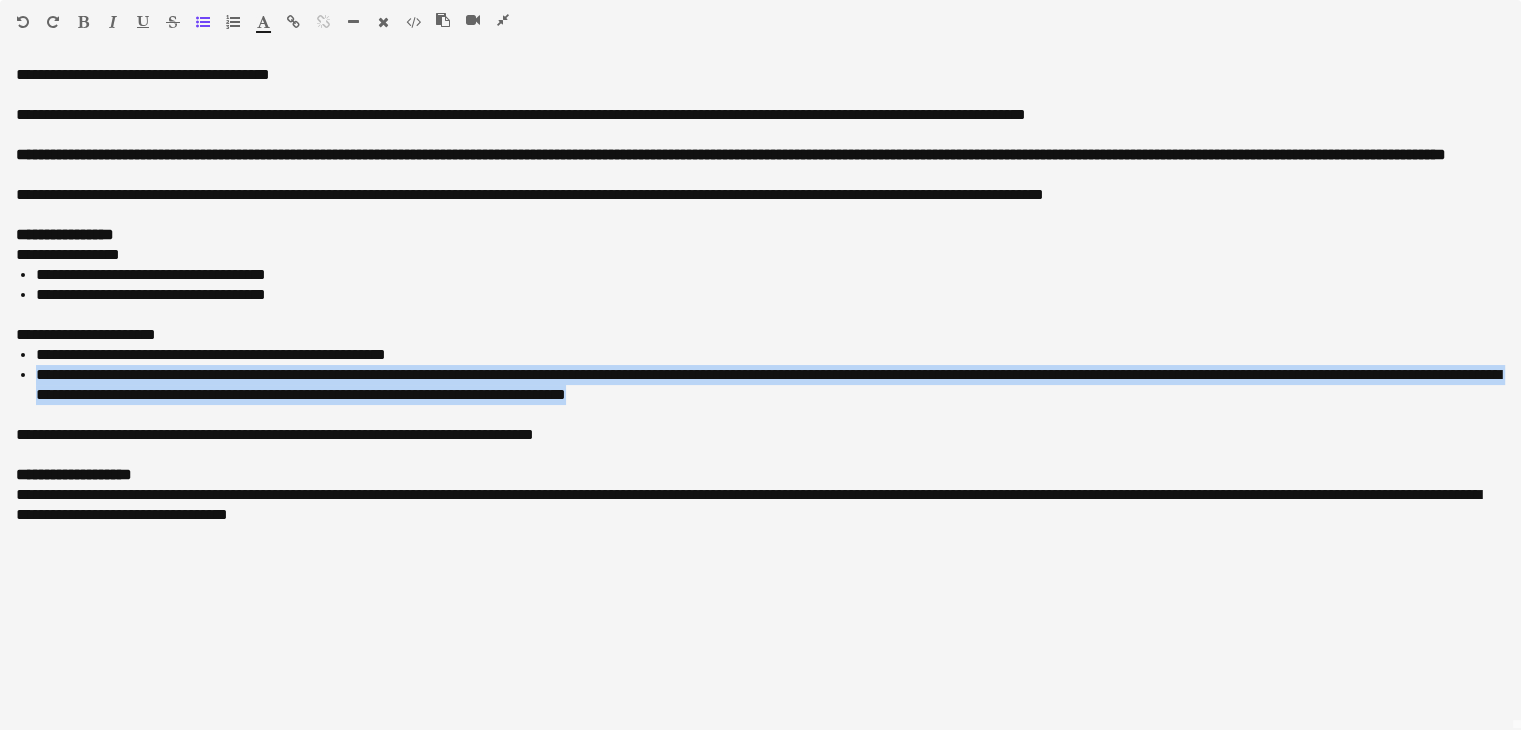click at bounding box center [503, 20] 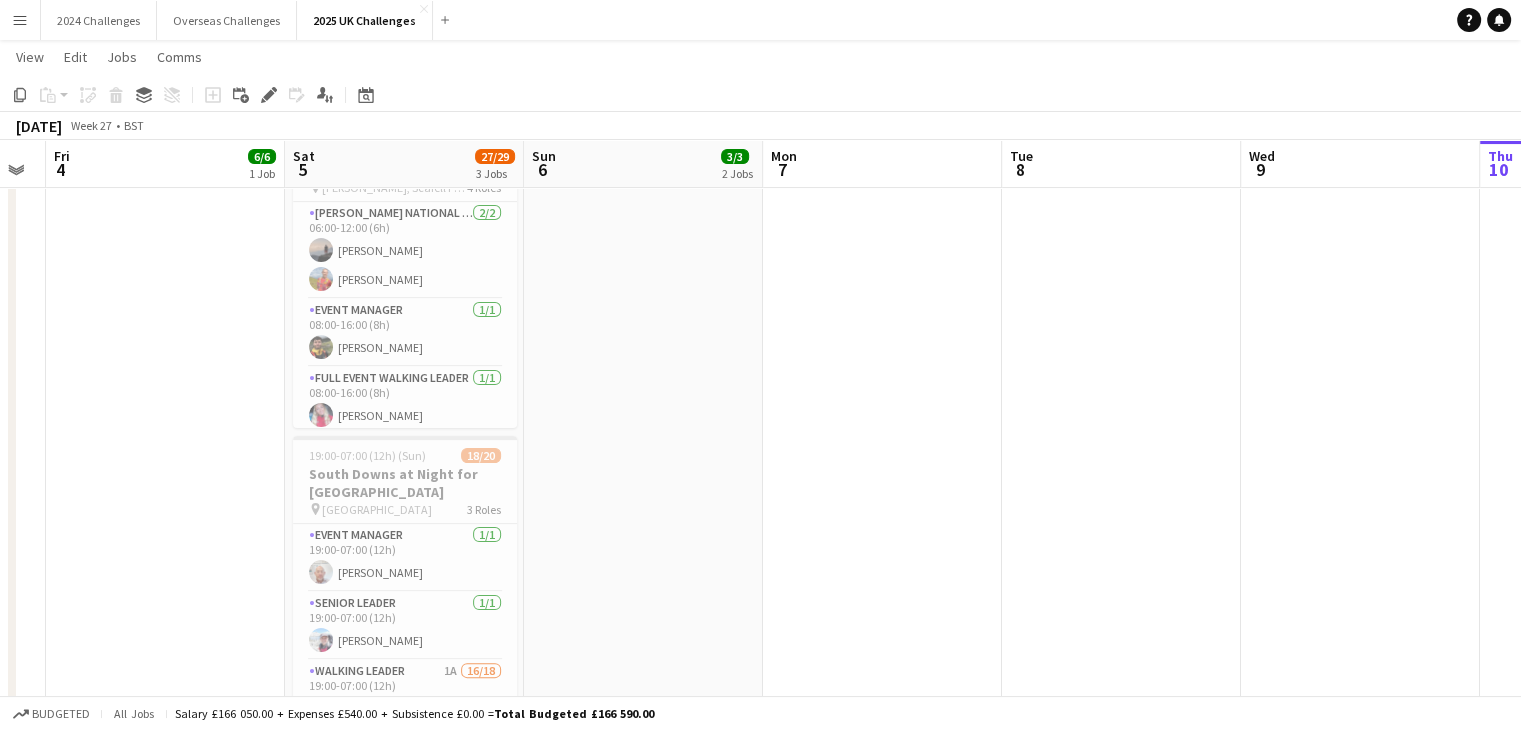 scroll, scrollTop: 0, scrollLeft: 0, axis: both 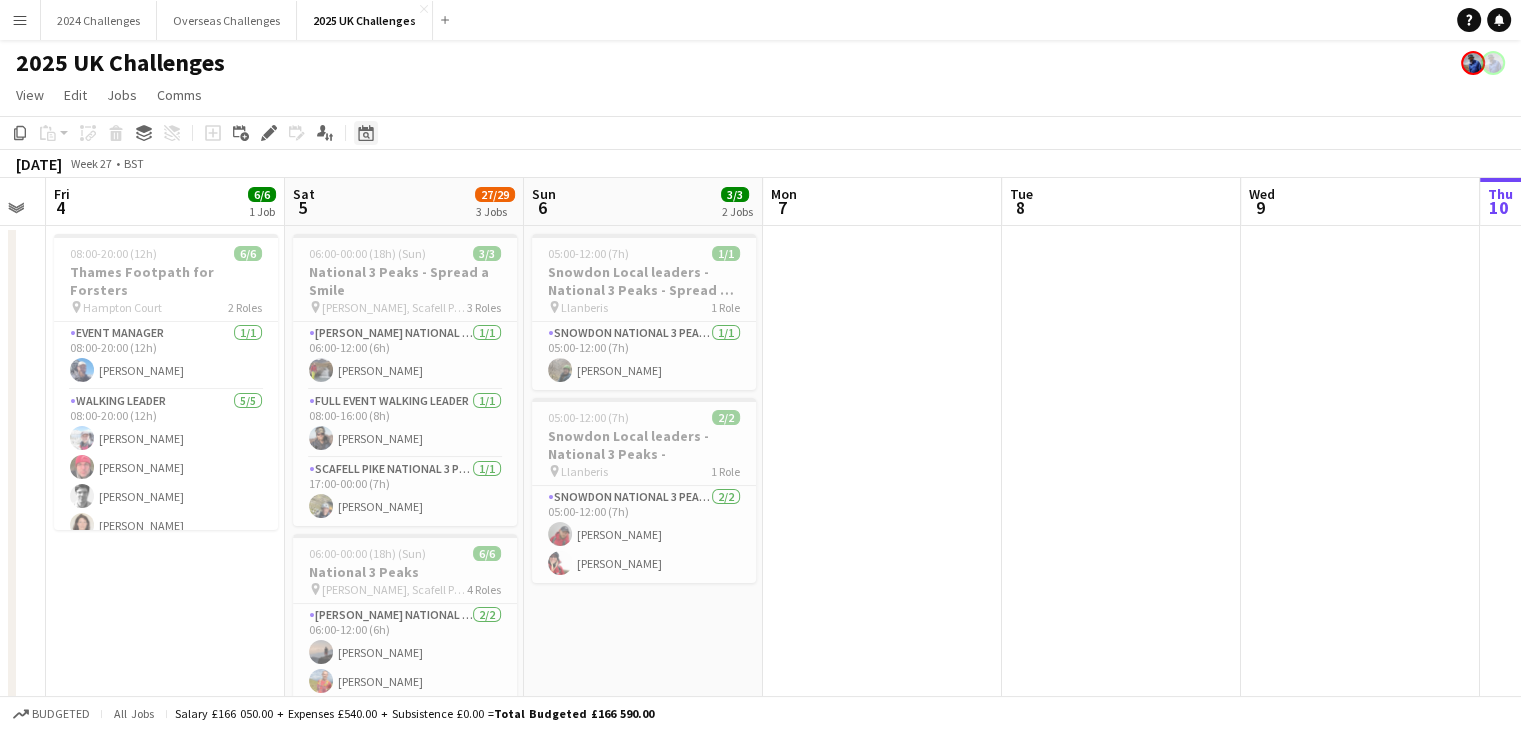 click on "Date picker" 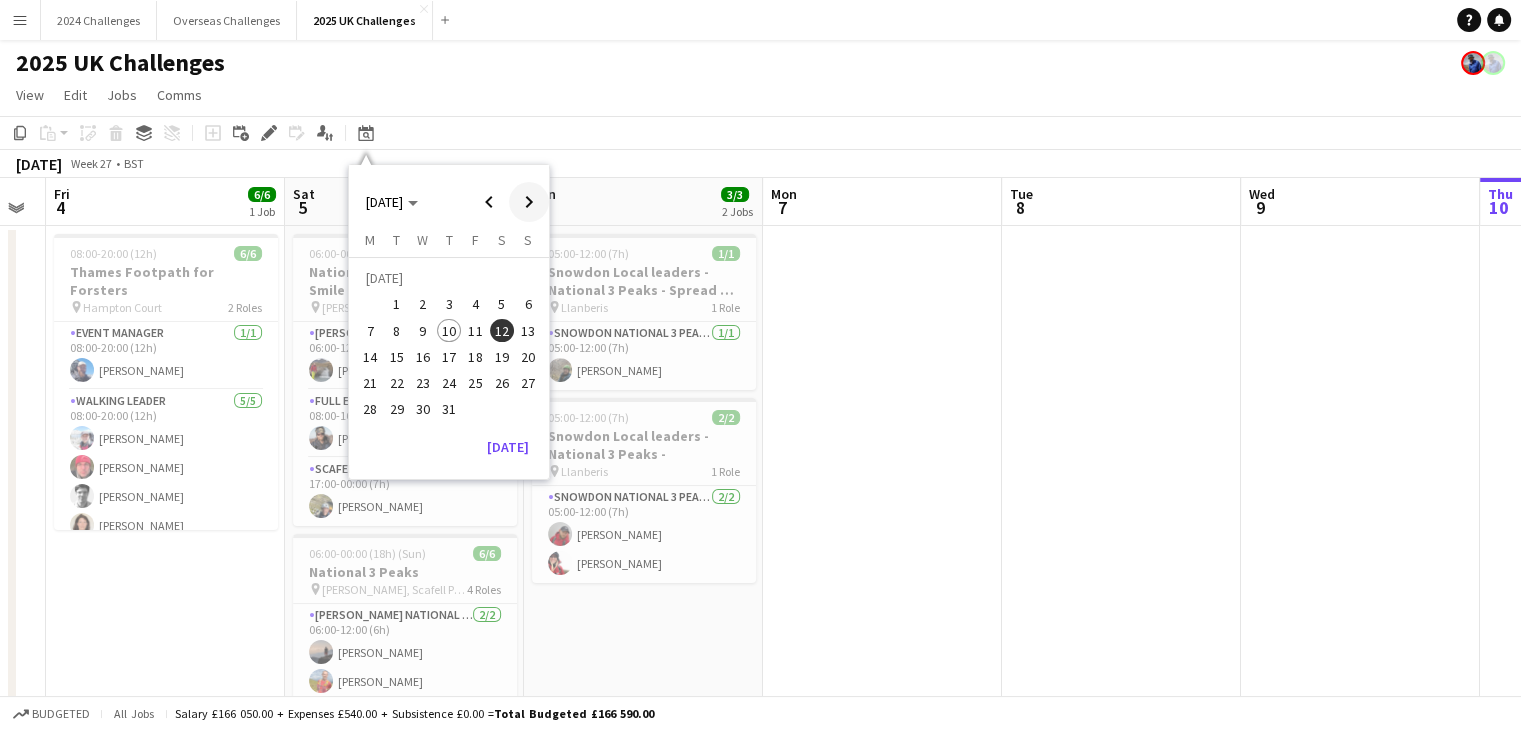 click at bounding box center (529, 202) 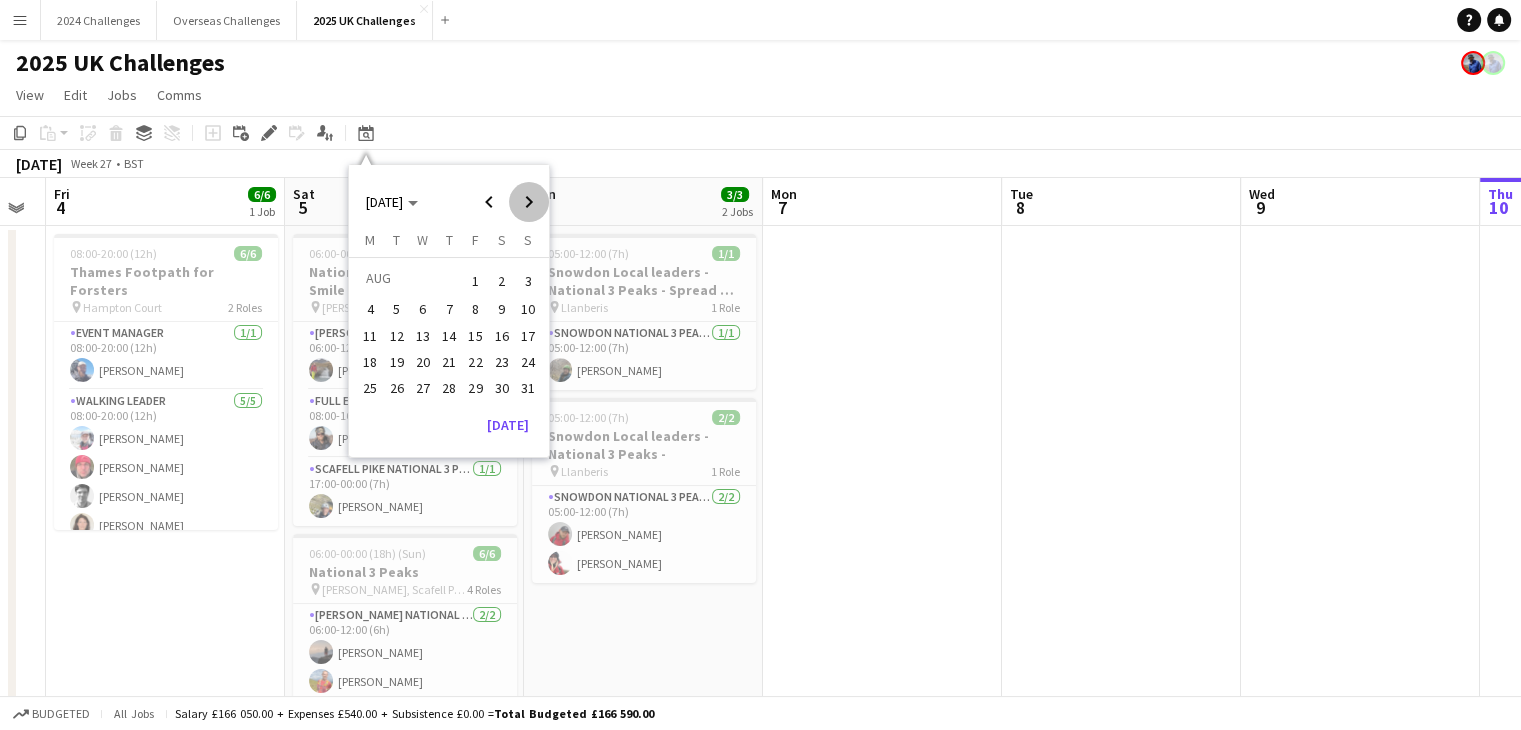 click at bounding box center [529, 202] 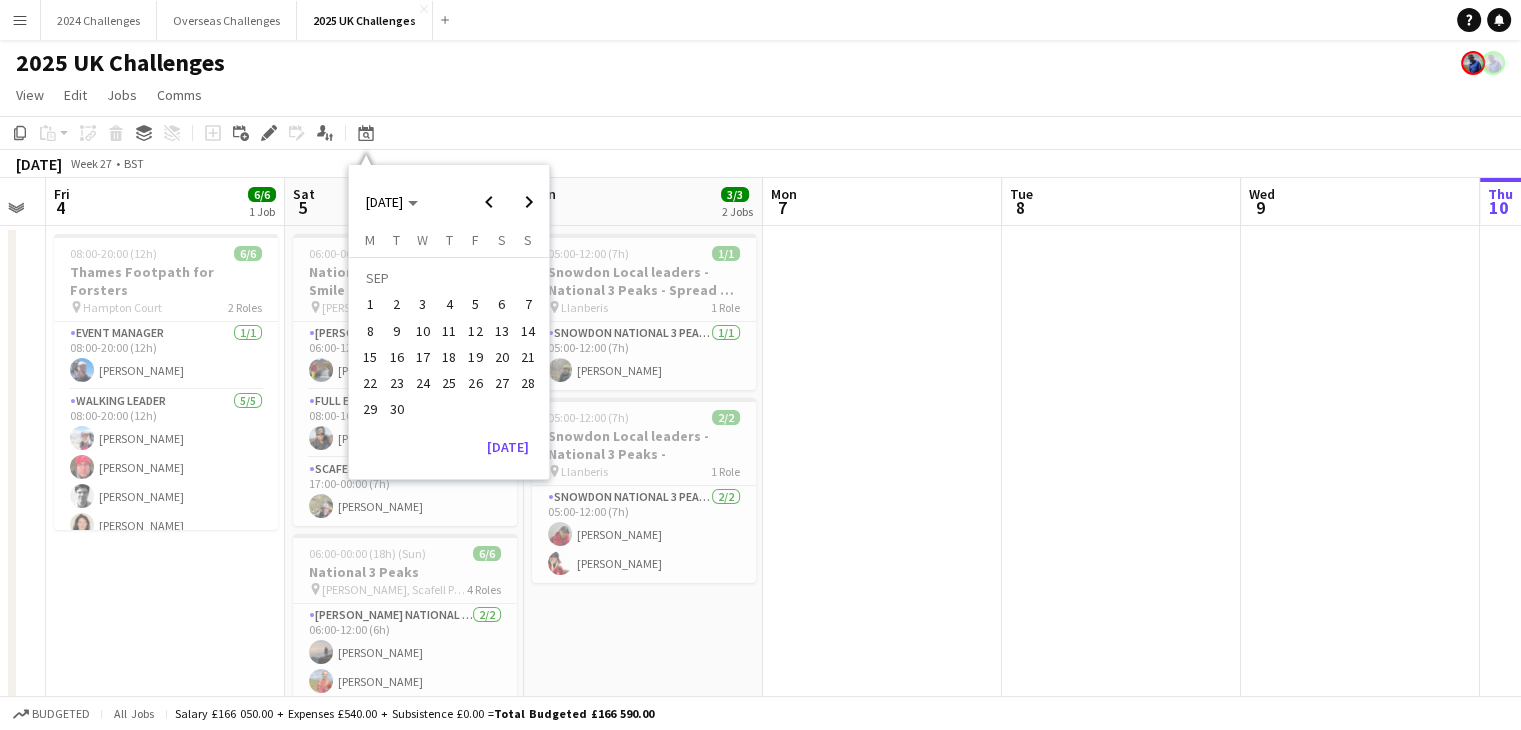 click on "6" at bounding box center [502, 305] 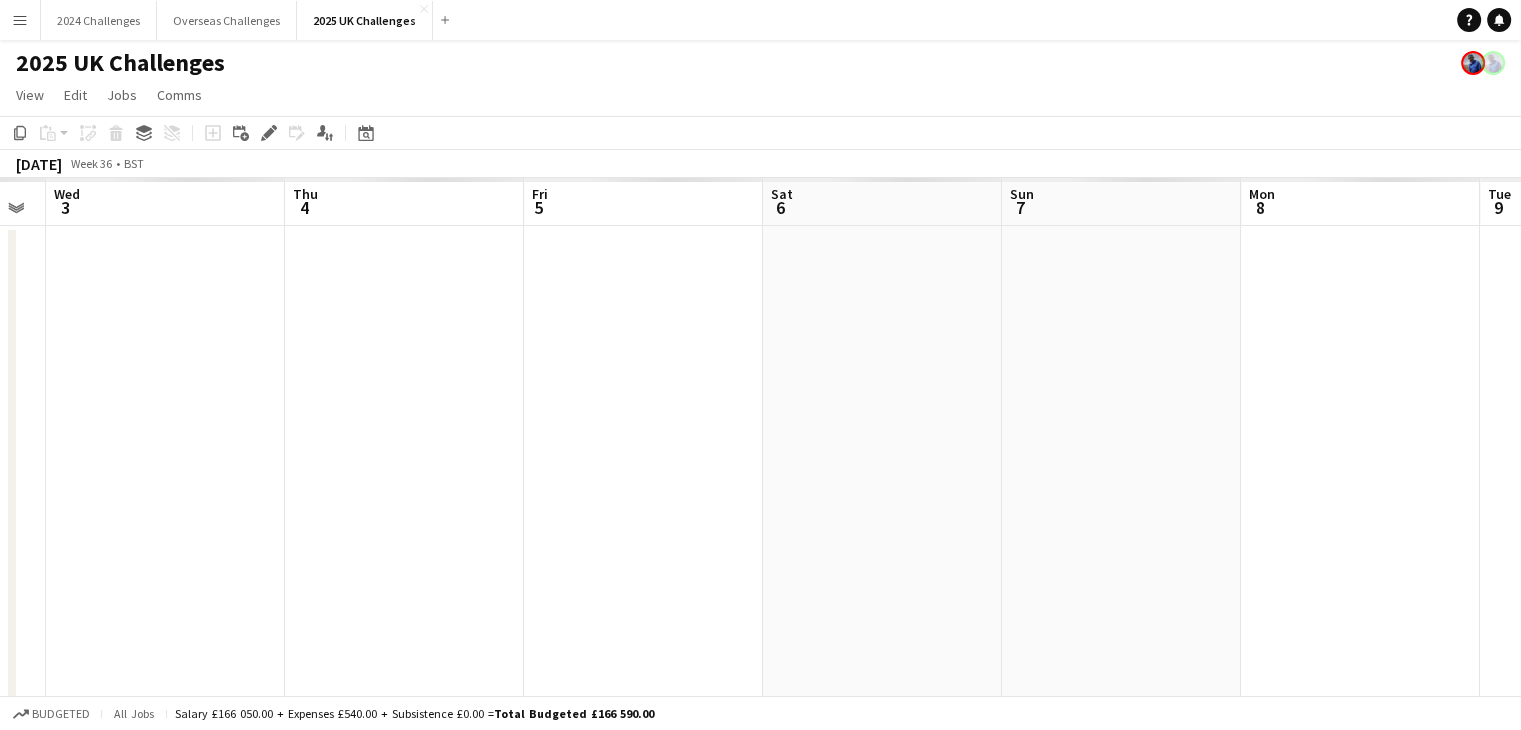 scroll, scrollTop: 0, scrollLeft: 688, axis: horizontal 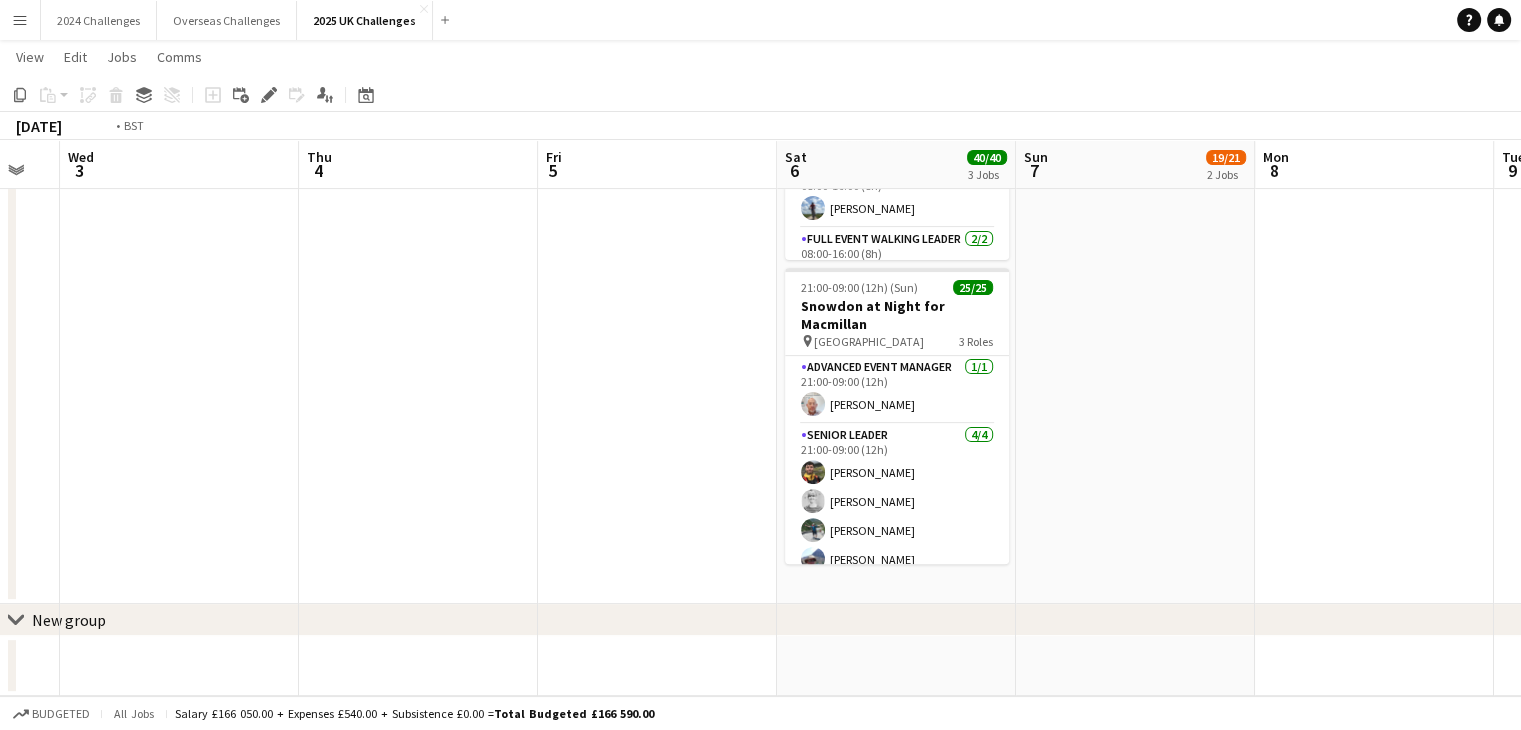 drag, startPoint x: 272, startPoint y: 285, endPoint x: 964, endPoint y: 309, distance: 692.4161 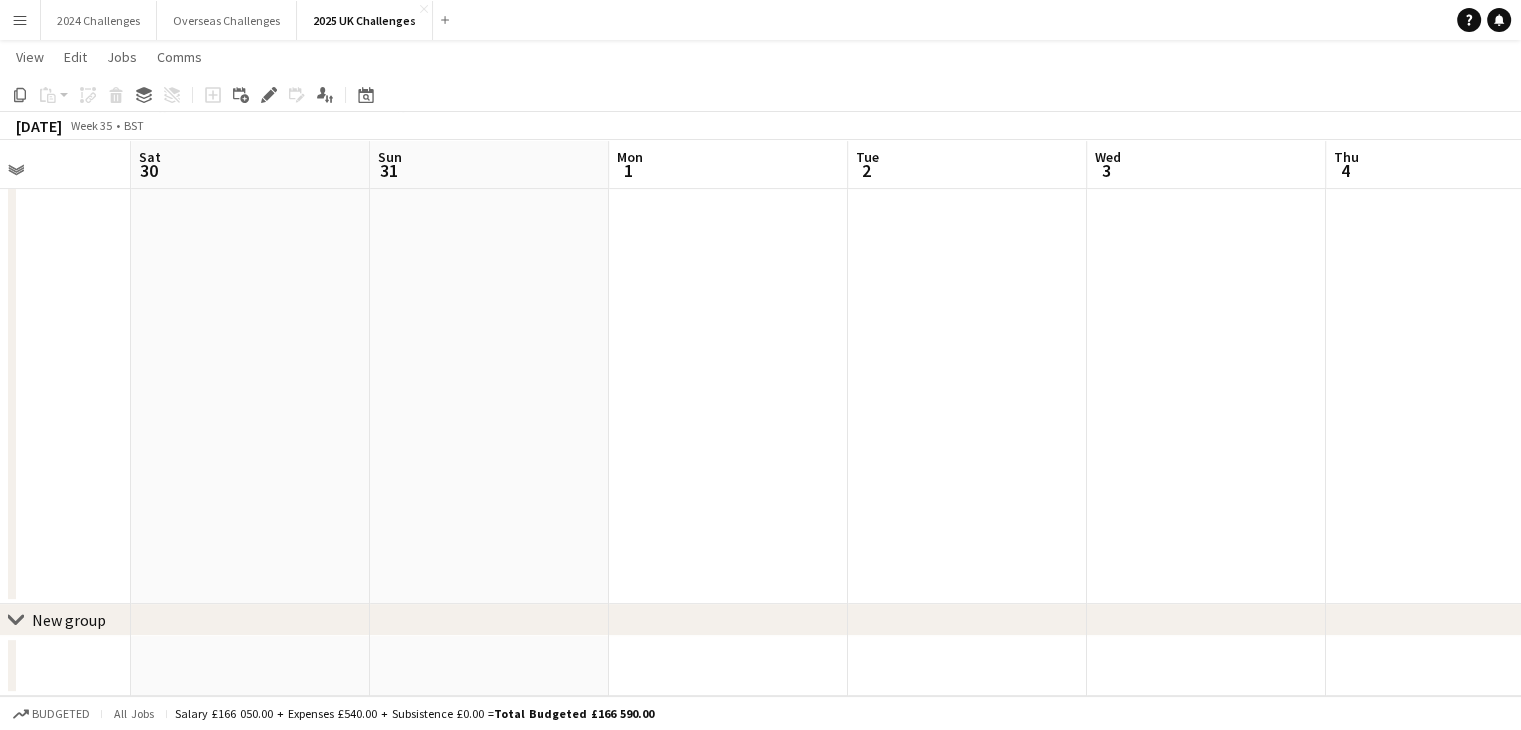 drag, startPoint x: 329, startPoint y: 313, endPoint x: 1080, endPoint y: 317, distance: 751.0107 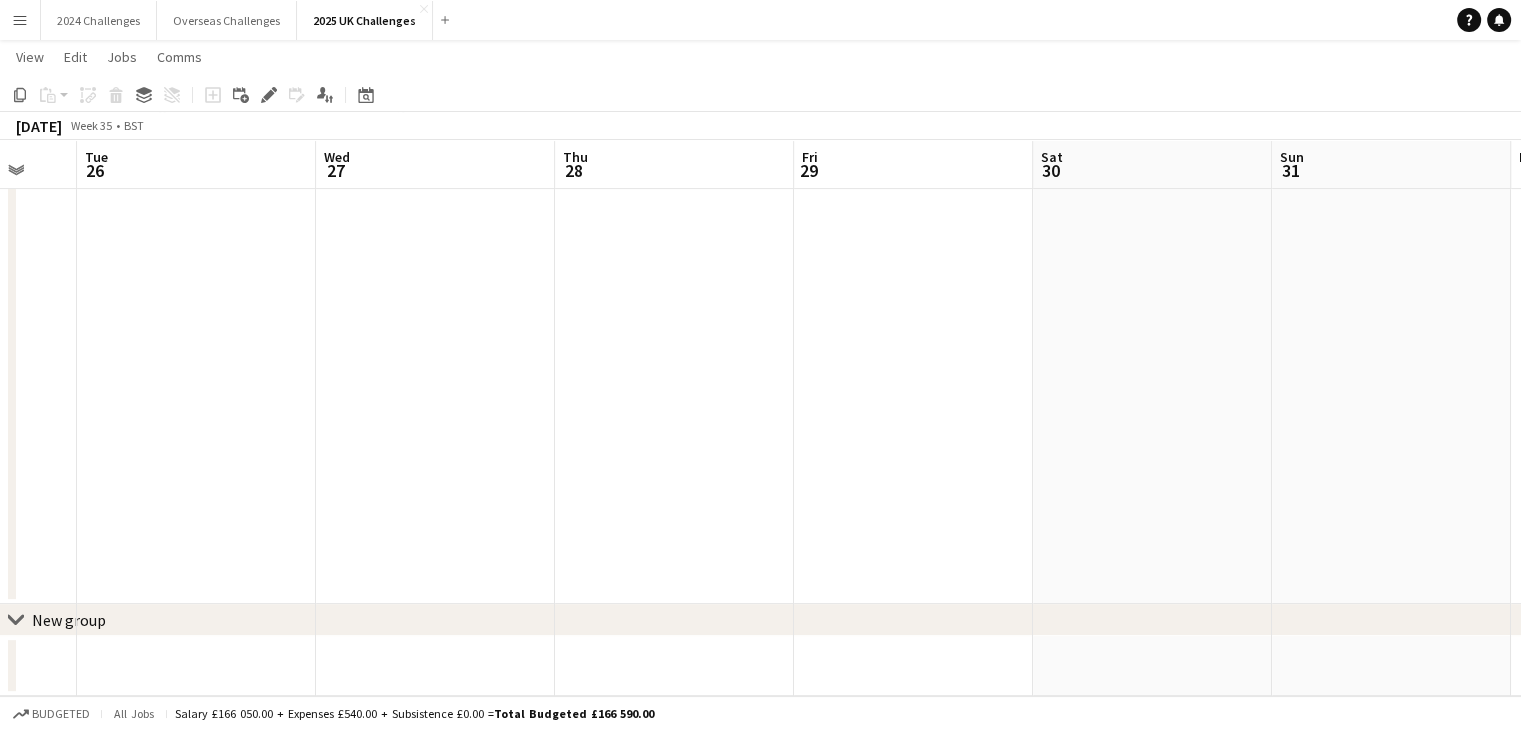 scroll, scrollTop: 0, scrollLeft: 532, axis: horizontal 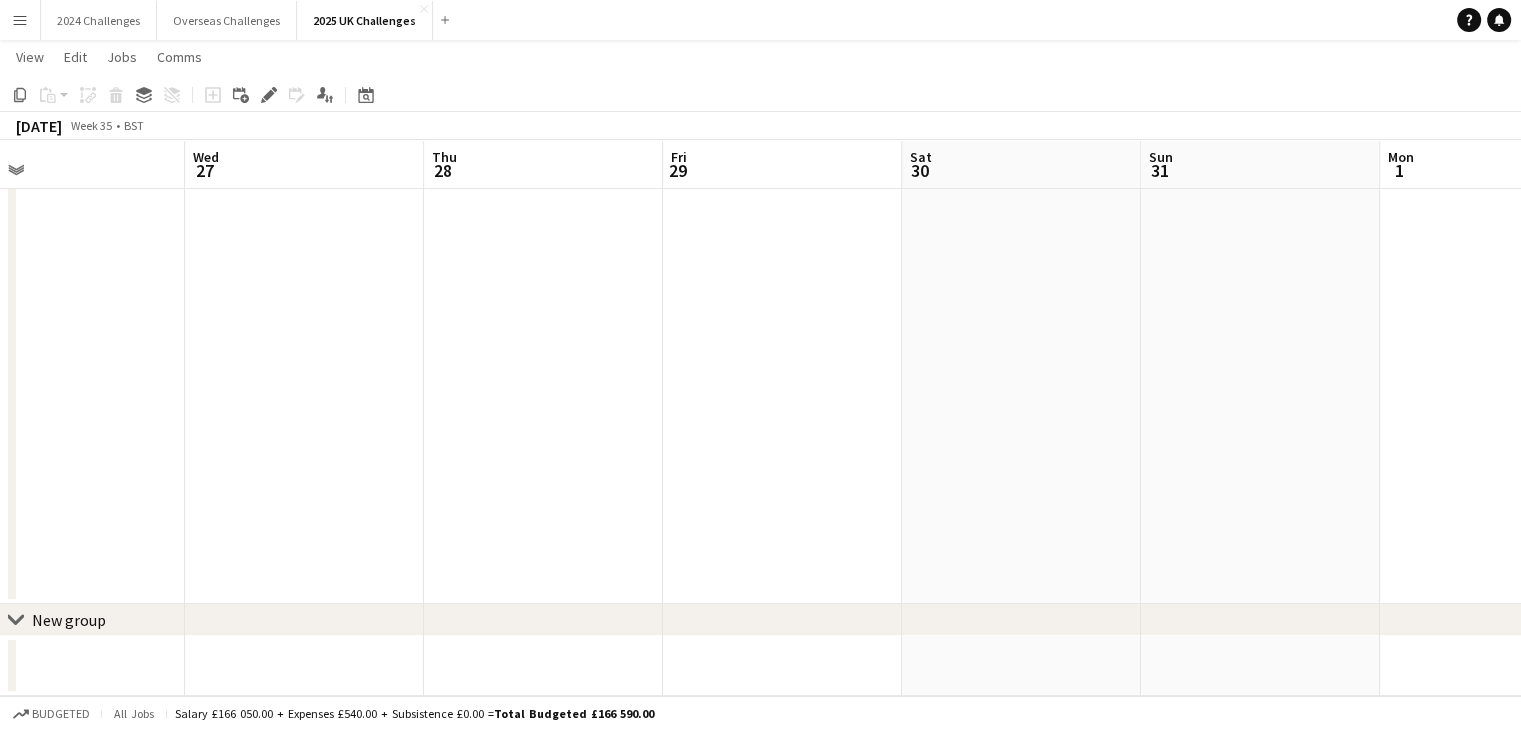 drag, startPoint x: 548, startPoint y: 317, endPoint x: 1025, endPoint y: 319, distance: 477.00418 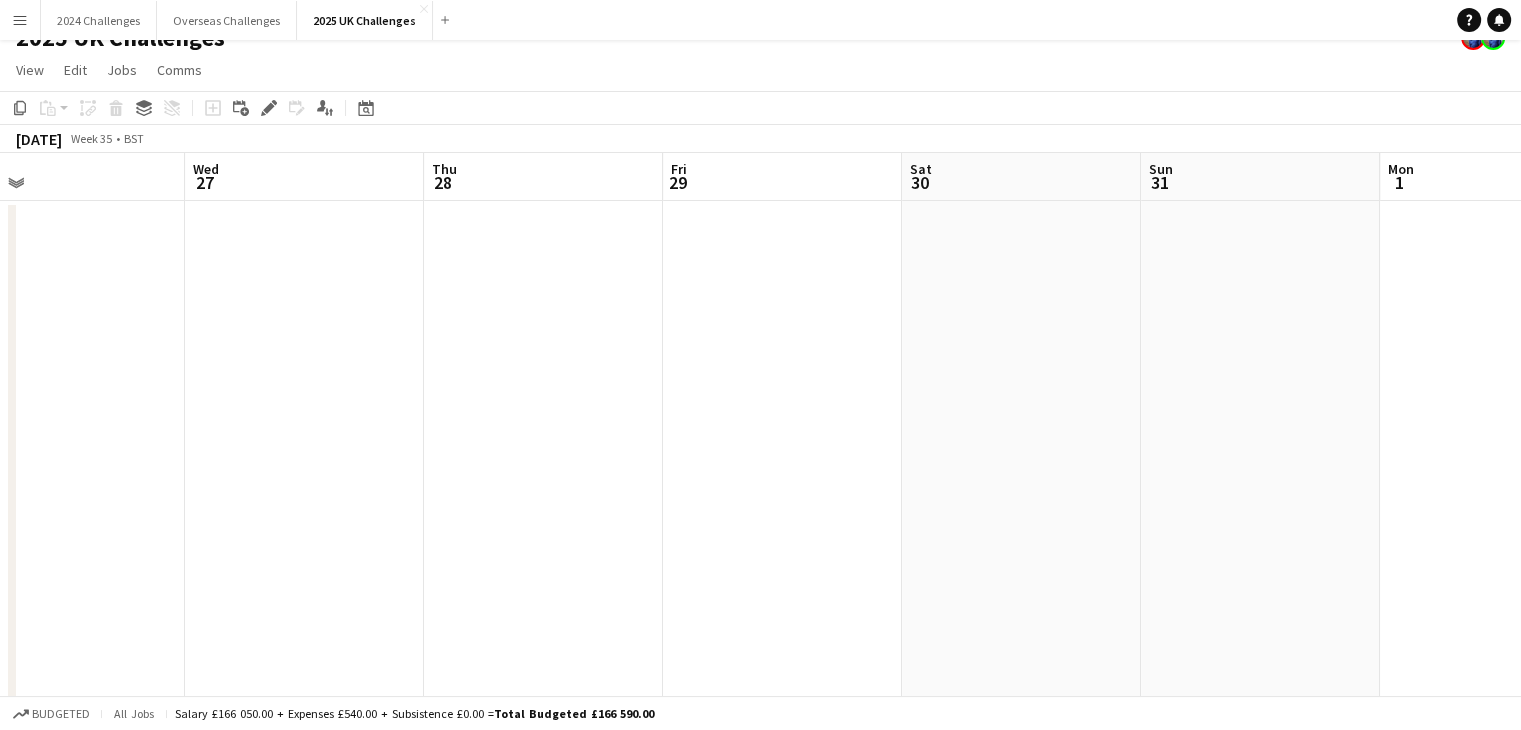 scroll, scrollTop: 0, scrollLeft: 0, axis: both 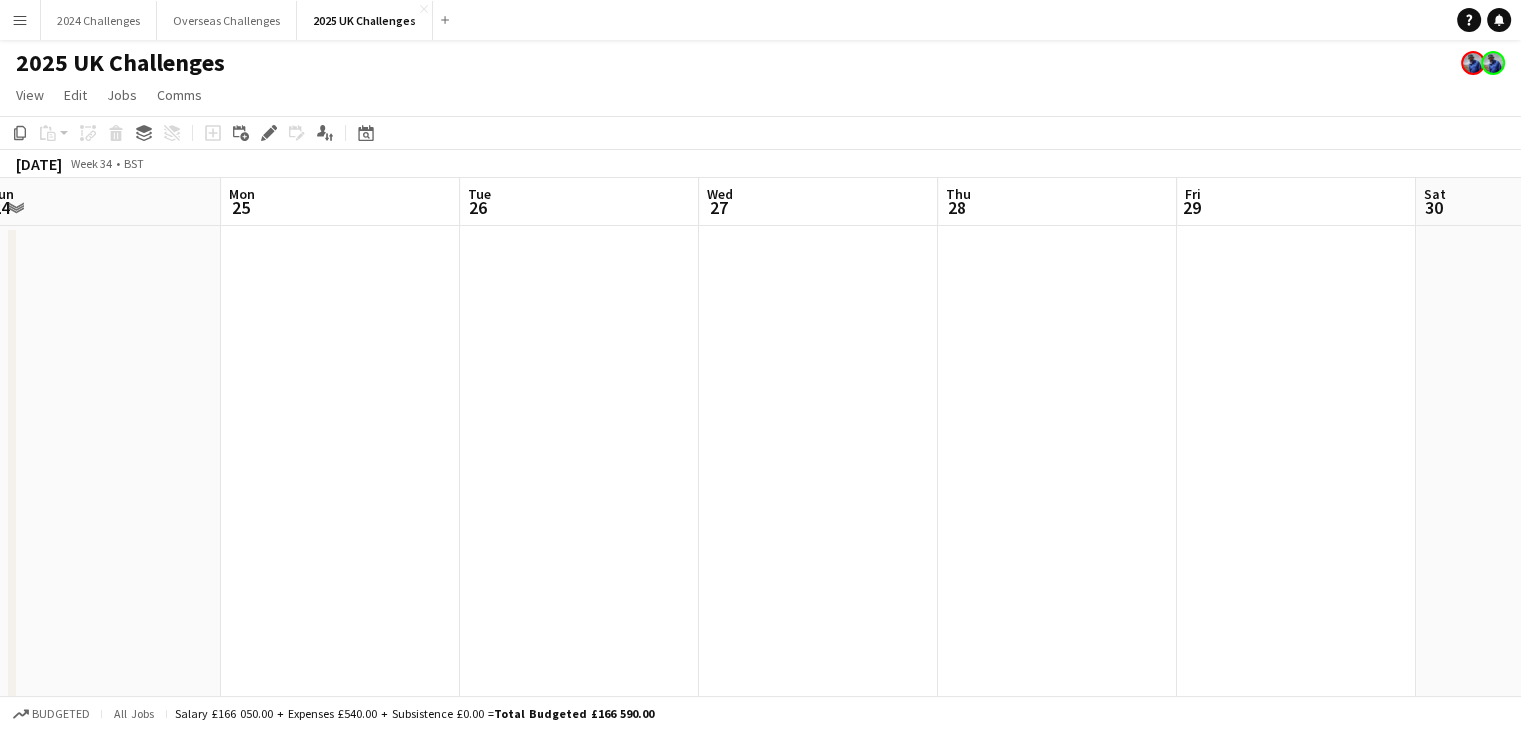 drag, startPoint x: 348, startPoint y: 397, endPoint x: 864, endPoint y: 377, distance: 516.38745 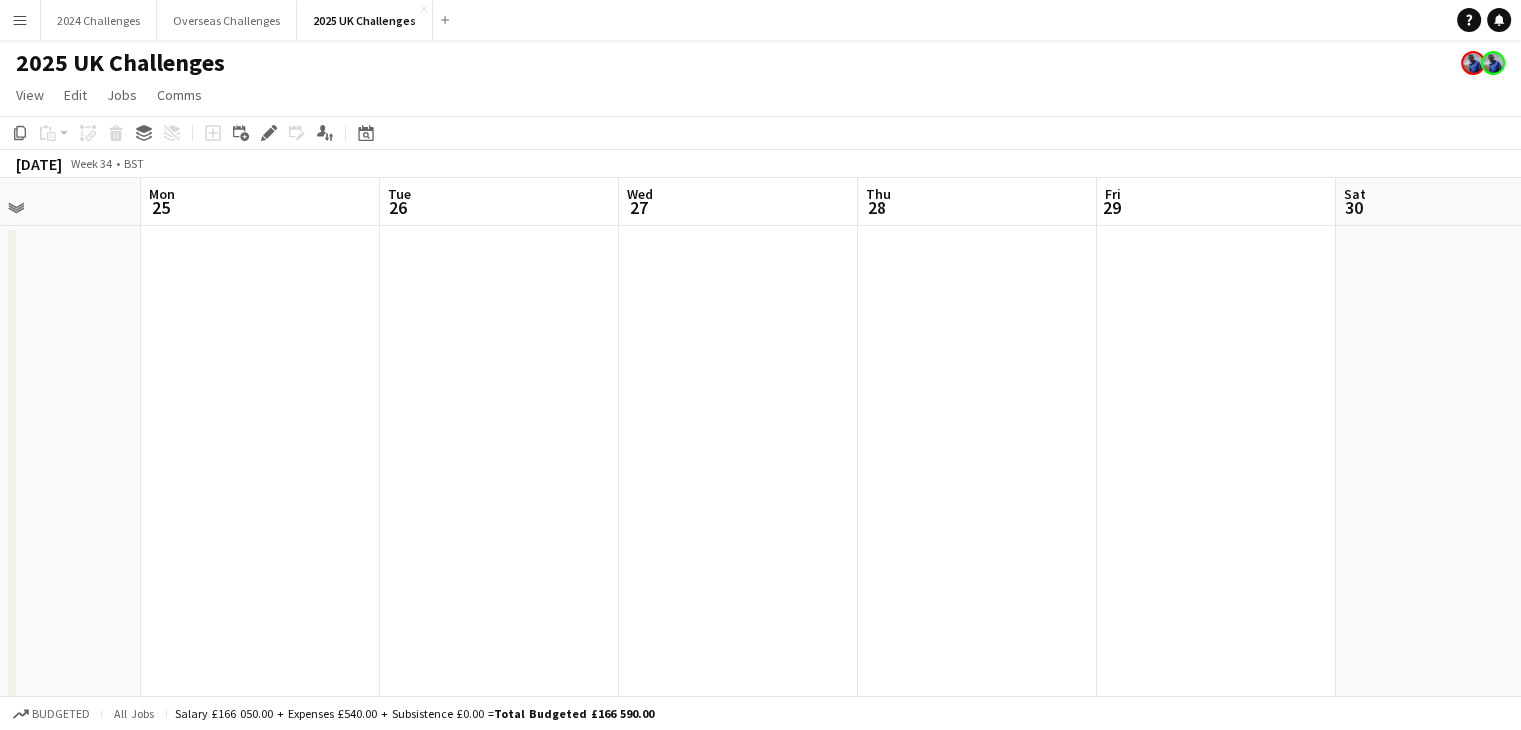 scroll, scrollTop: 0, scrollLeft: 573, axis: horizontal 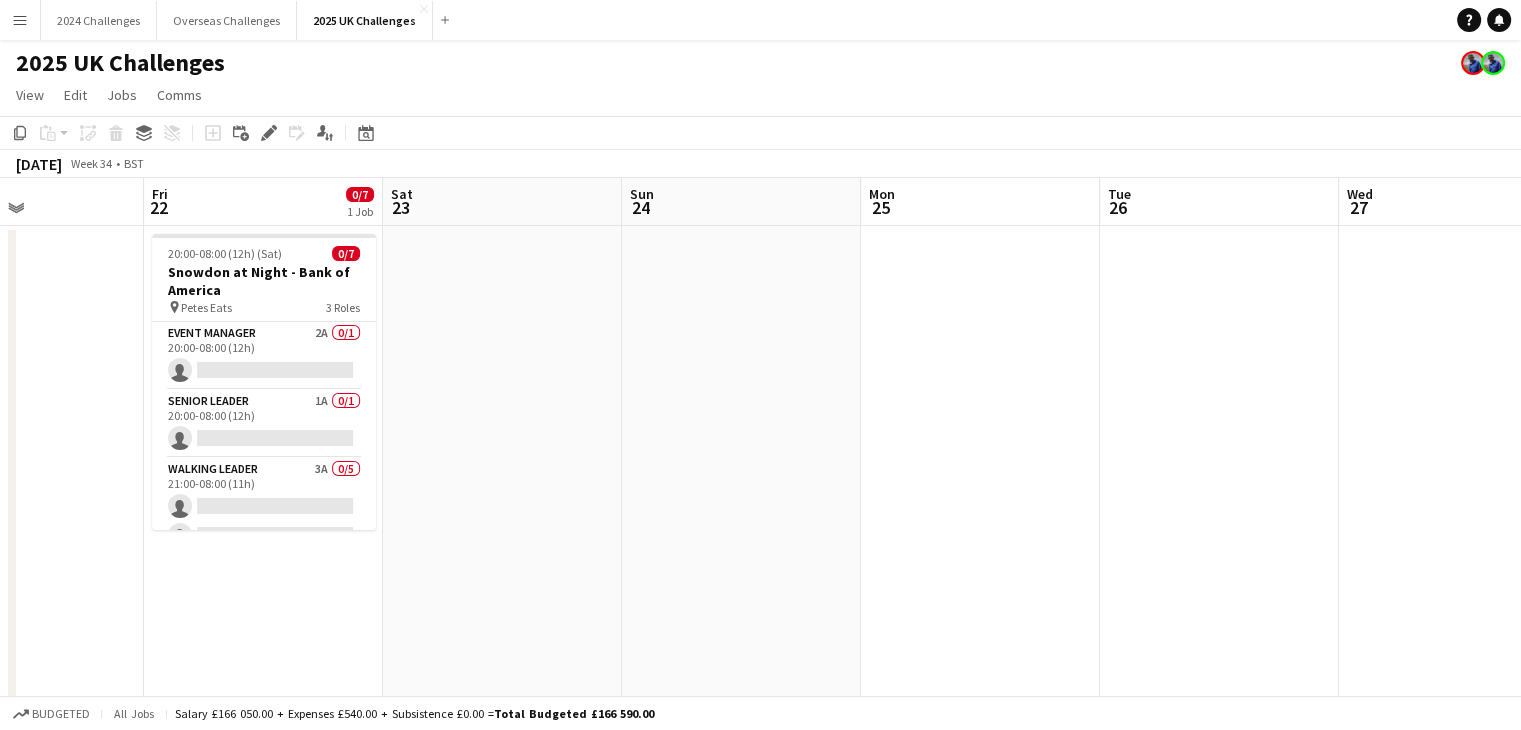 drag, startPoint x: 484, startPoint y: 370, endPoint x: 1105, endPoint y: 367, distance: 621.00726 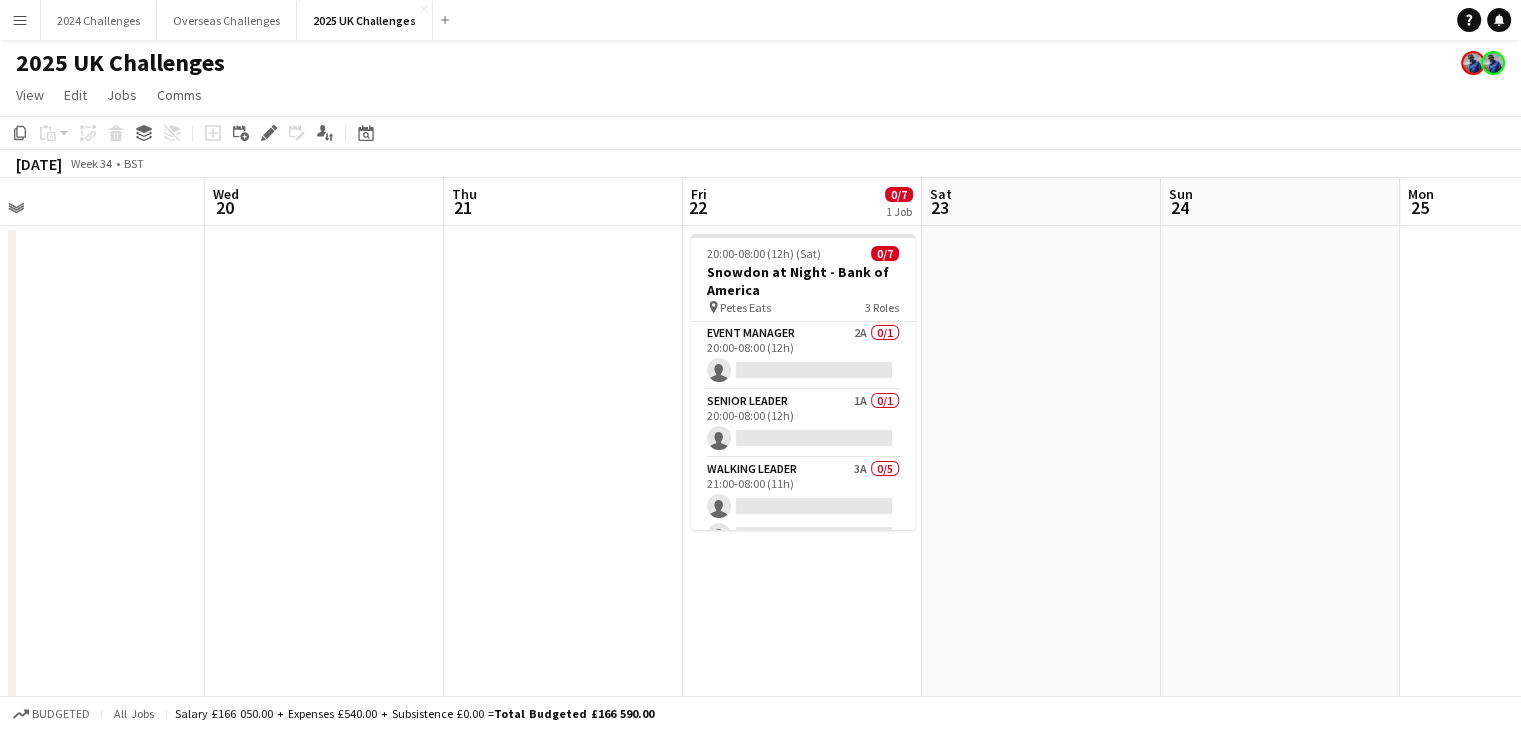drag, startPoint x: 581, startPoint y: 369, endPoint x: 1120, endPoint y: 365, distance: 539.01483 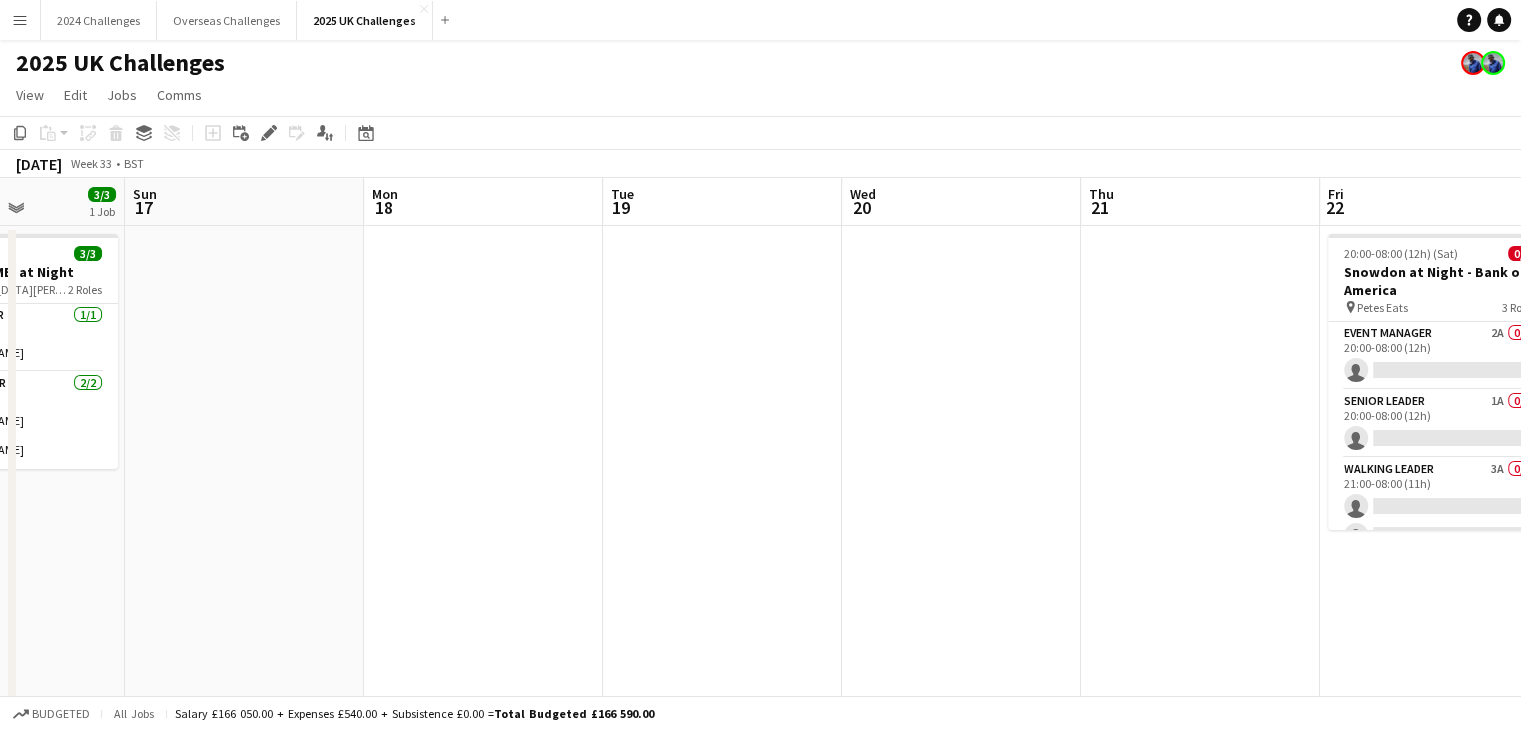 drag, startPoint x: 328, startPoint y: 369, endPoint x: 896, endPoint y: 366, distance: 568.00793 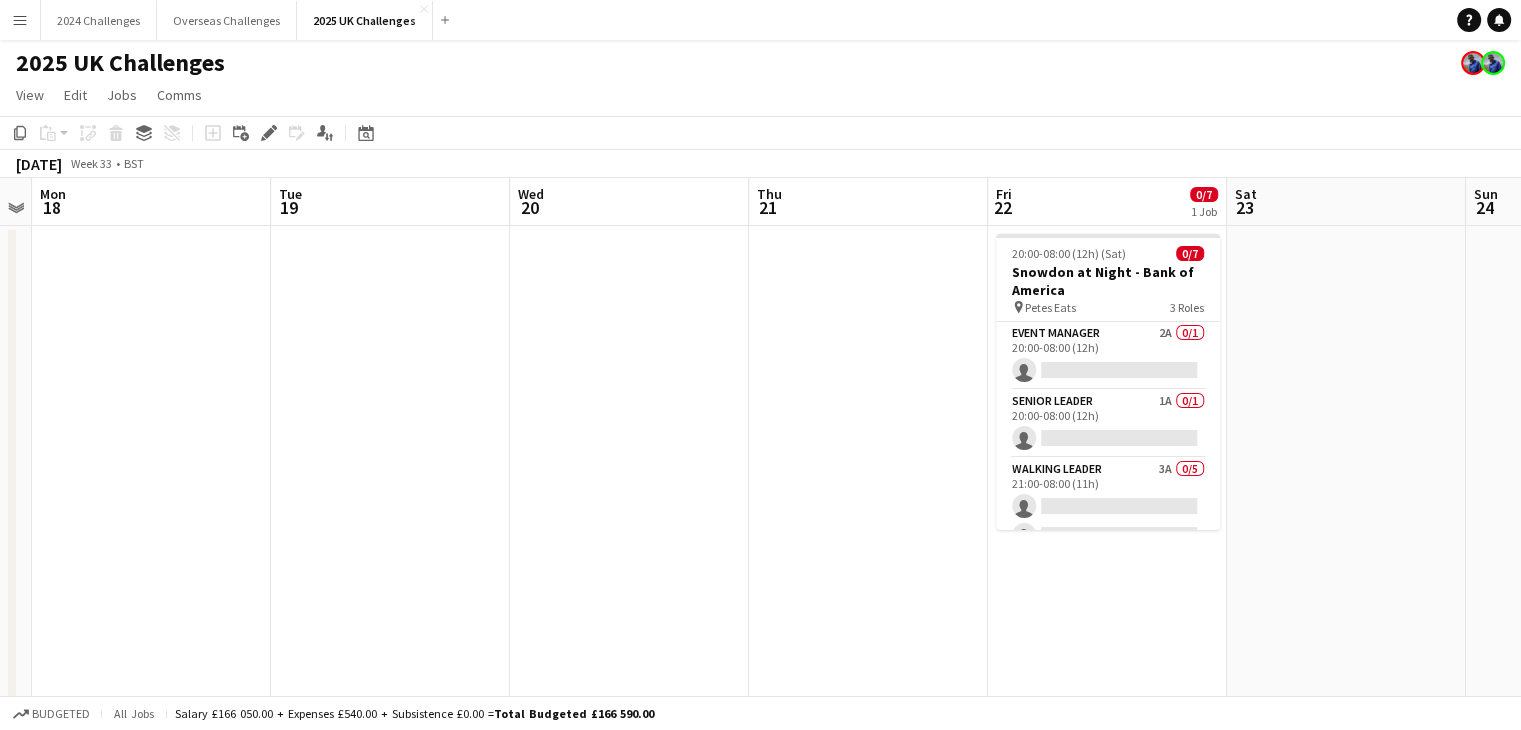 drag, startPoint x: 409, startPoint y: 371, endPoint x: 40, endPoint y: 358, distance: 369.2289 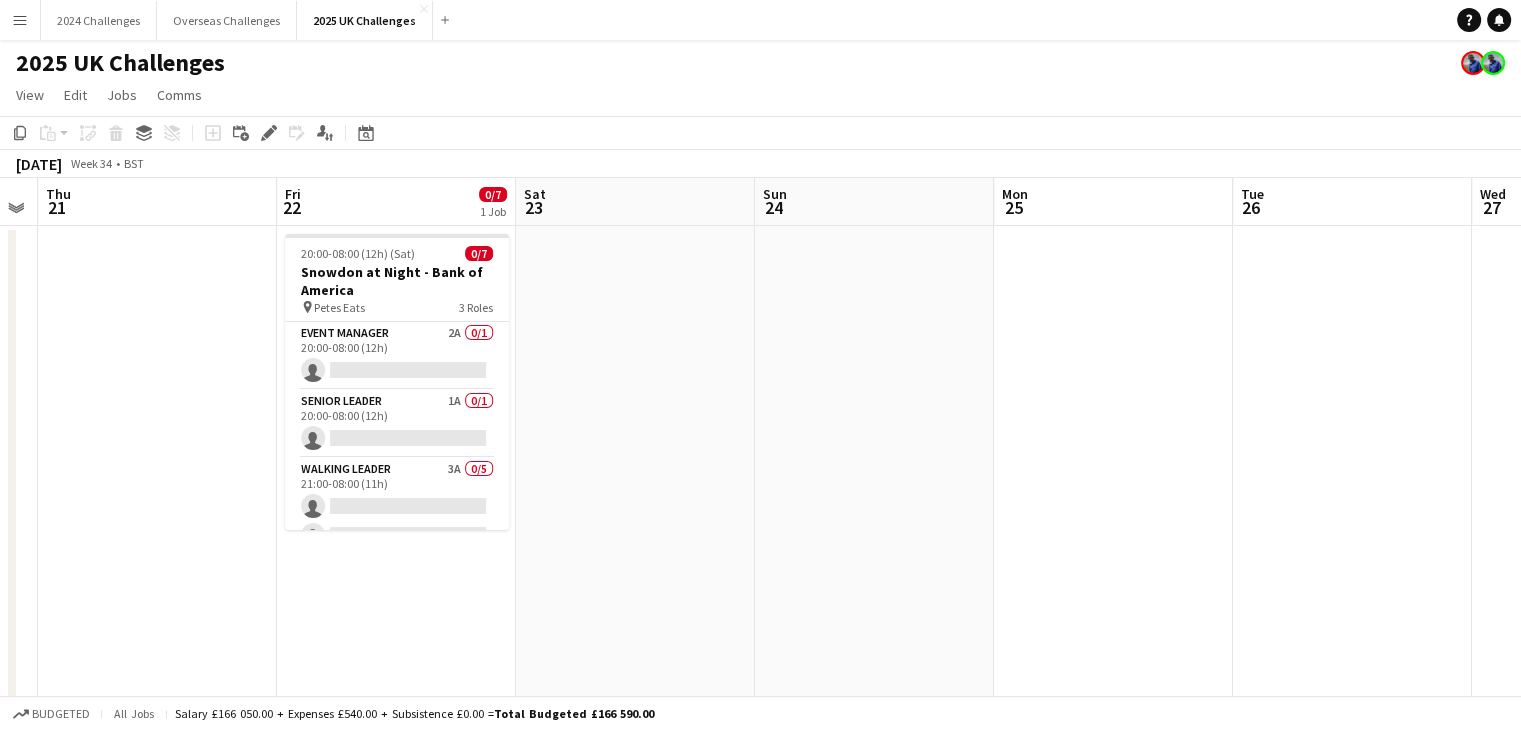 scroll, scrollTop: 0, scrollLeft: 796, axis: horizontal 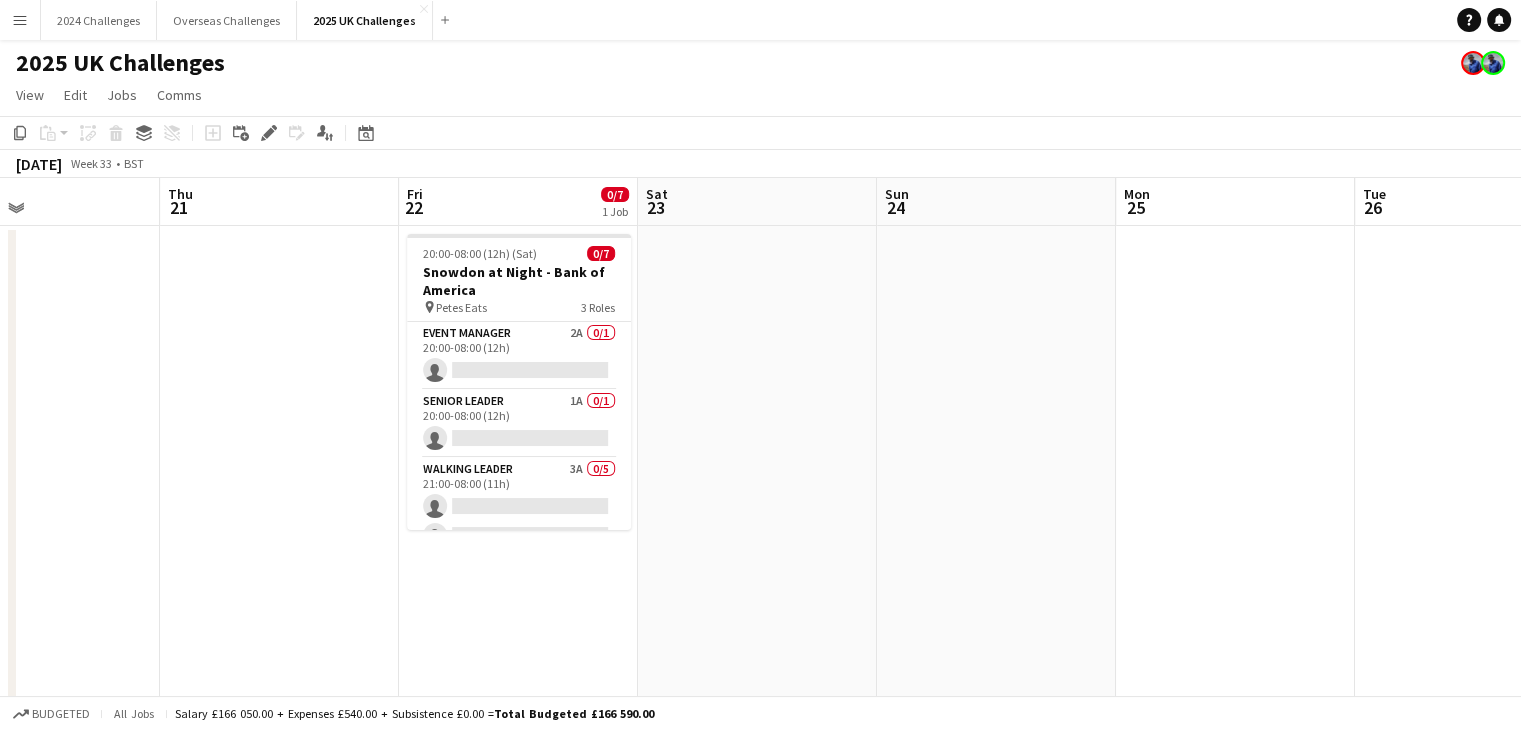 drag, startPoint x: 590, startPoint y: 341, endPoint x: 0, endPoint y: 342, distance: 590.00085 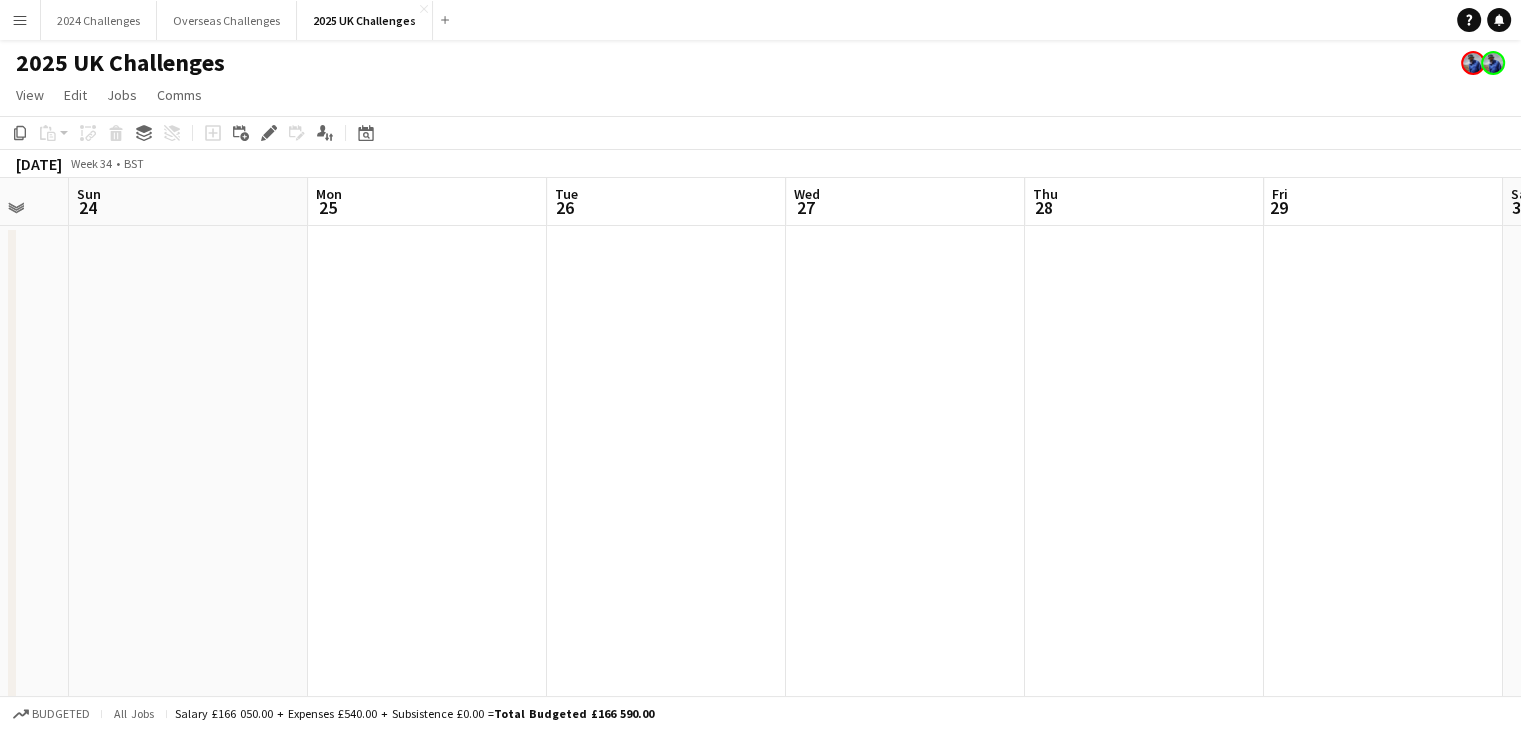drag, startPoint x: 954, startPoint y: 307, endPoint x: 264, endPoint y: 322, distance: 690.163 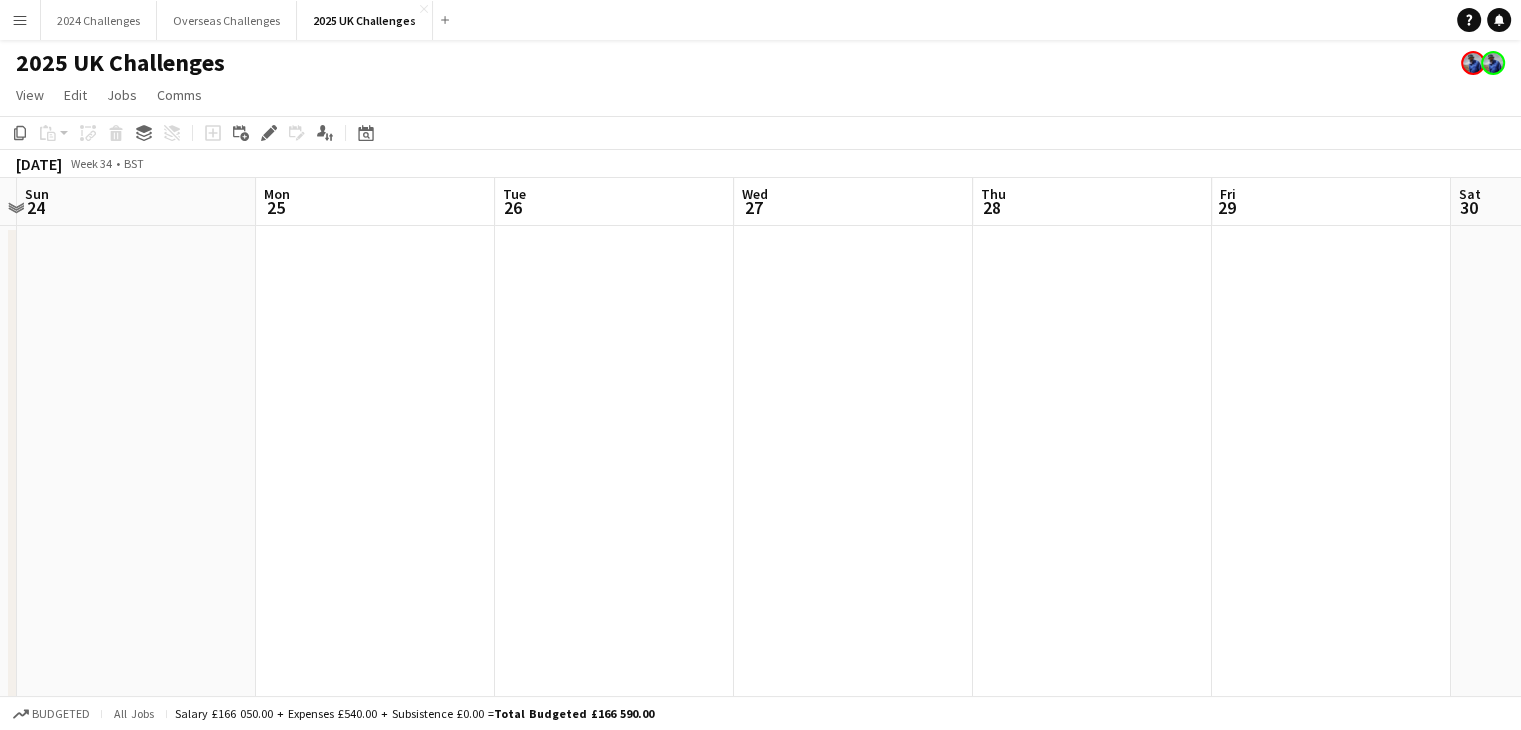 scroll, scrollTop: 0, scrollLeft: 460, axis: horizontal 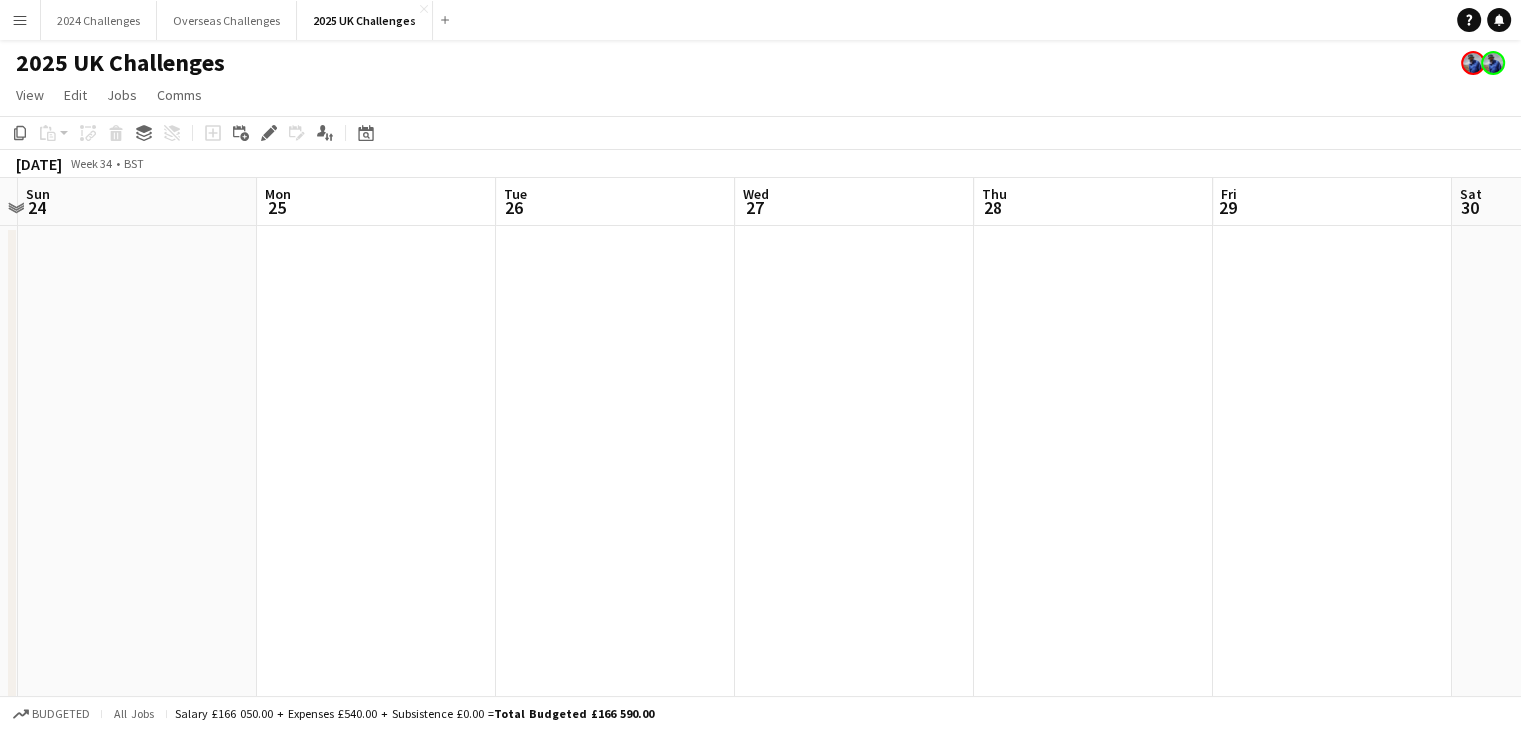 drag, startPoint x: 1080, startPoint y: 301, endPoint x: 1029, endPoint y: 312, distance: 52.17279 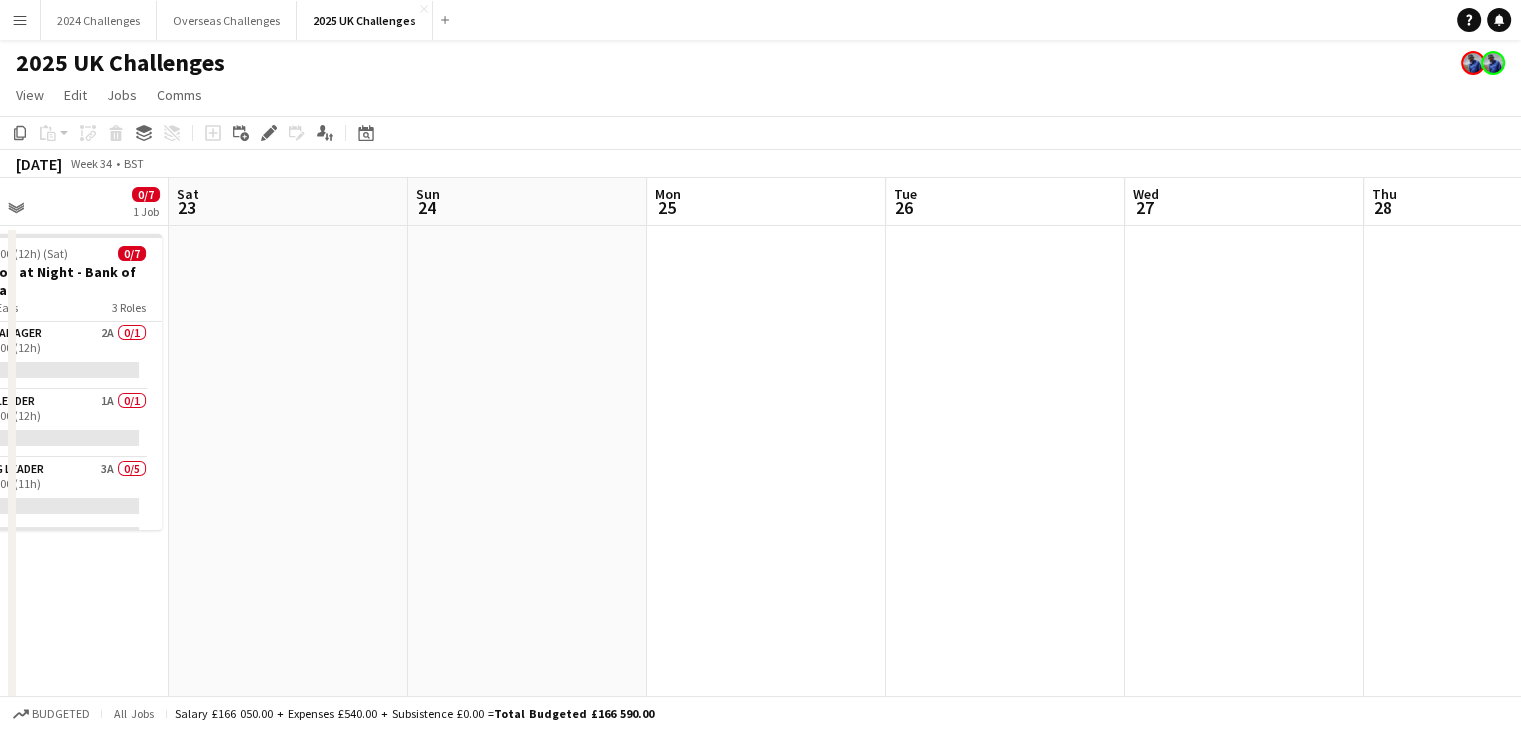 scroll, scrollTop: 0, scrollLeft: 444, axis: horizontal 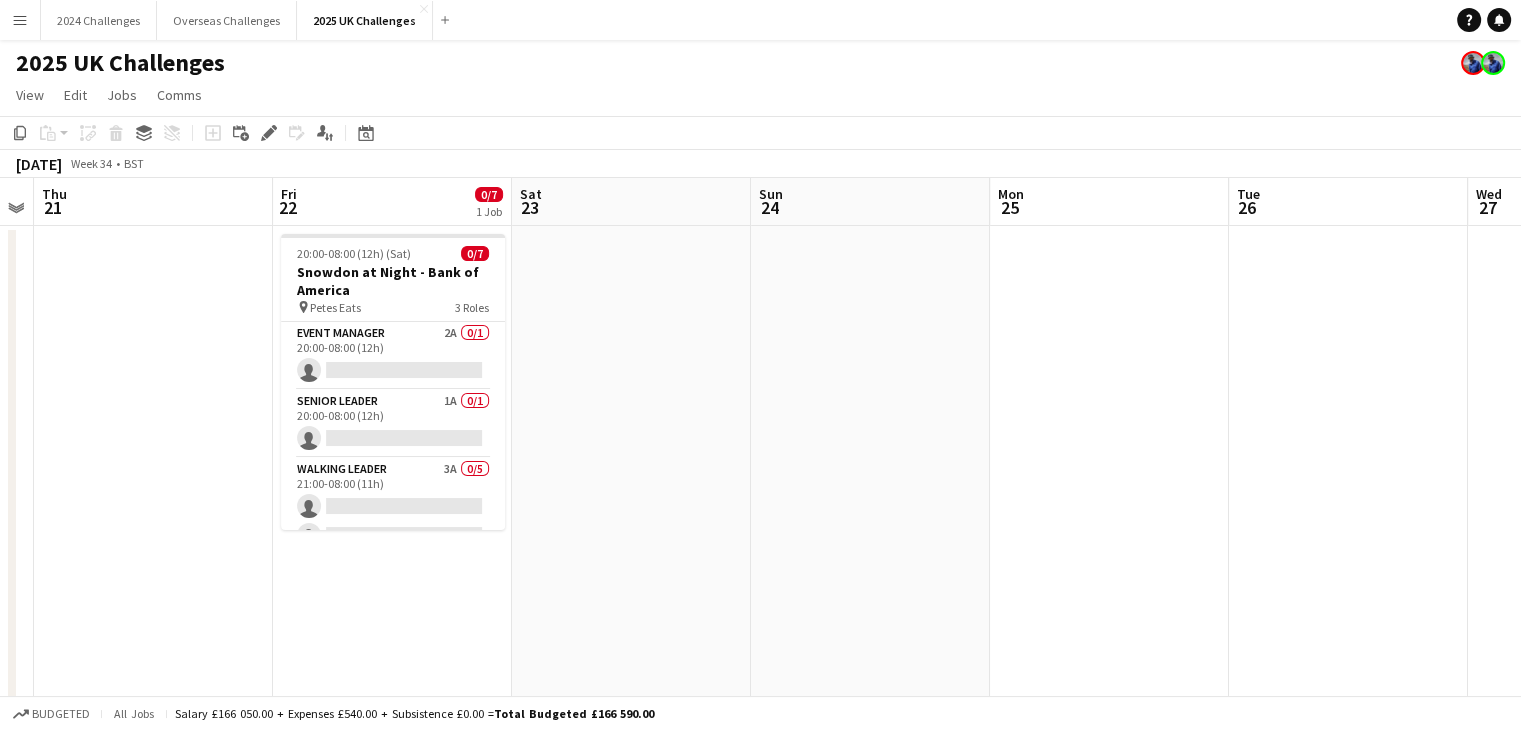 drag, startPoint x: 479, startPoint y: 365, endPoint x: 1078, endPoint y: 358, distance: 599.0409 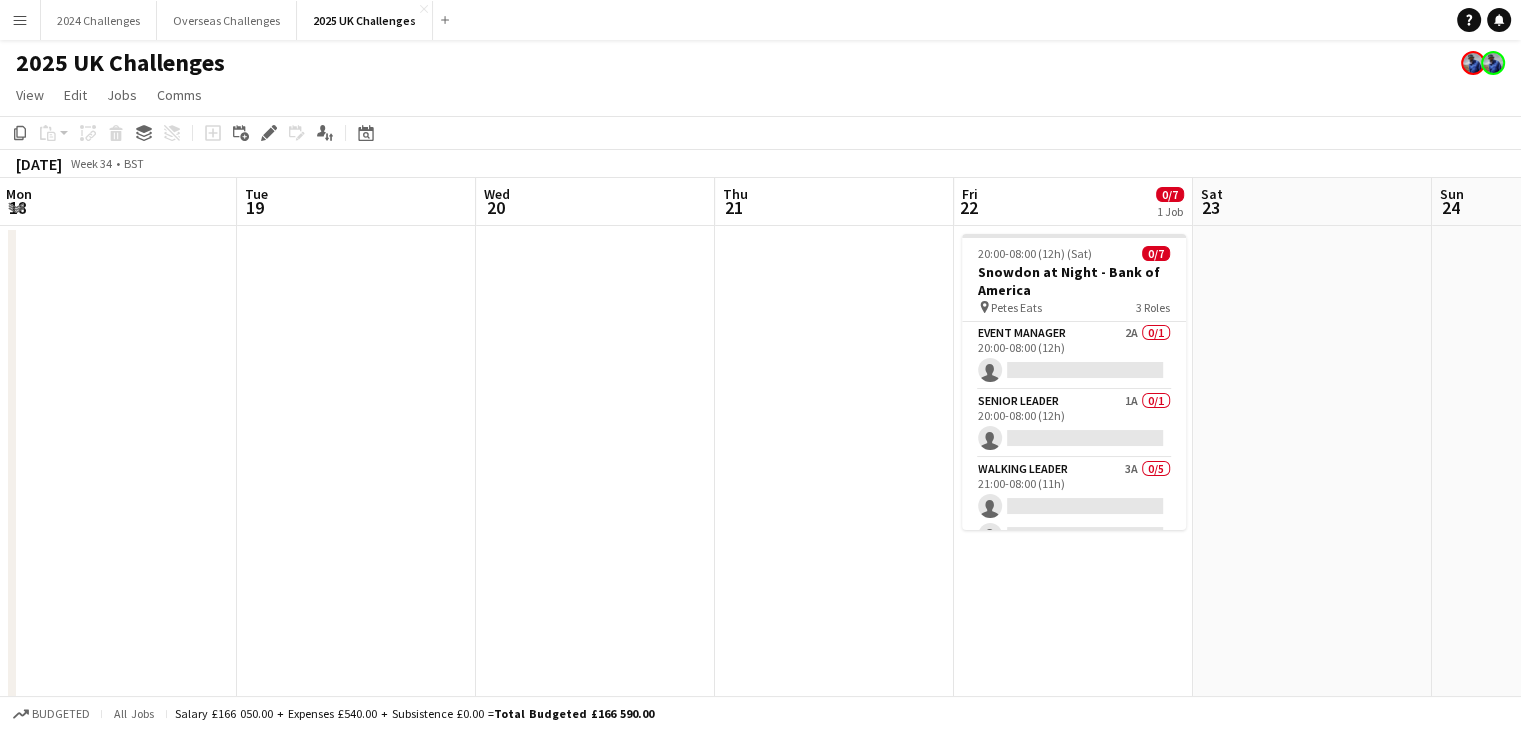 drag, startPoint x: 137, startPoint y: 289, endPoint x: 819, endPoint y: 269, distance: 682.2932 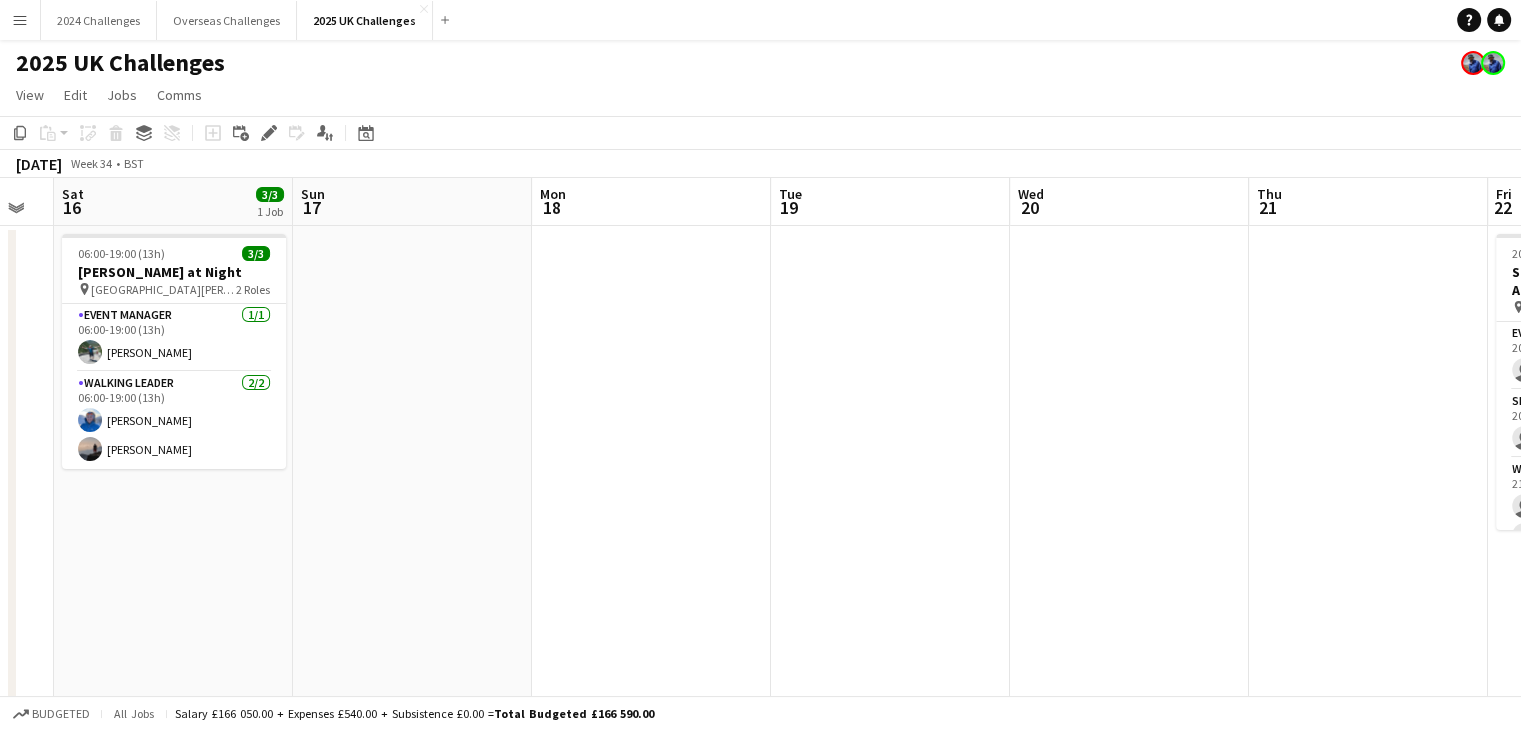 drag, startPoint x: 734, startPoint y: 280, endPoint x: 1024, endPoint y: 277, distance: 290.0155 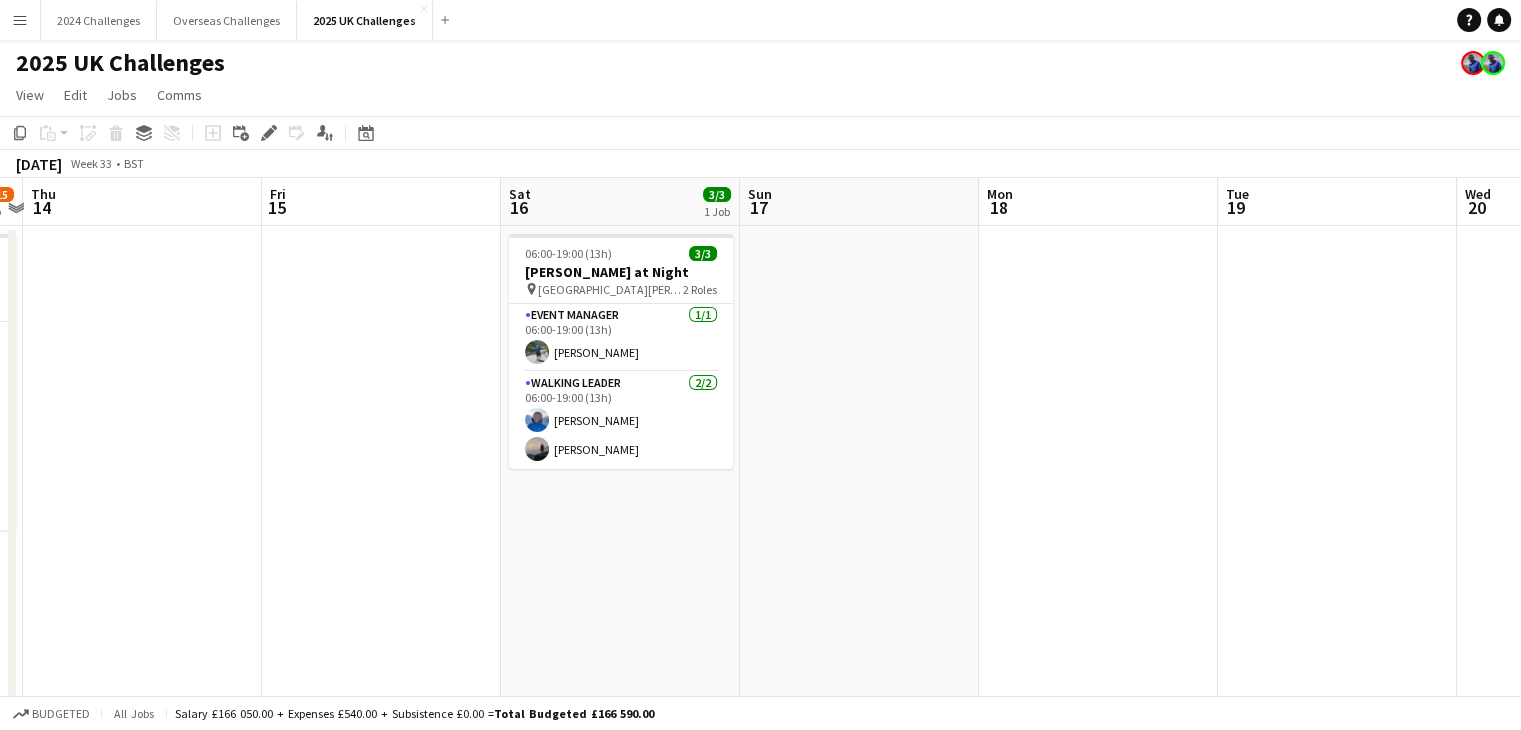 drag, startPoint x: 717, startPoint y: 292, endPoint x: 1165, endPoint y: 281, distance: 448.135 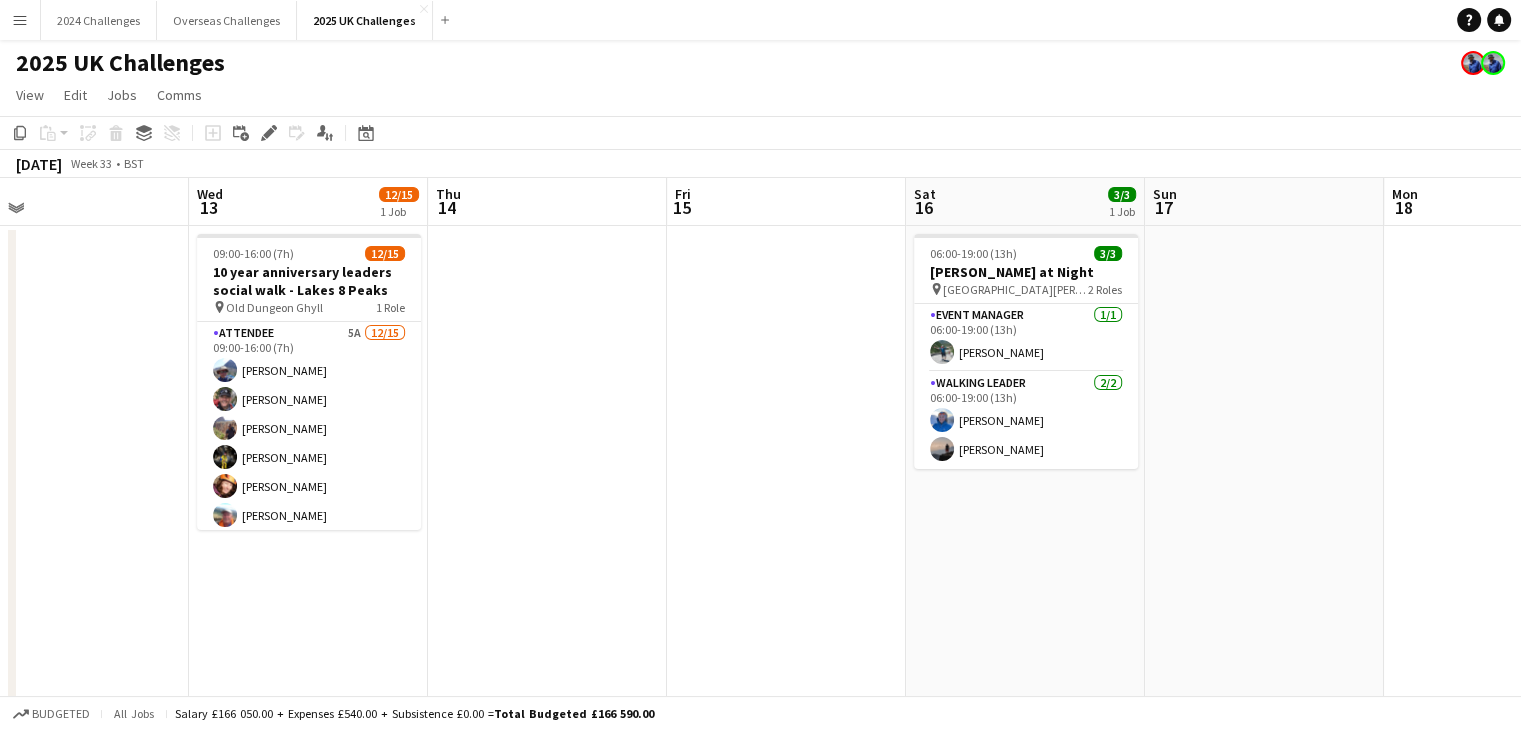 drag, startPoint x: 700, startPoint y: 294, endPoint x: 890, endPoint y: 293, distance: 190.00262 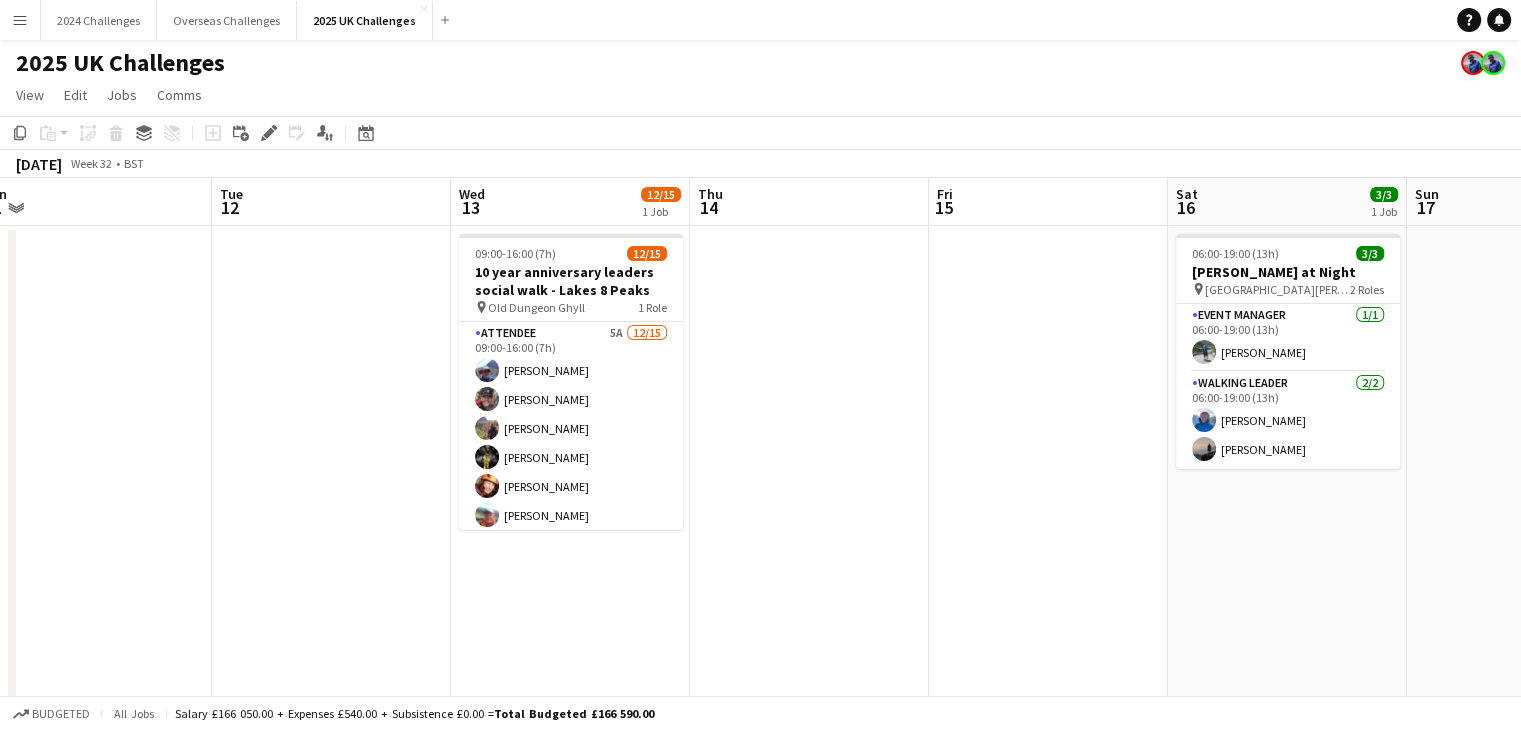 drag, startPoint x: 159, startPoint y: 309, endPoint x: 654, endPoint y: 286, distance: 495.53406 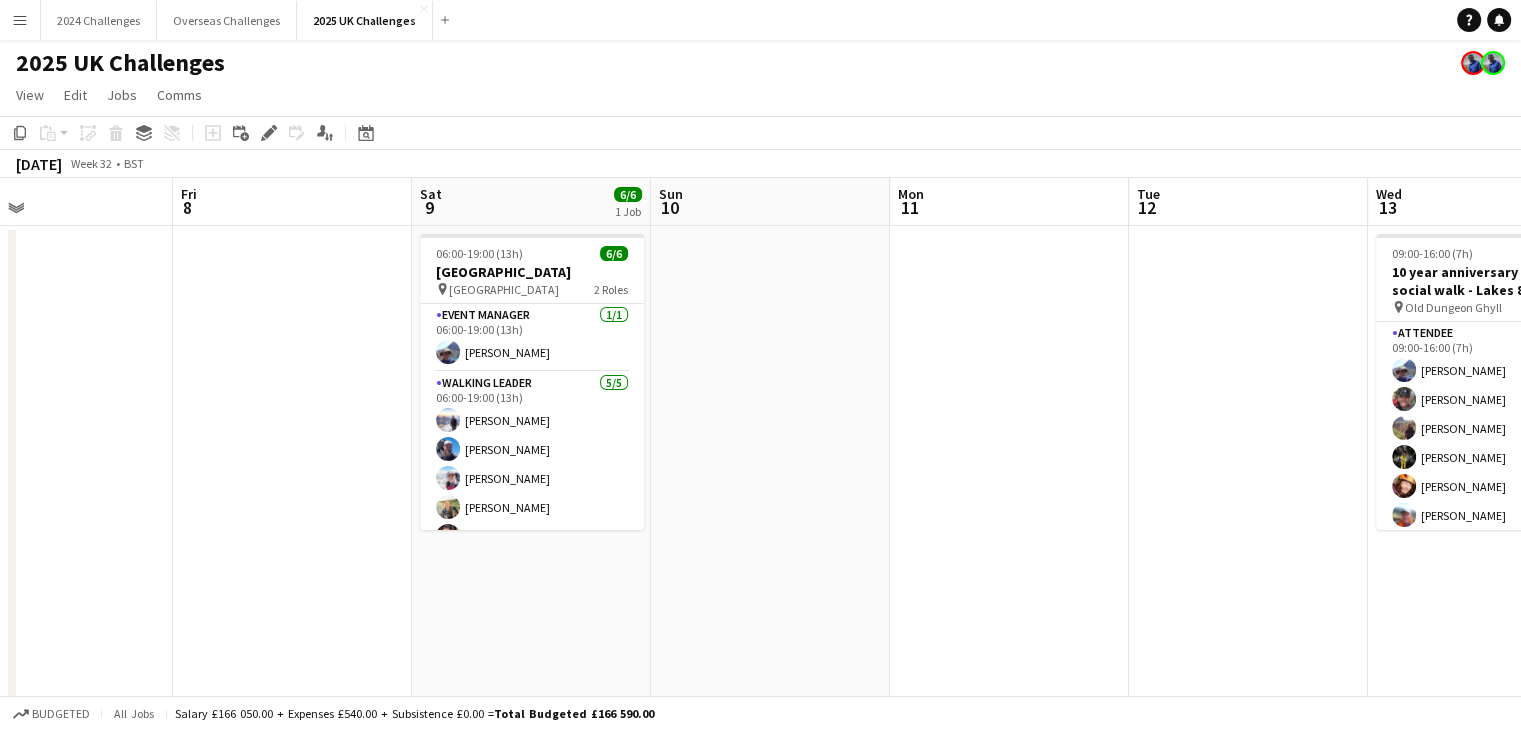 drag, startPoint x: 364, startPoint y: 302, endPoint x: 804, endPoint y: 285, distance: 440.32828 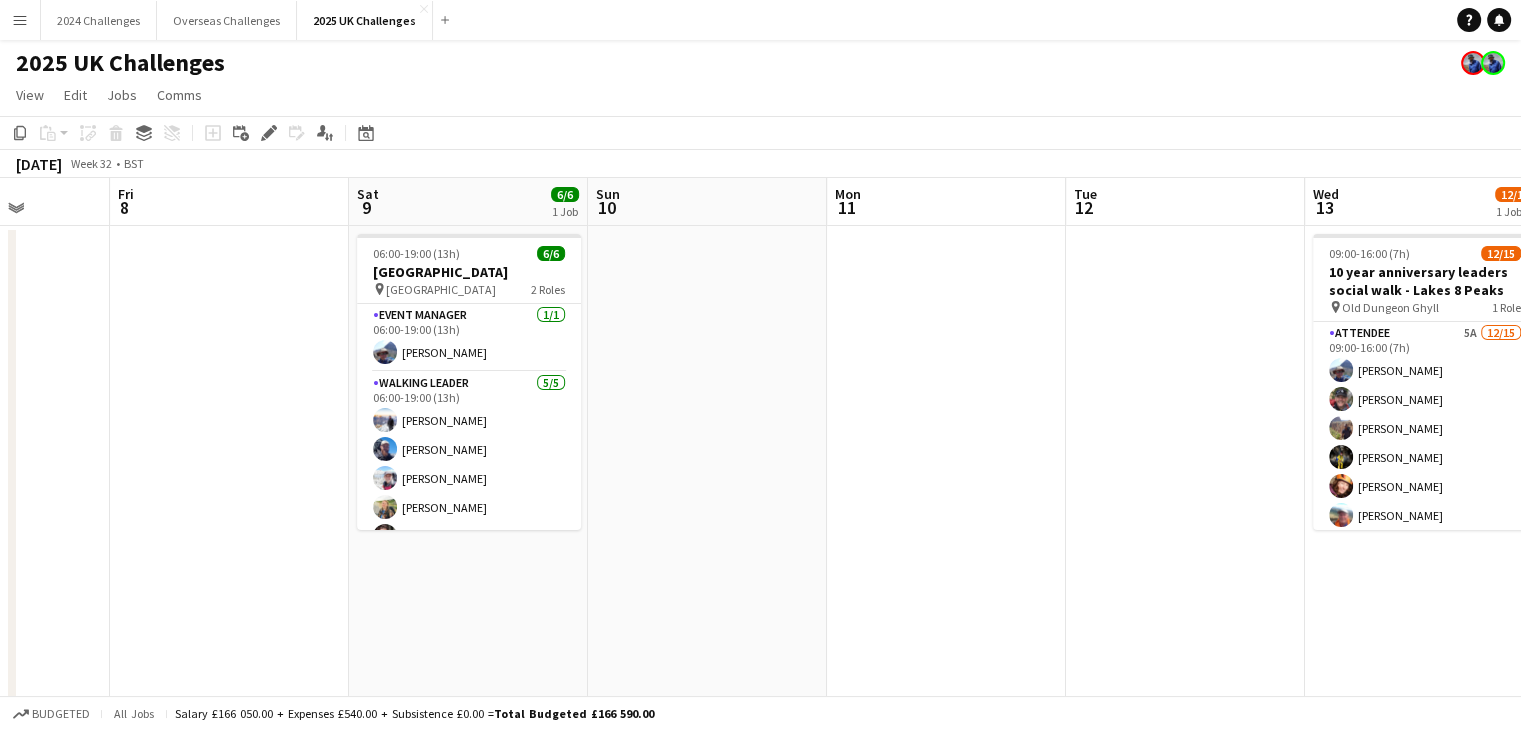 drag, startPoint x: 185, startPoint y: 301, endPoint x: 836, endPoint y: 266, distance: 651.9402 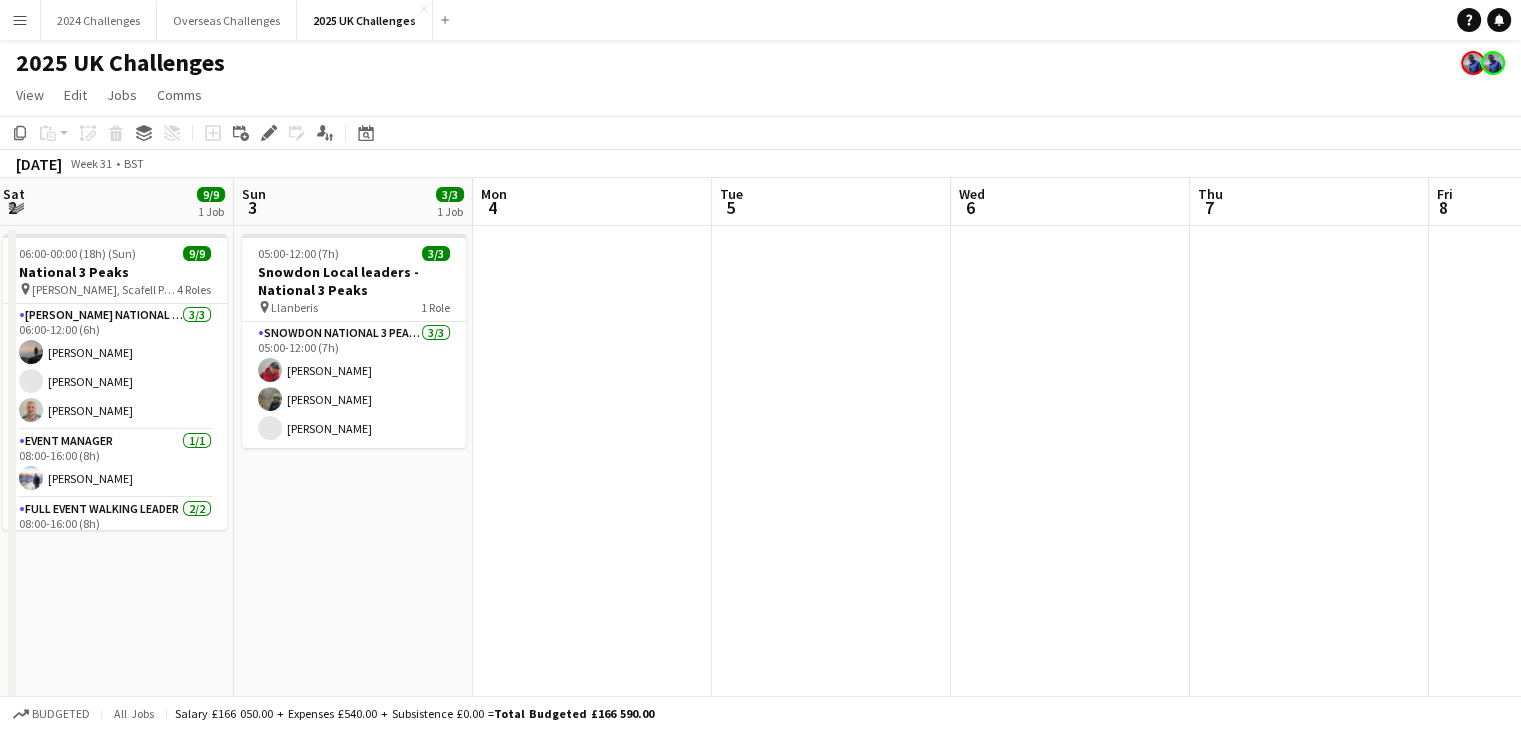 drag, startPoint x: 319, startPoint y: 293, endPoint x: 889, endPoint y: 277, distance: 570.2245 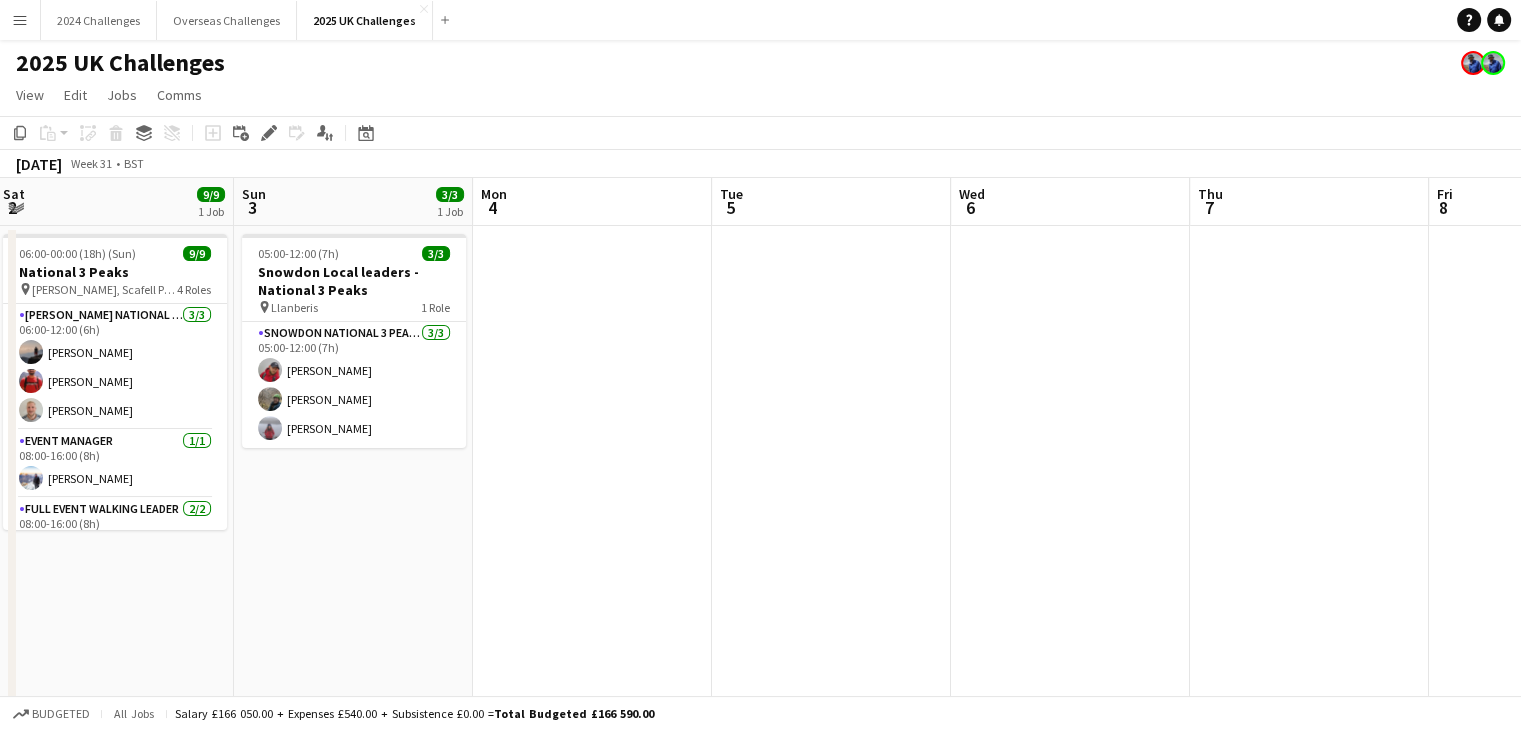 click on "Thu   31   Fri   1   Sat   2   9/9   1 Job   Sun   3   3/3   1 Job   Mon   4   Tue   5   Wed   6   Thu   7   Fri   8   Sat   9   6/6   1 Job   Sun   10   Mon   11      06:00-00:00 (18h) (Sun)   9/9   National 3 Peaks
pin
[PERSON_NAME], Scafell Pike and Snowdon   4 Roles   [PERSON_NAME] National 3 Peaks Walking Leader   [DATE]   06:00-12:00 (6h)
[PERSON_NAME] [PERSON_NAME] [PERSON_NAME]  Event Manager   [DATE]   08:00-16:00 (8h)
[PERSON_NAME]  Full Event Walking Leader   [DATE]   08:00-16:00 (8h)
[PERSON_NAME] [PERSON_NAME]  Scafell Pike National 3 Peaks Walking Leader   [DATE]   17:00-00:00 (7h)
[PERSON_NAME] [PERSON_NAME] [PERSON_NAME]     05:00-12:00 (7h)    3/3   Snowdon Local leaders - National 3 Peaks
pin
Llanberis   1 Role   Snowdon National 3 Peaks Walking Leader   [DATE]   05:00-12:00 (7h)
[PERSON_NAME] [PERSON_NAME] [PERSON_NAME]     06:00-19:00 (13h)    6/[GEOGRAPHIC_DATA]
pin
Brighton   2 Roles   1/1" at bounding box center (760, 724) 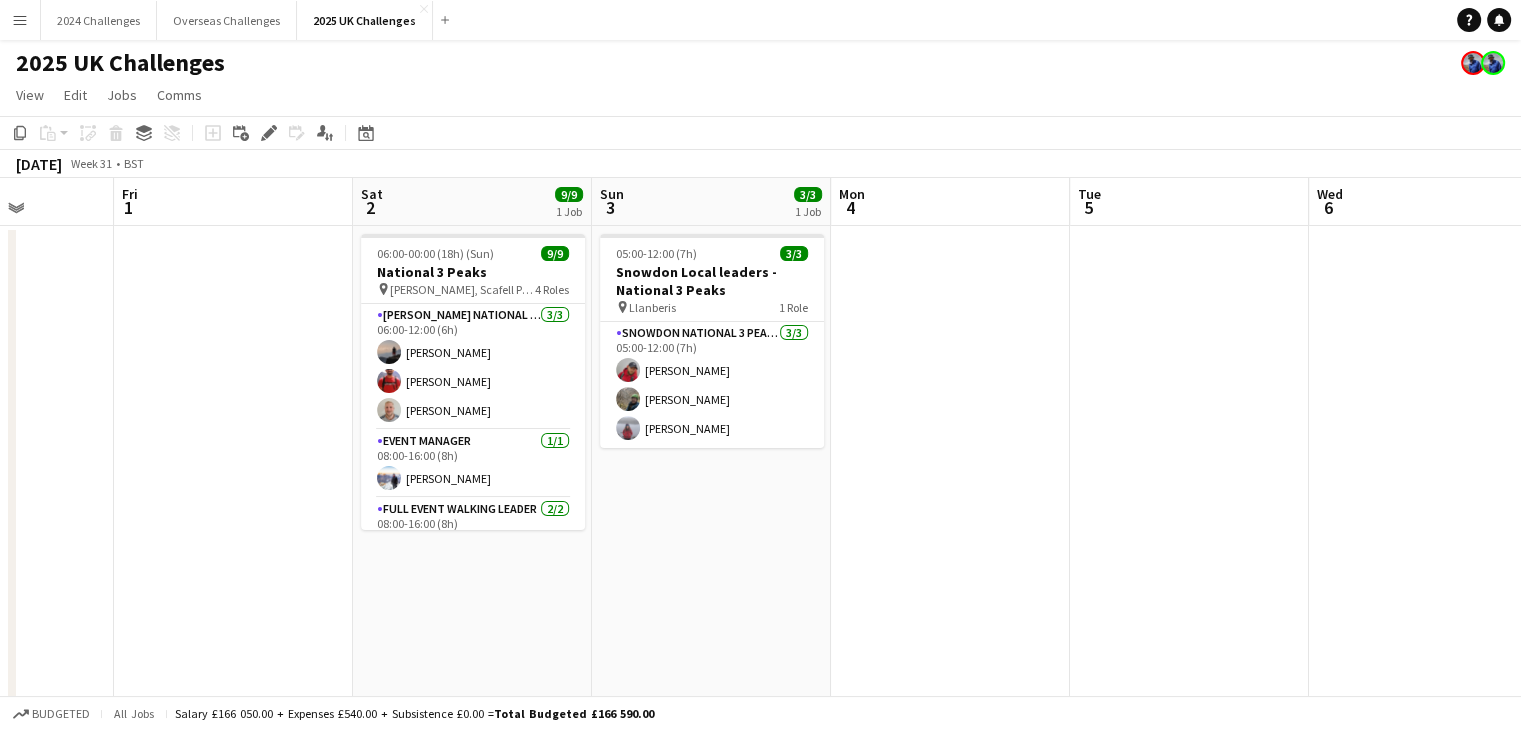 drag, startPoint x: 627, startPoint y: 321, endPoint x: 950, endPoint y: 315, distance: 323.05573 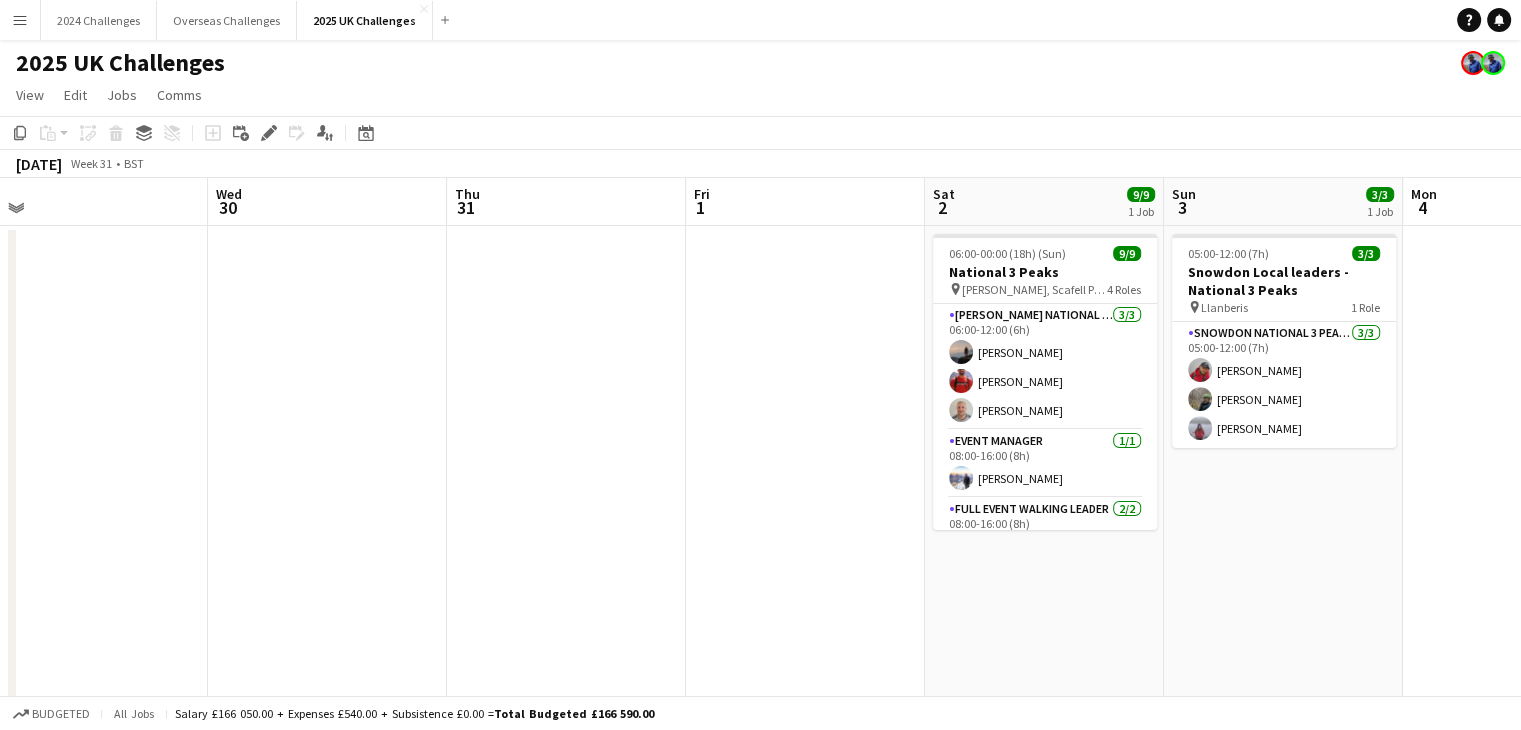 drag, startPoint x: 304, startPoint y: 314, endPoint x: 744, endPoint y: 311, distance: 440.01022 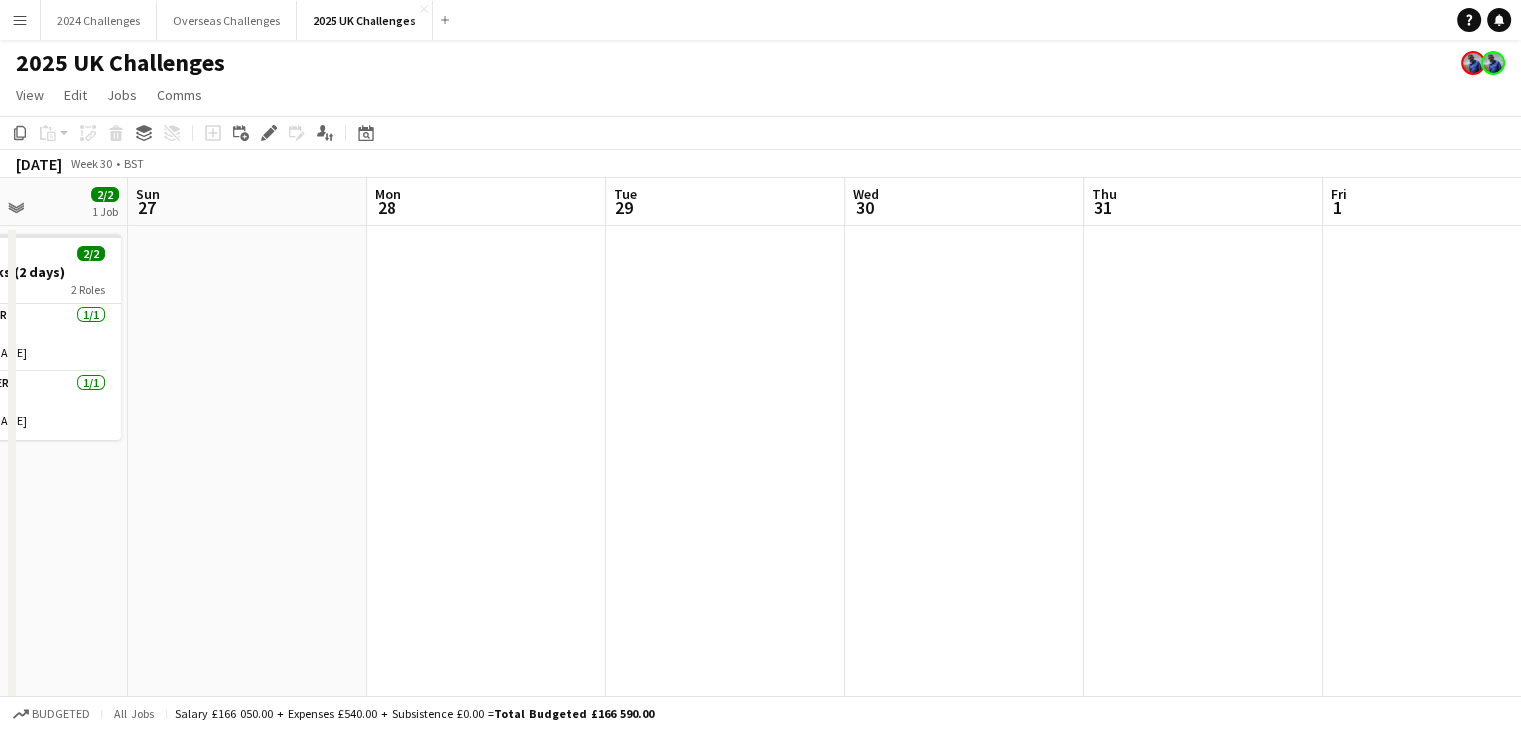 drag, startPoint x: 155, startPoint y: 330, endPoint x: 792, endPoint y: 329, distance: 637.0008 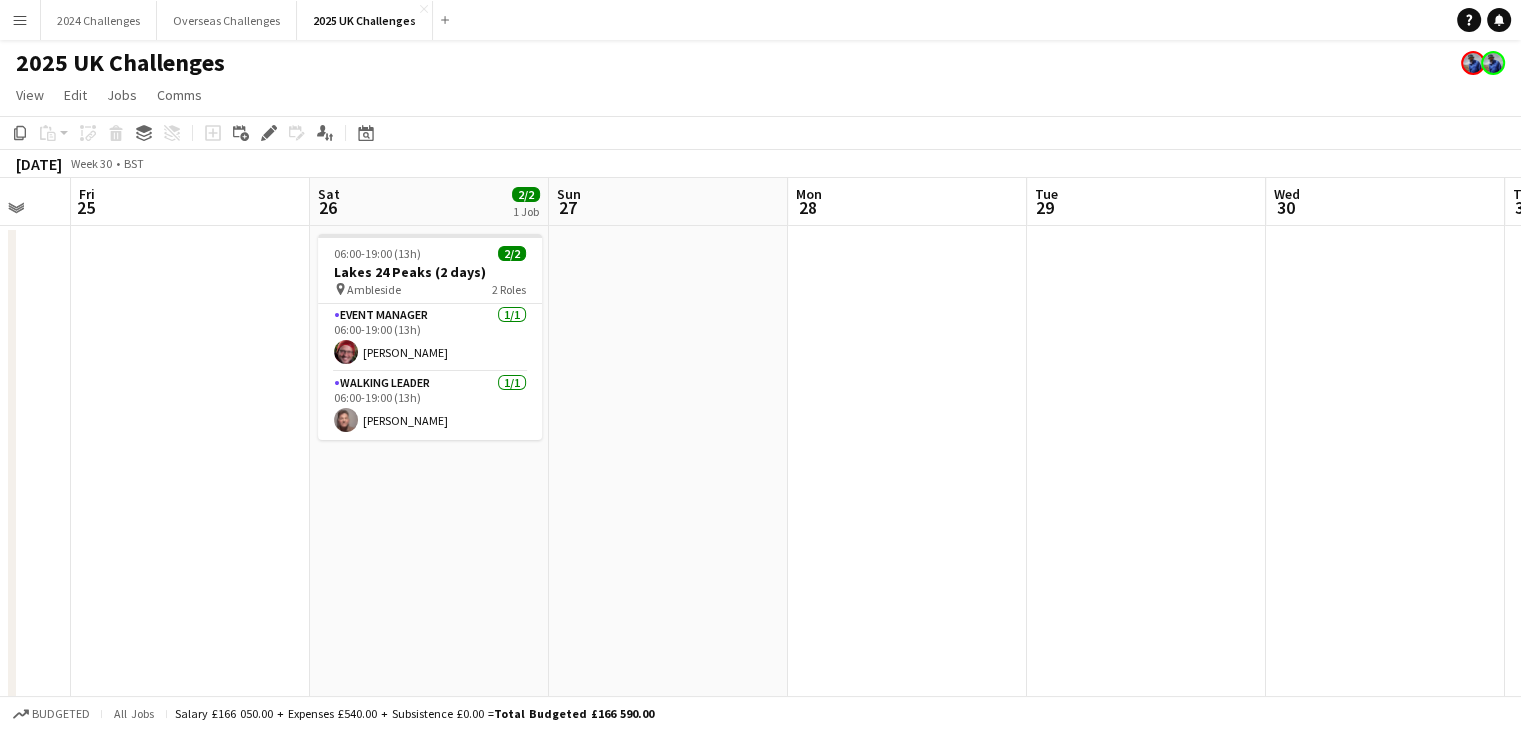 scroll, scrollTop: 0, scrollLeft: 405, axis: horizontal 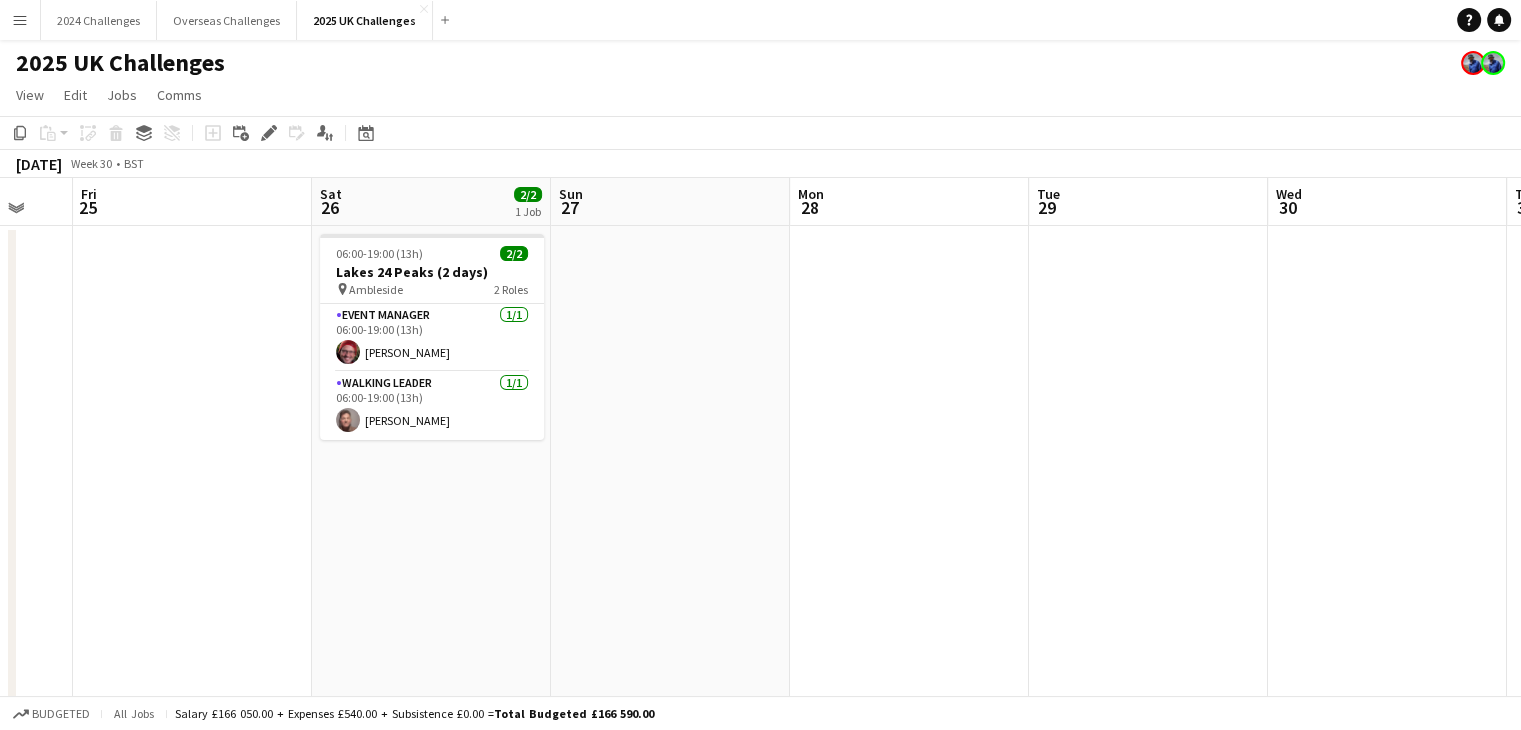 drag, startPoint x: 368, startPoint y: 331, endPoint x: 775, endPoint y: 323, distance: 407.0786 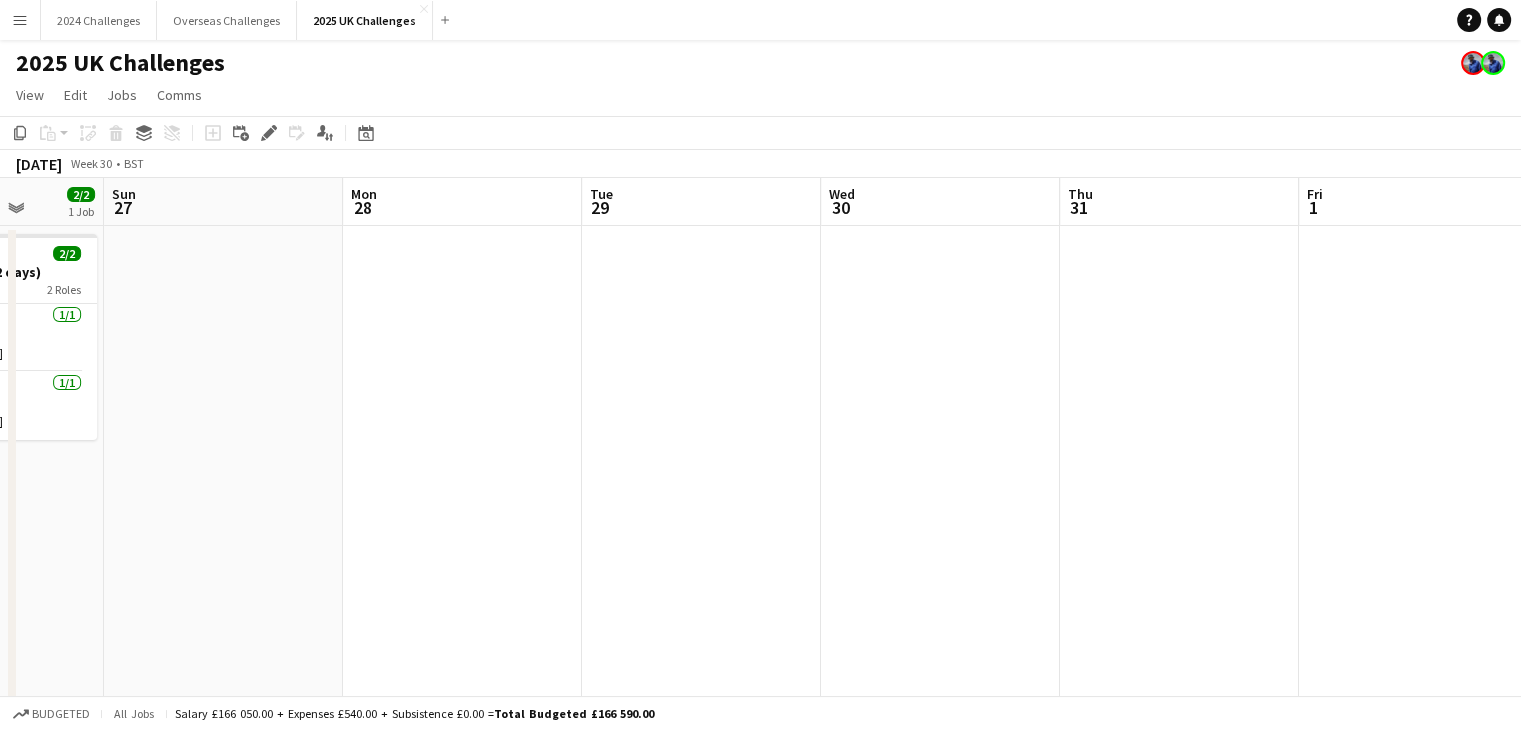 drag, startPoint x: 854, startPoint y: 337, endPoint x: 527, endPoint y: 334, distance: 327.01376 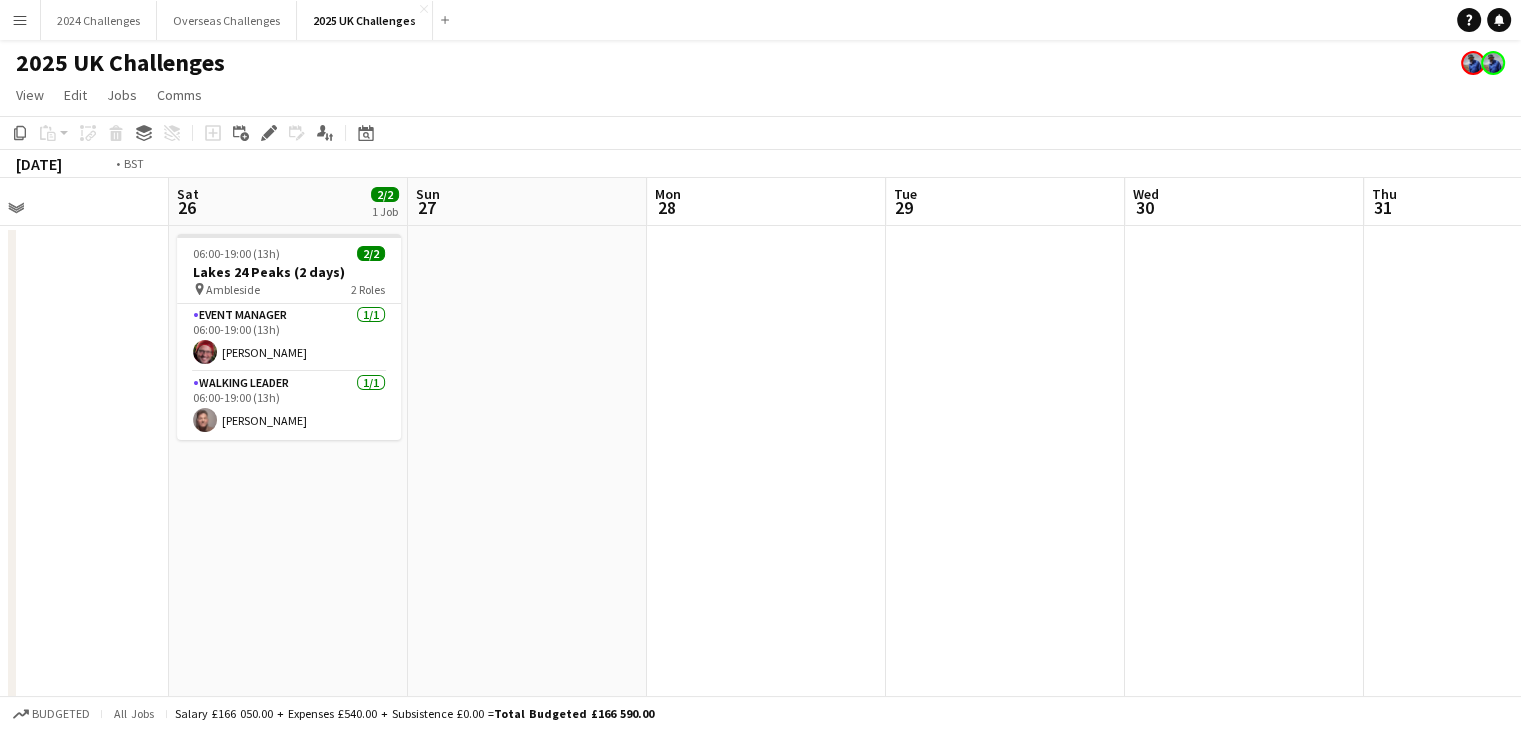 drag, startPoint x: 1239, startPoint y: 287, endPoint x: 629, endPoint y: 280, distance: 610.04016 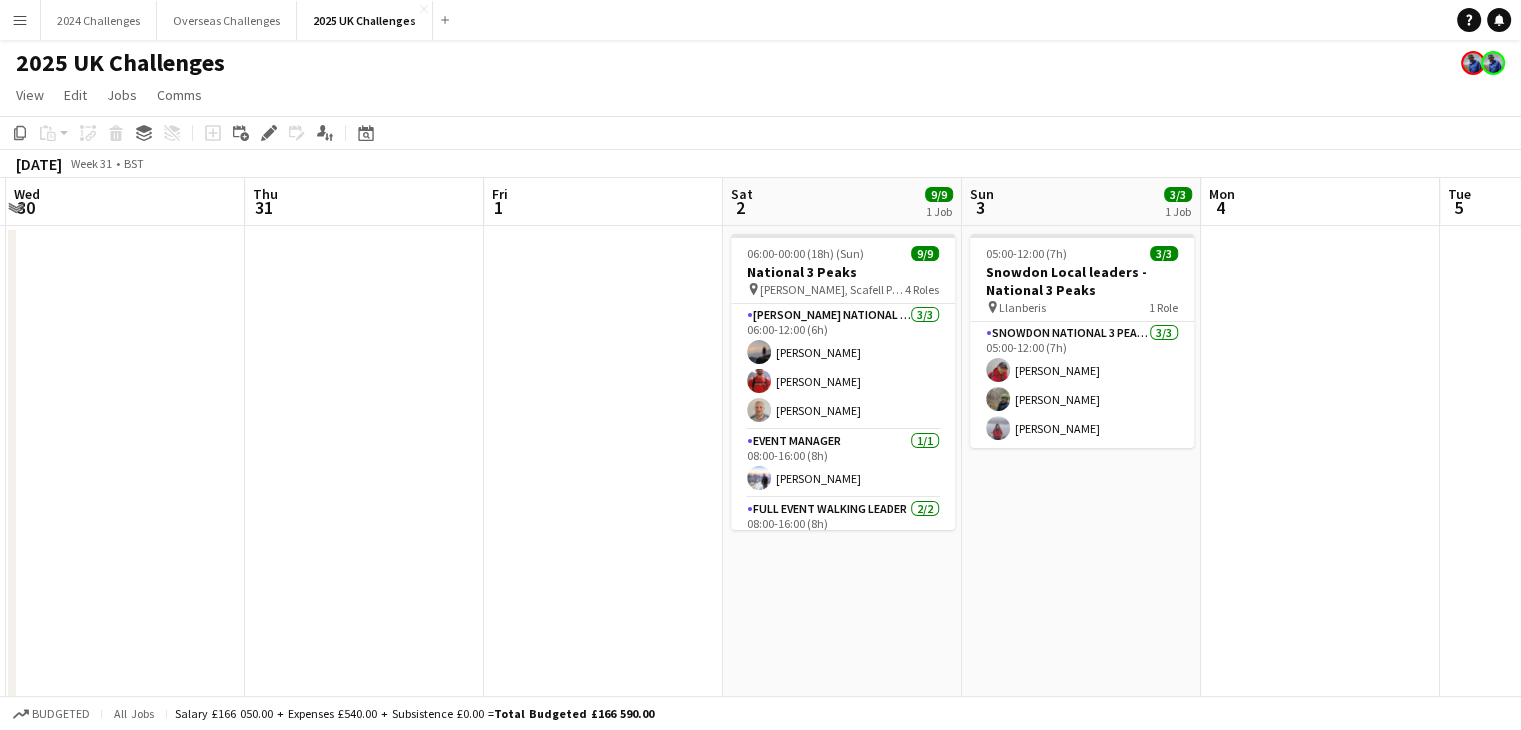 scroll, scrollTop: 0, scrollLeft: 851, axis: horizontal 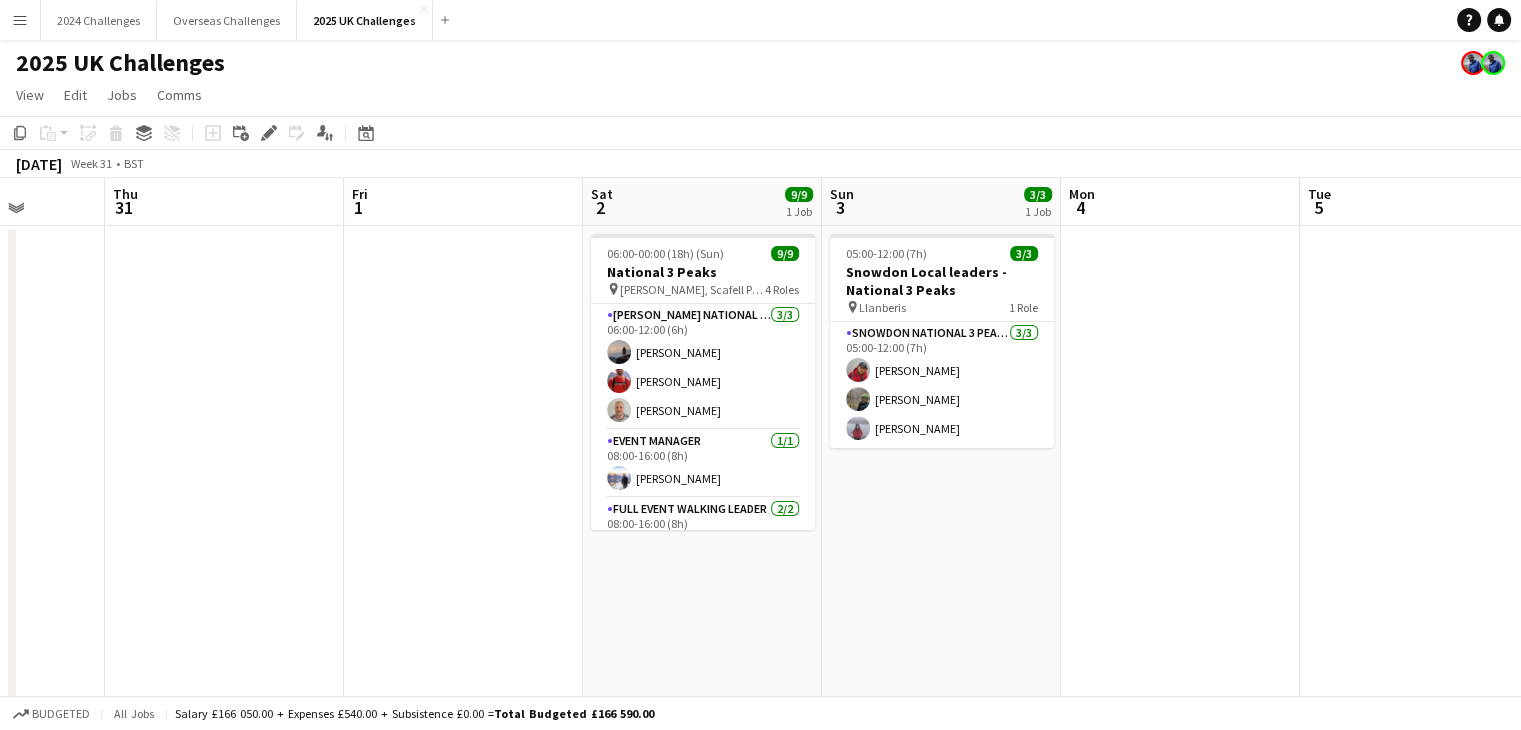 drag, startPoint x: 624, startPoint y: 287, endPoint x: 484, endPoint y: 288, distance: 140.00357 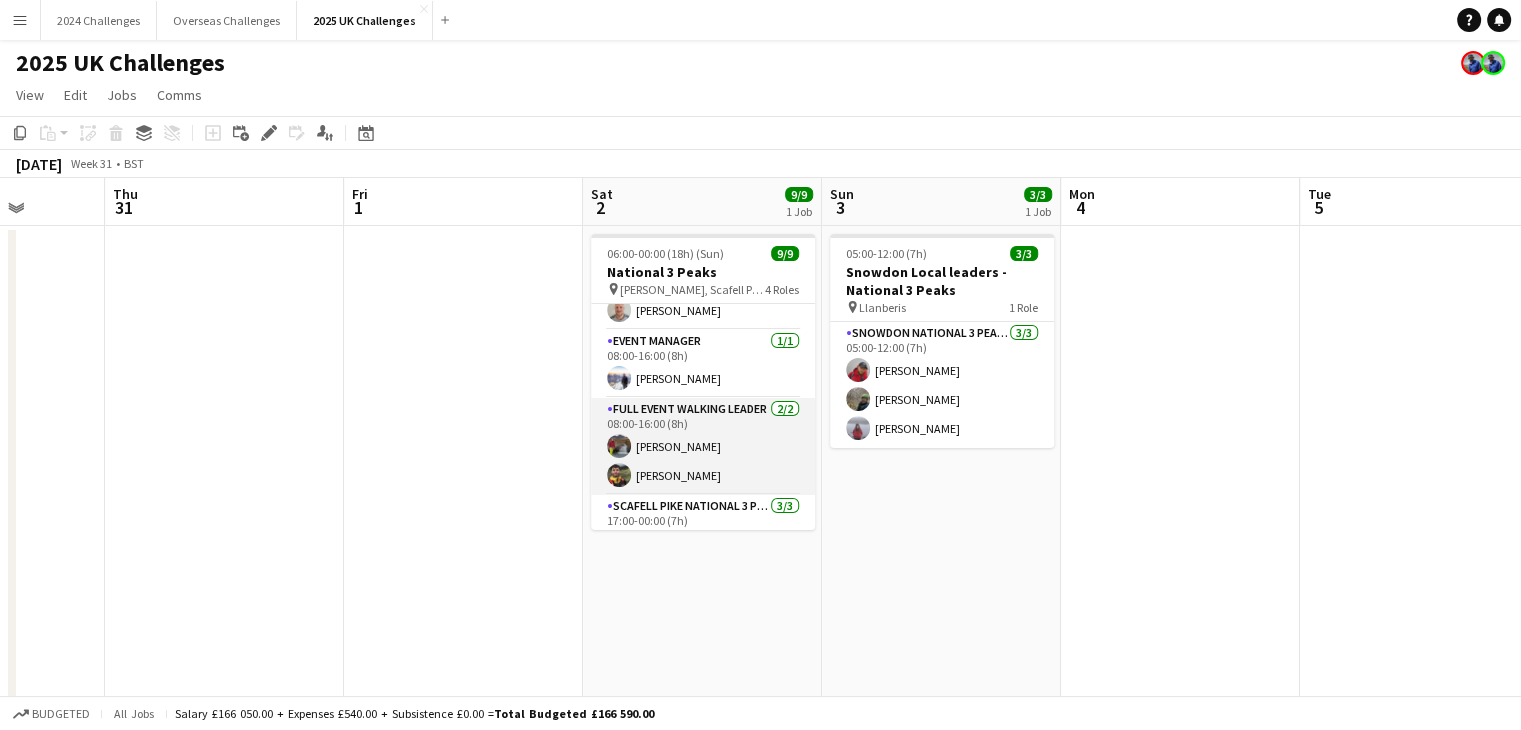 scroll, scrollTop: 0, scrollLeft: 0, axis: both 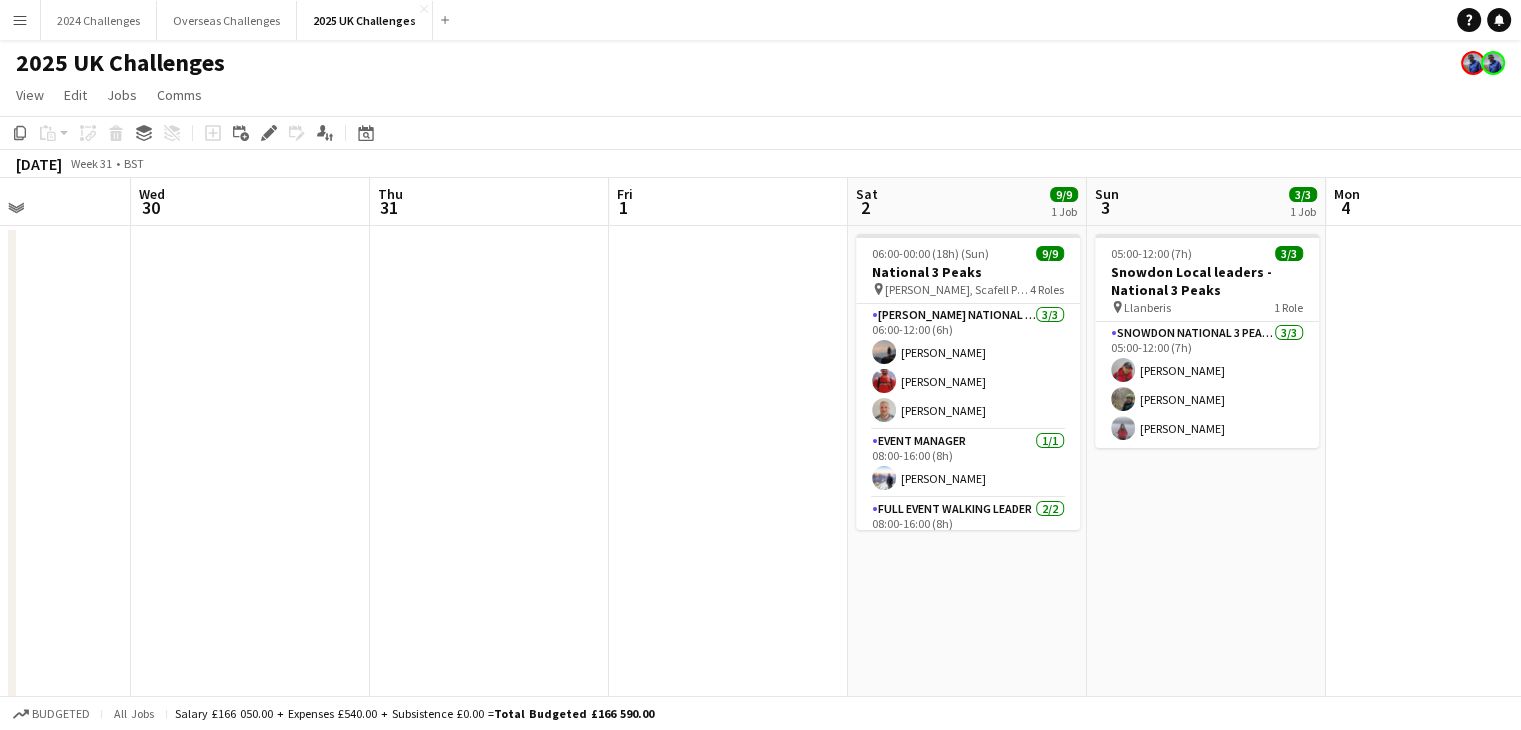 drag, startPoint x: 393, startPoint y: 323, endPoint x: 658, endPoint y: 313, distance: 265.1886 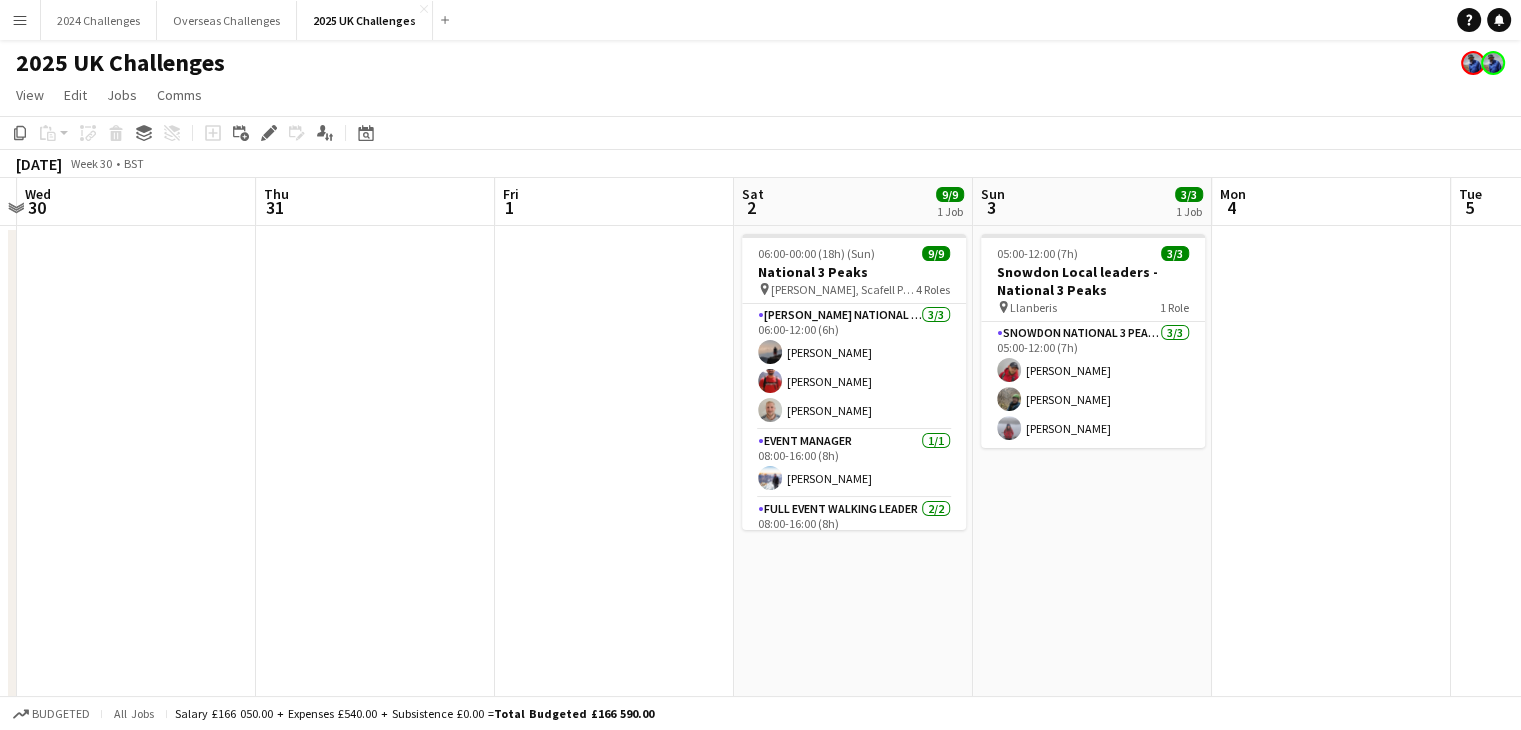 scroll, scrollTop: 0, scrollLeft: 718, axis: horizontal 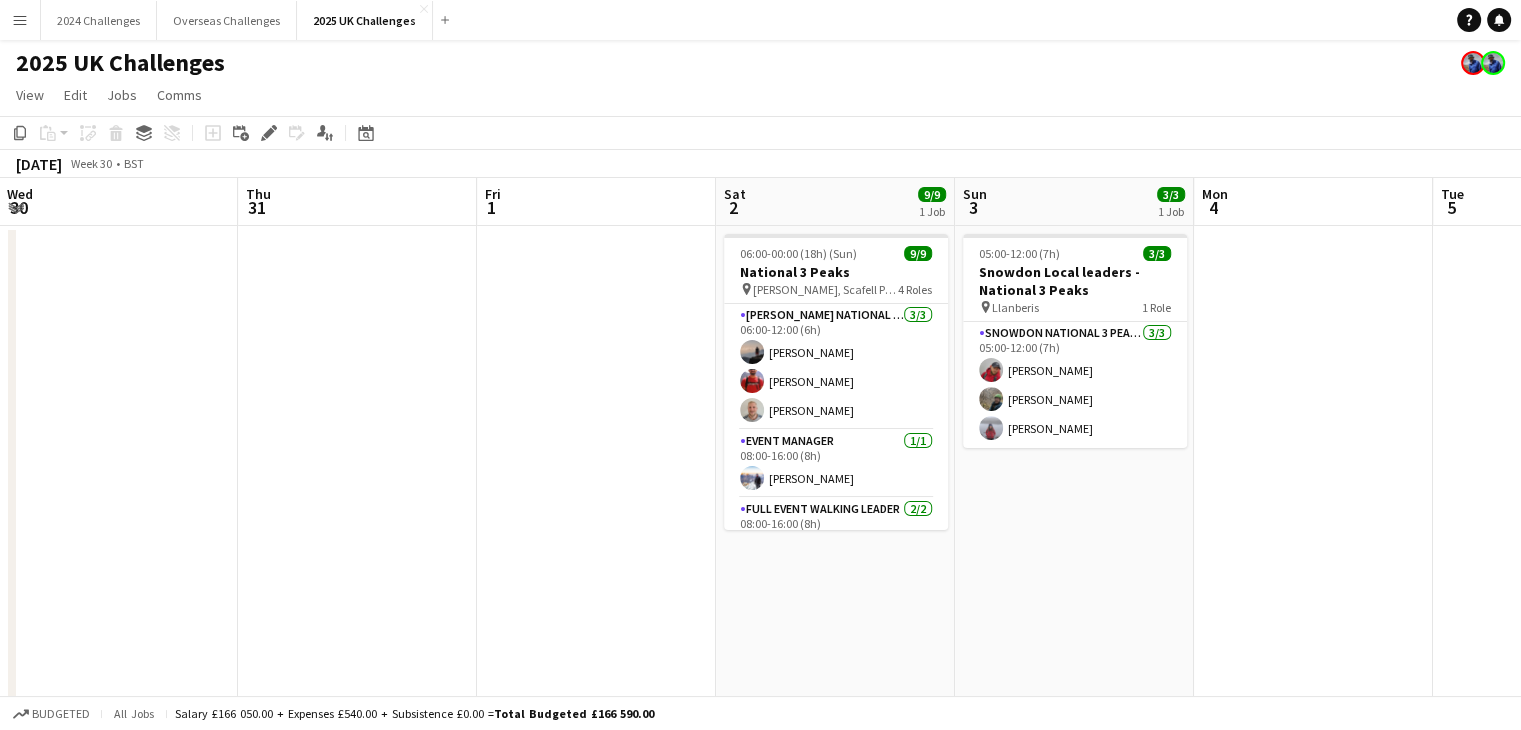drag, startPoint x: 240, startPoint y: 420, endPoint x: 98, endPoint y: 382, distance: 146.9966 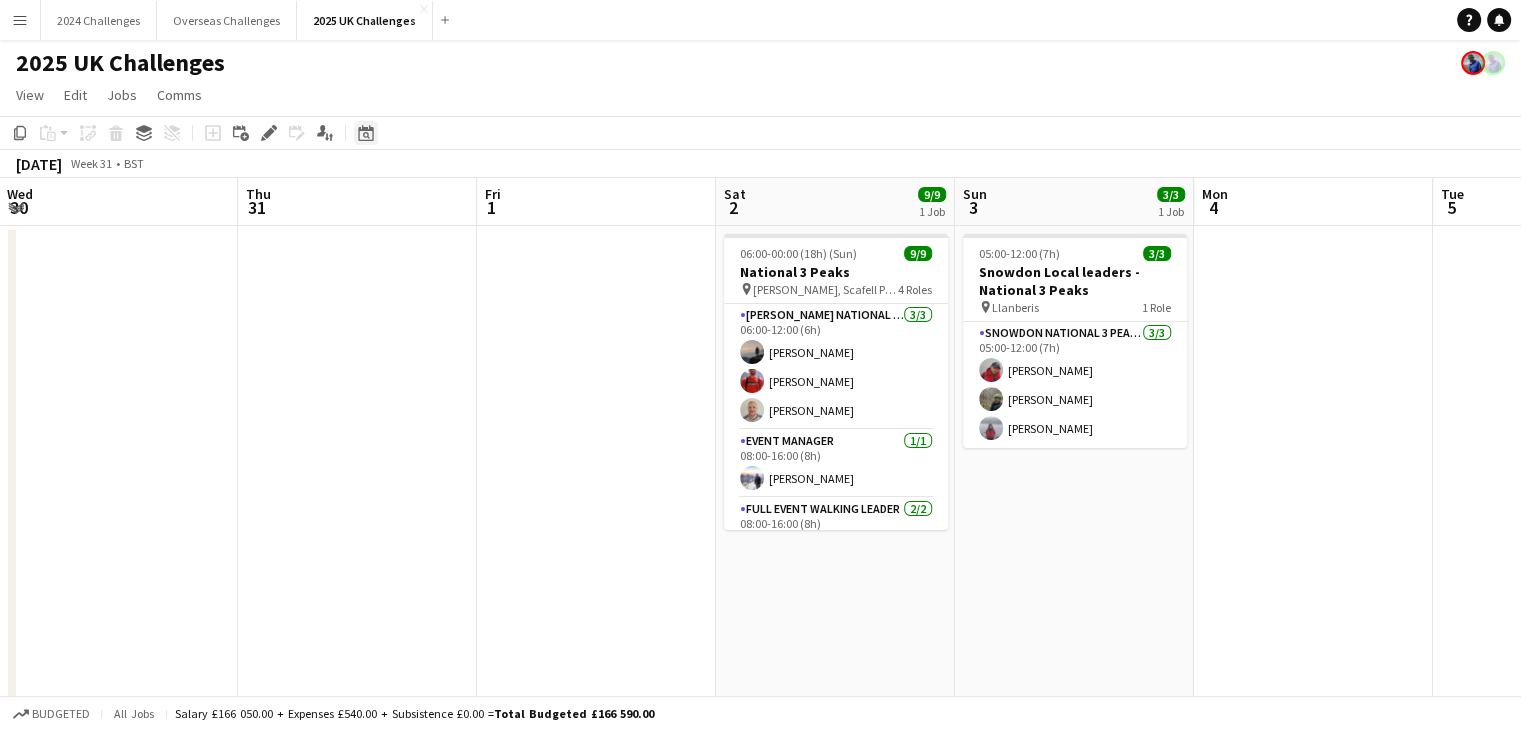 click on "Date picker" 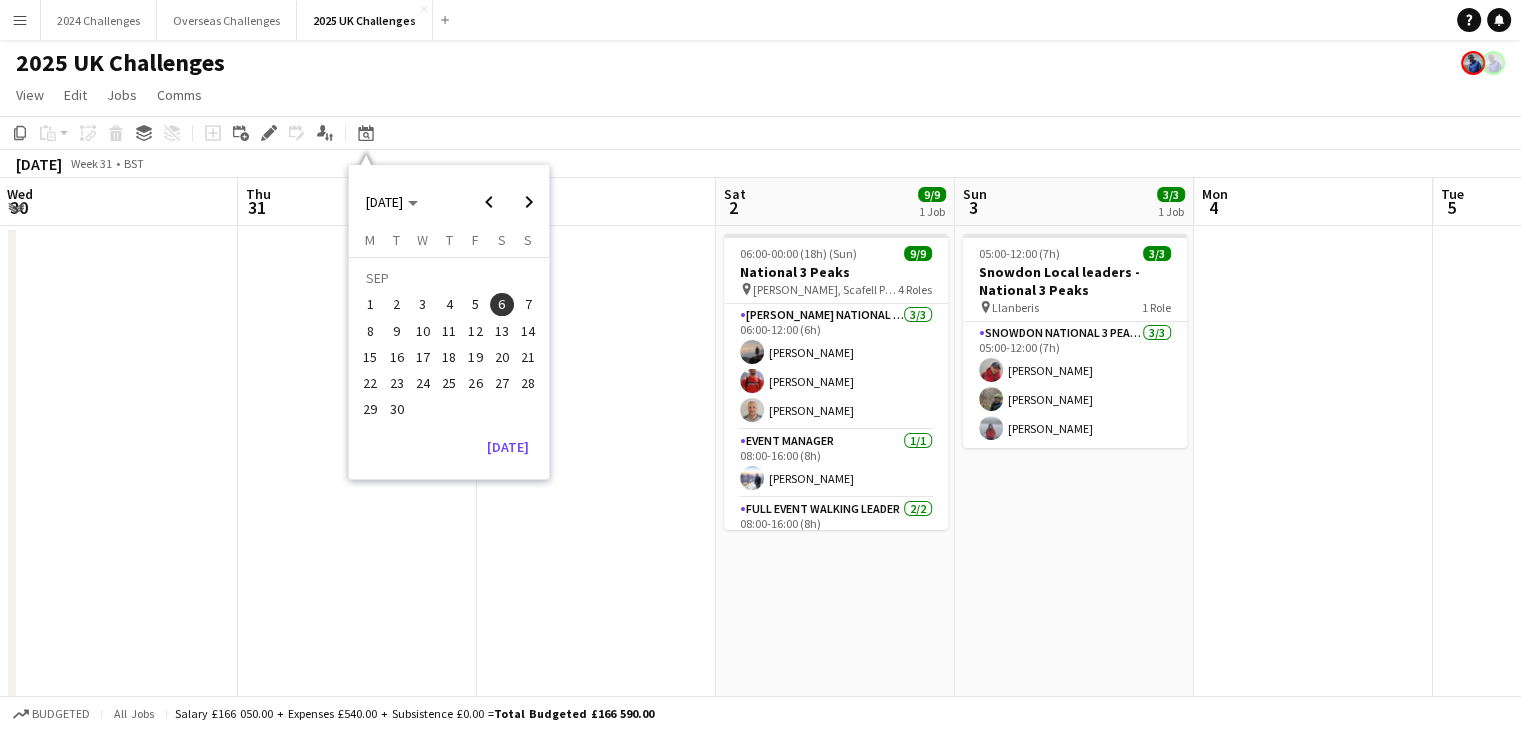click on "6" at bounding box center (502, 305) 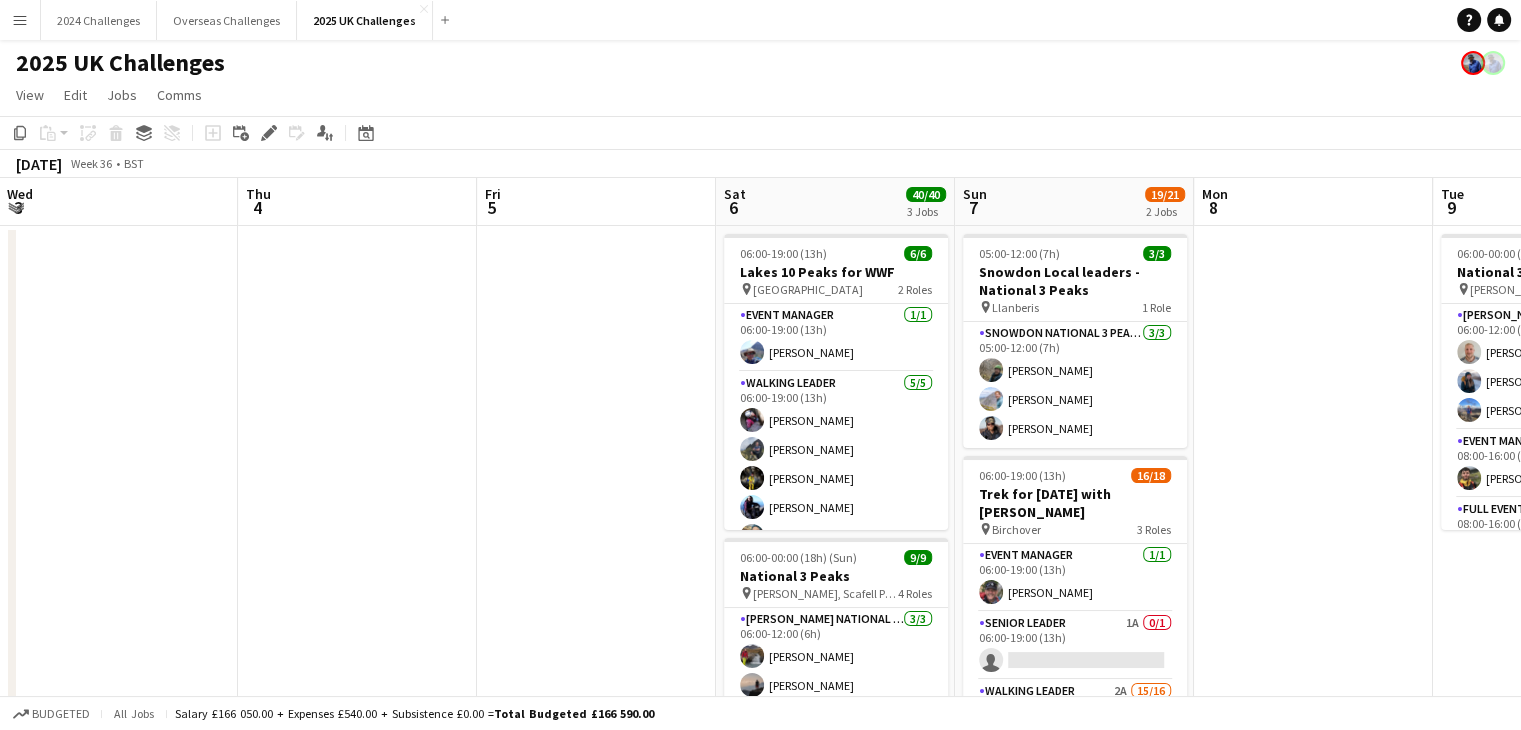 scroll, scrollTop: 0, scrollLeft: 688, axis: horizontal 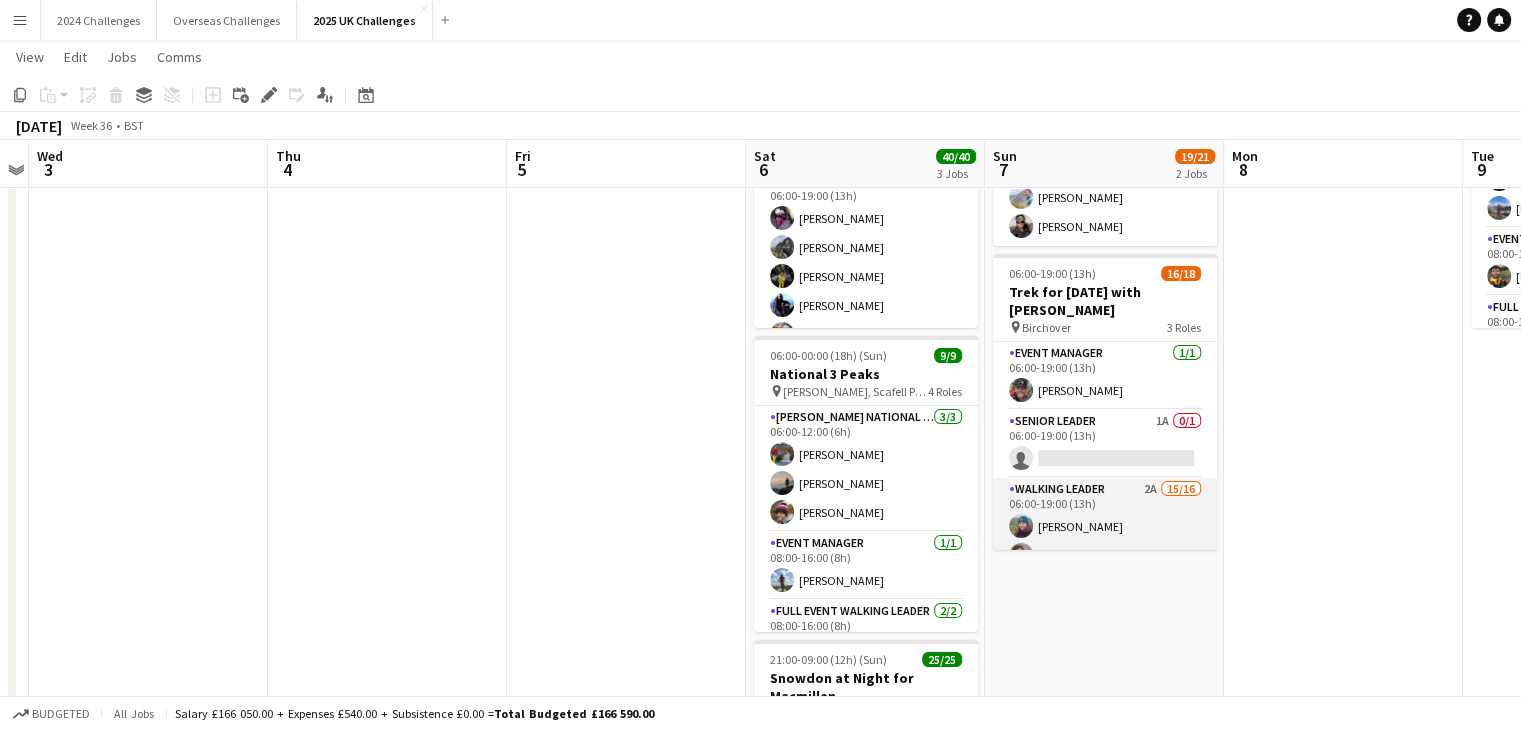 click on "Walking Leader   2A   15/16   06:00-19:00 (13h)
[PERSON_NAME] [PERSON_NAME] [PERSON_NAME] [PERSON_NAME] [PERSON_NAME] [PERSON_NAME] [PERSON_NAME] [PERSON_NAME] [PERSON_NAME] [PERSON_NAME] [PERSON_NAME] [PERSON_NAME] [PERSON_NAME] [PERSON_NAME] [PERSON_NAME]
single-neutral-actions" at bounding box center (1105, 729) 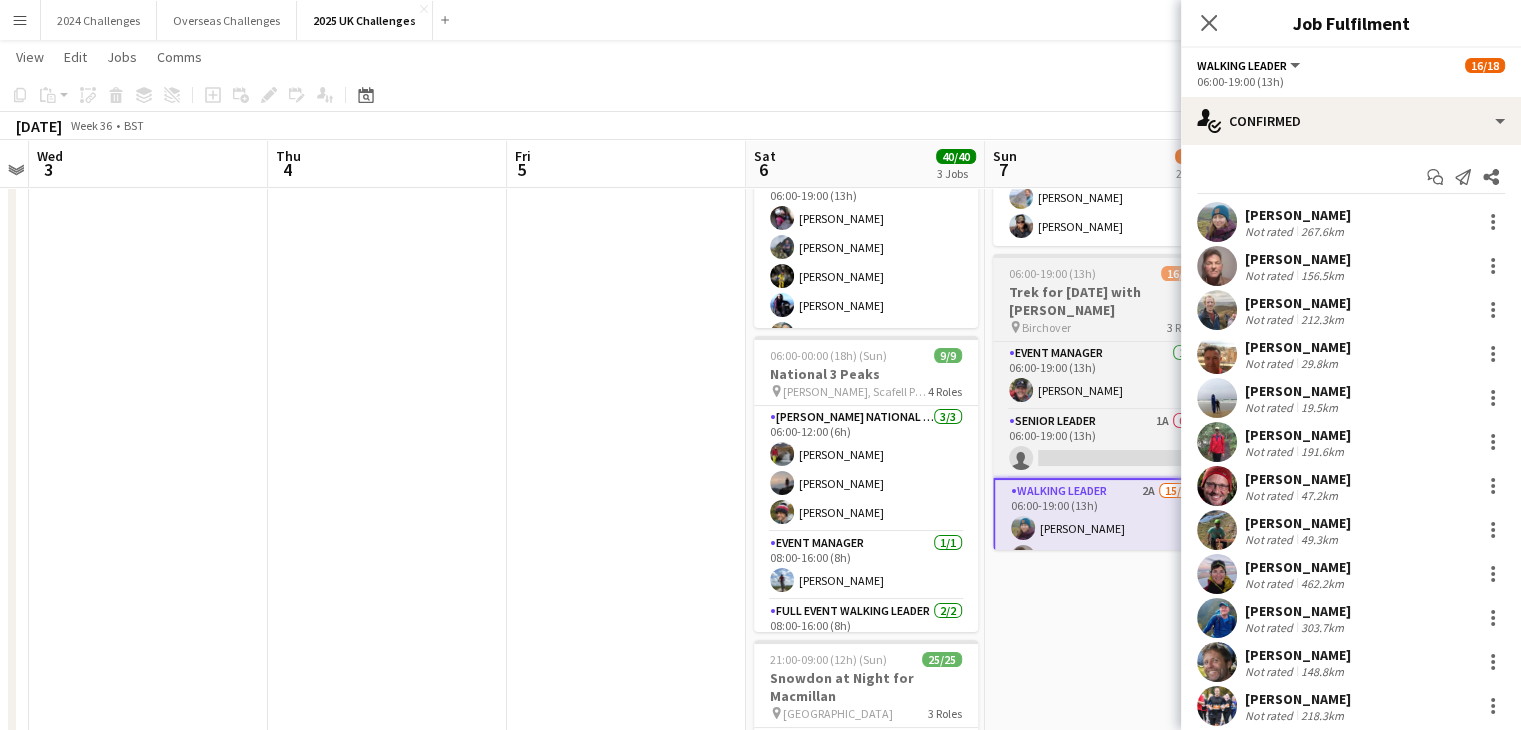 click on "Trek for [DATE] with [PERSON_NAME]" at bounding box center [1105, 301] 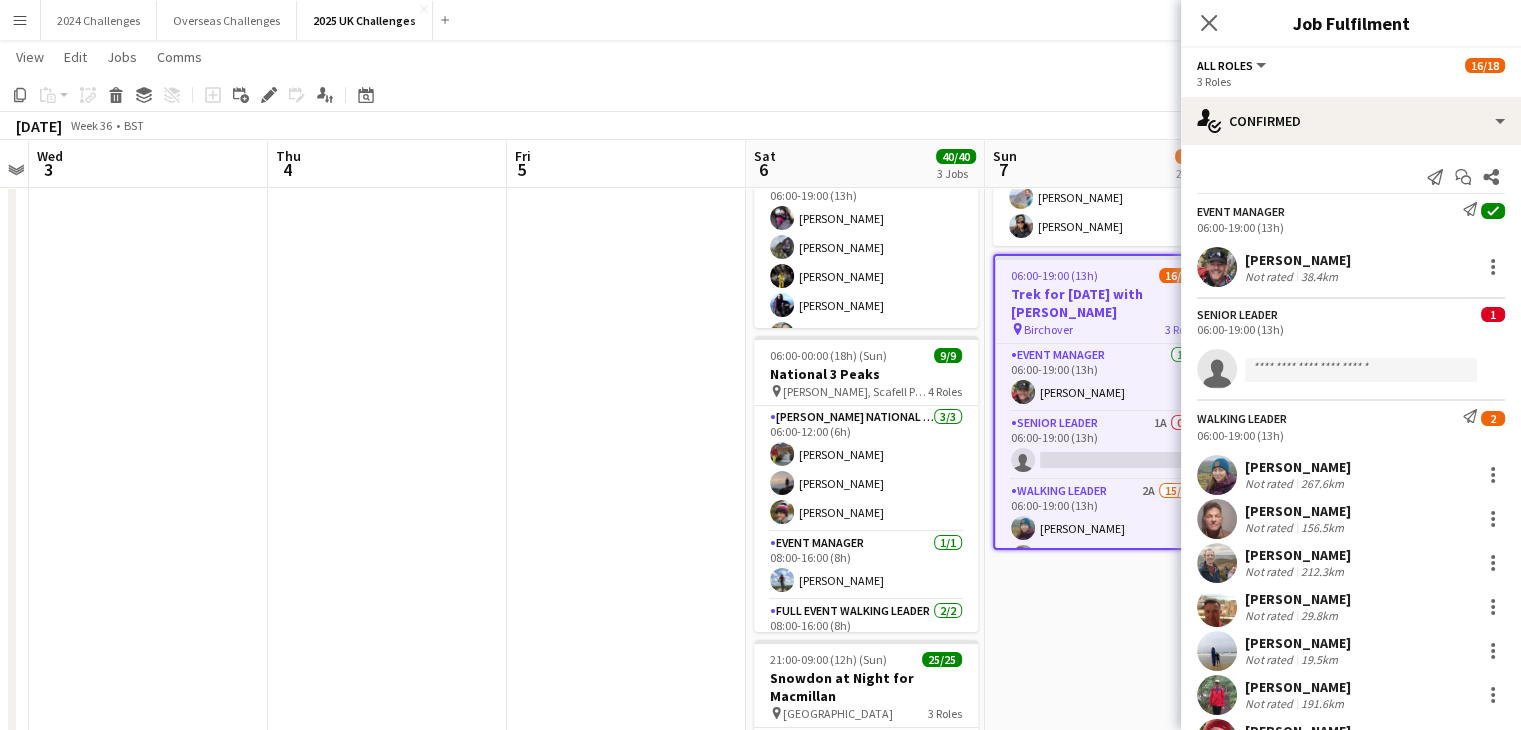 scroll, scrollTop: 0, scrollLeft: 688, axis: horizontal 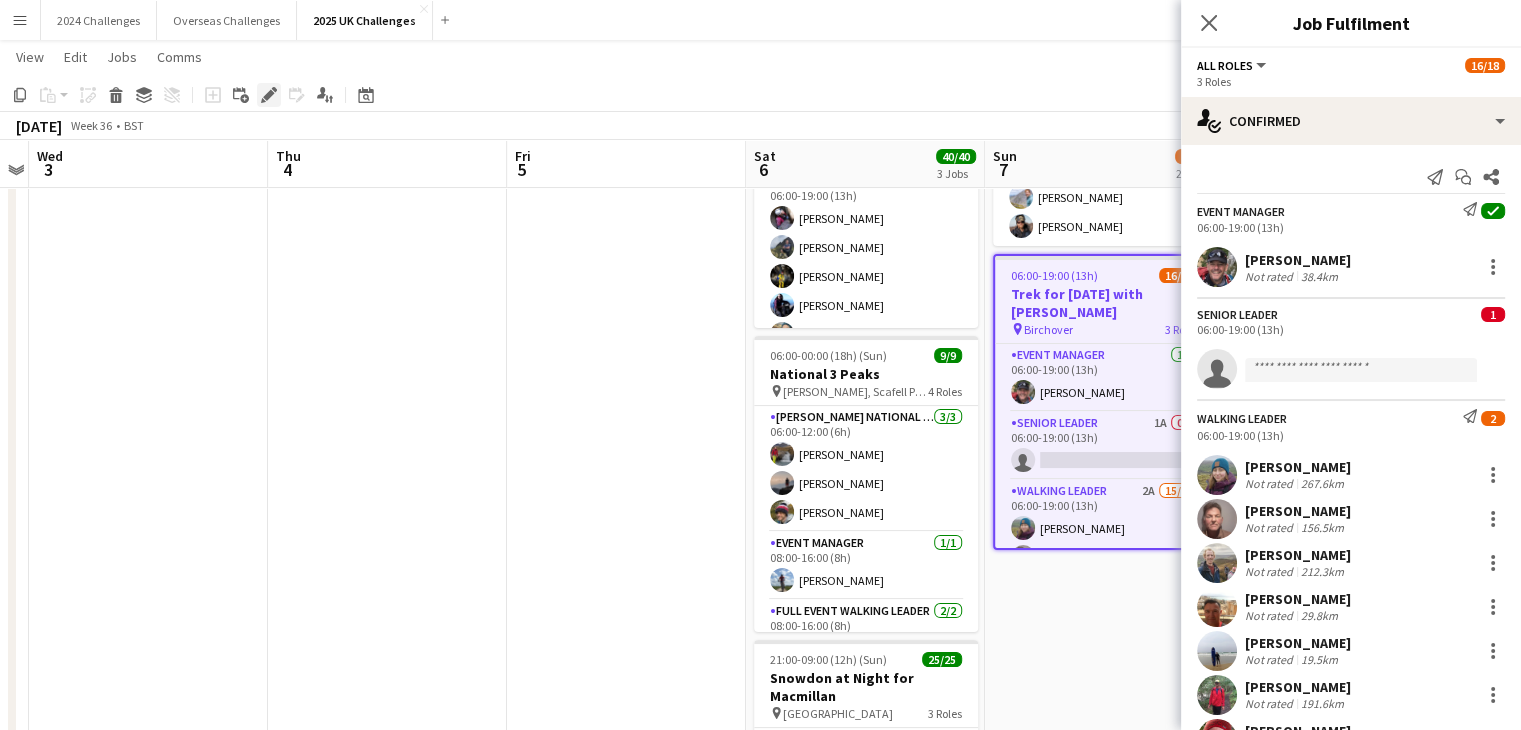 click 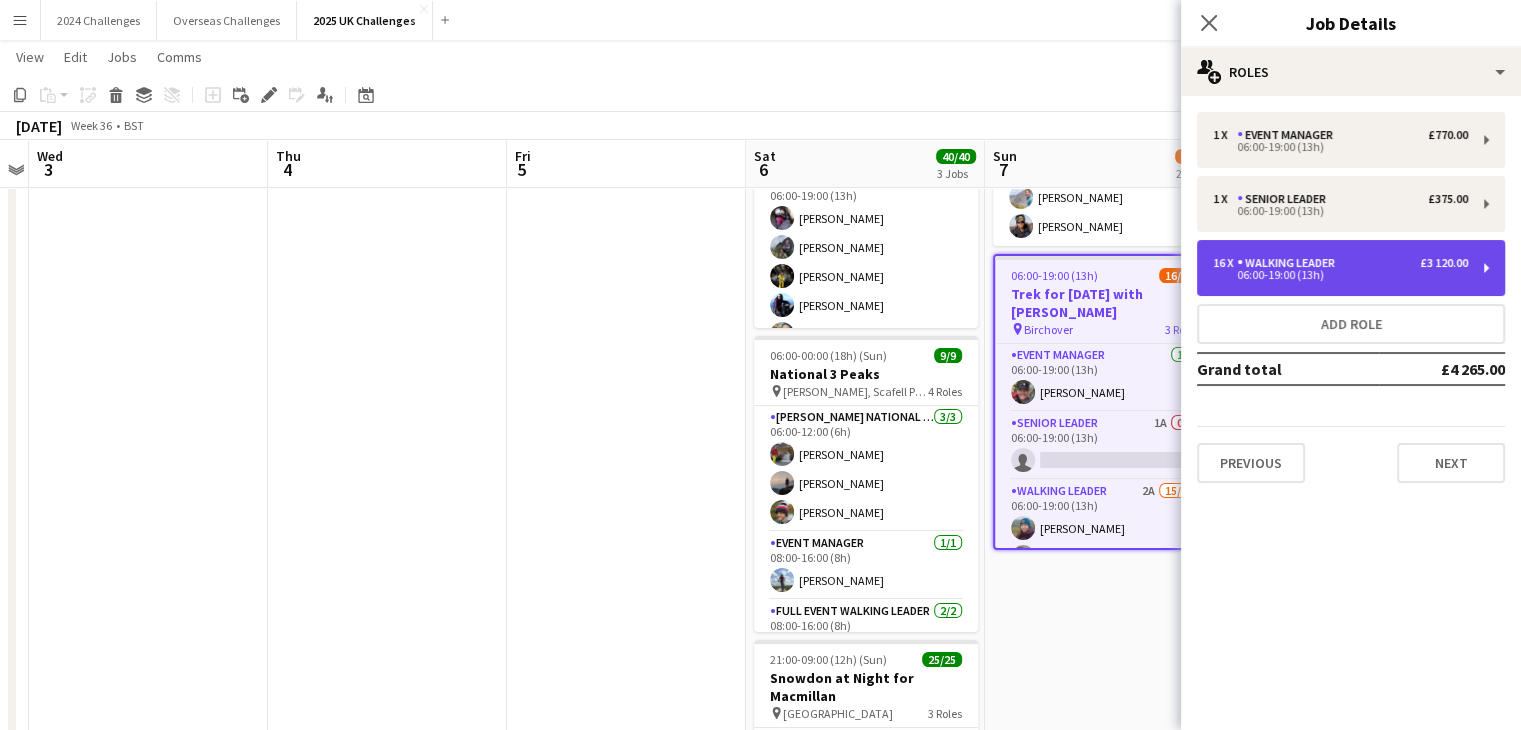 click on "Walking Leader" at bounding box center [1290, 263] 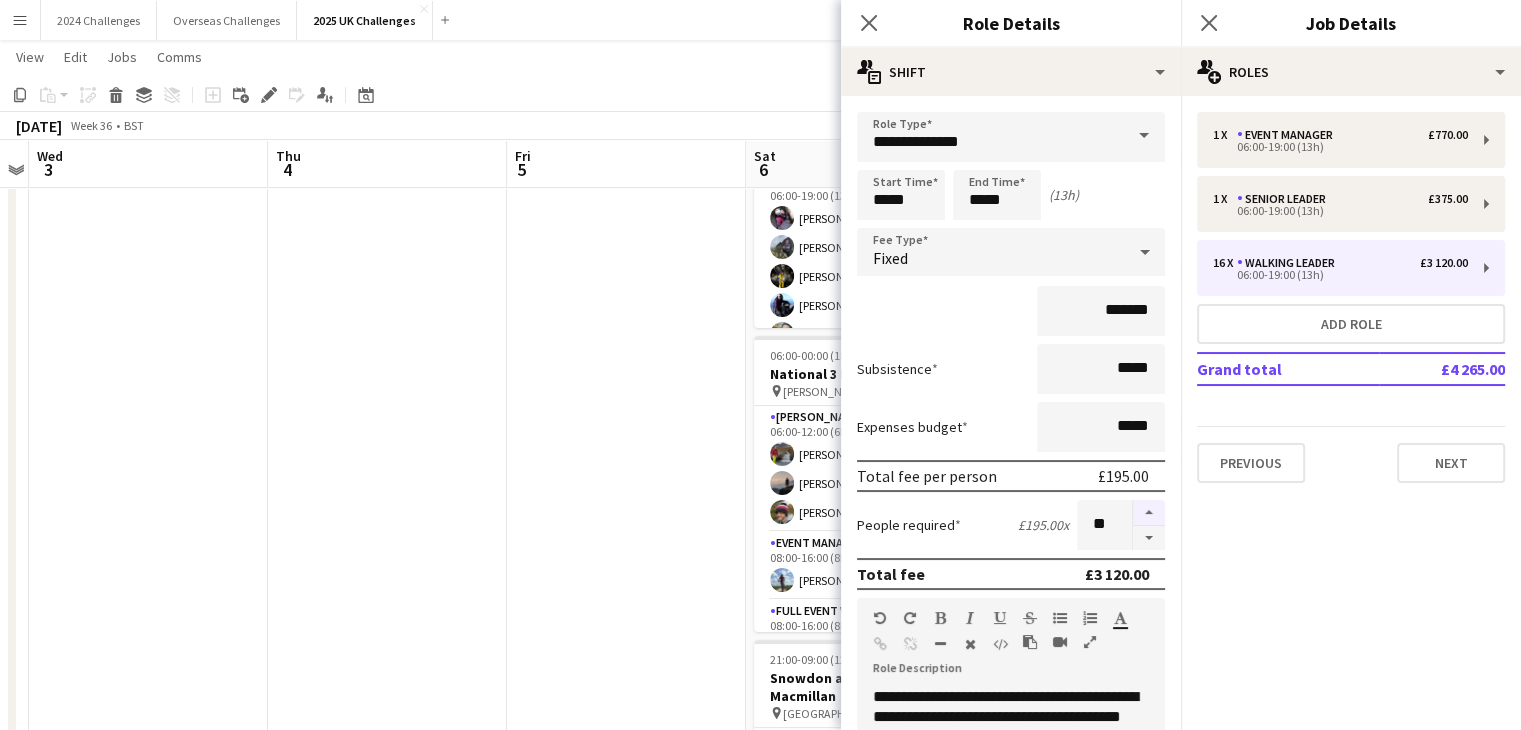 click at bounding box center (1149, 513) 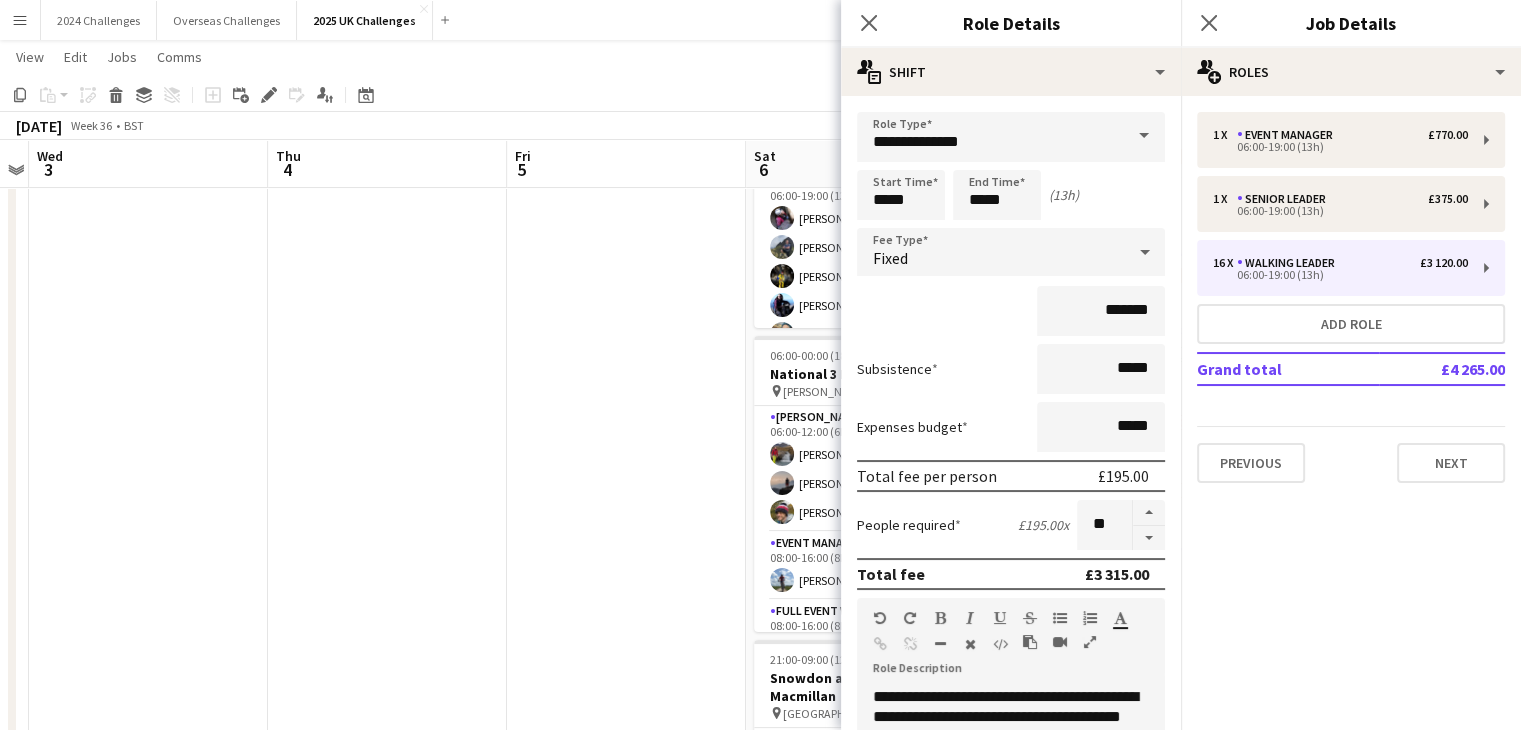 click on "[DATE]   Week 36
•   BST" 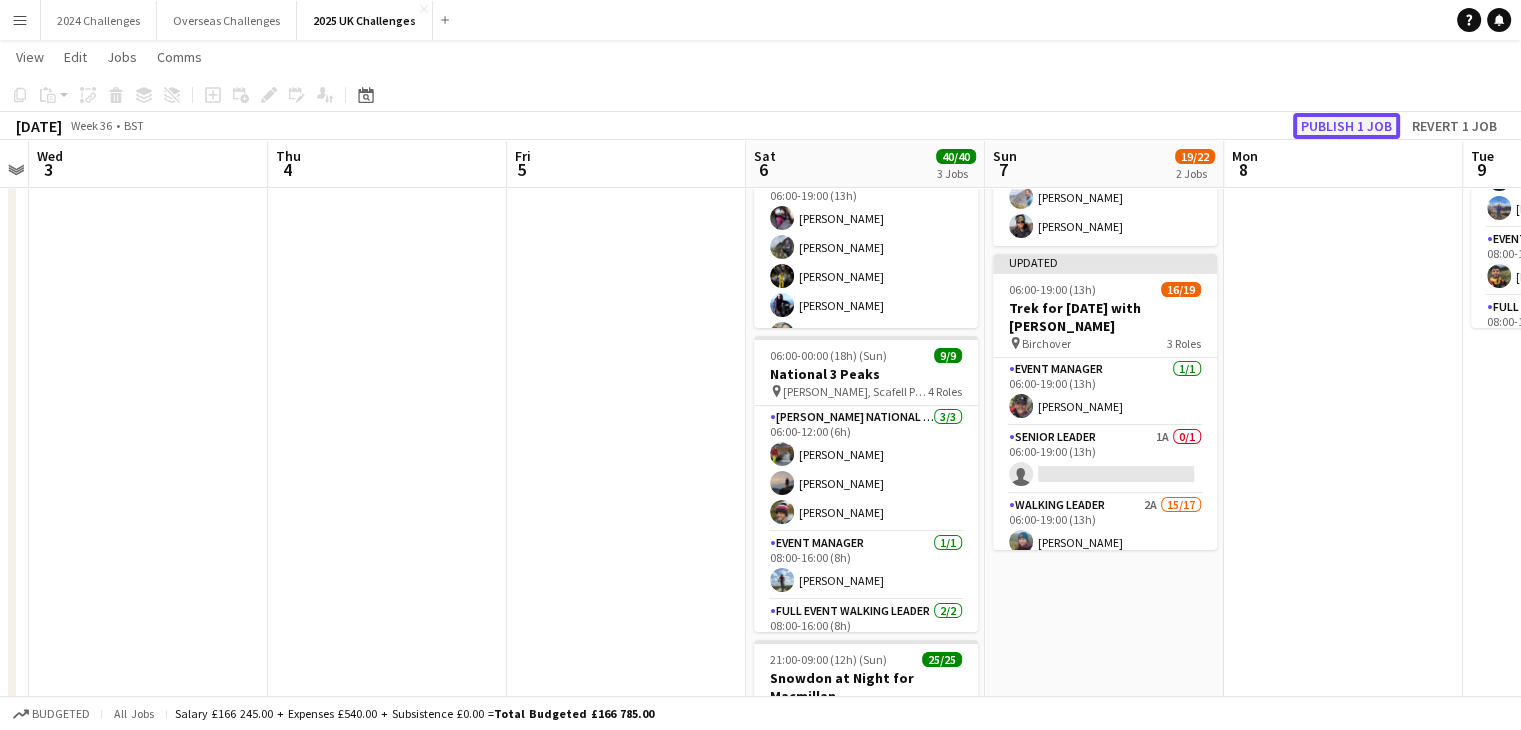 click on "Publish 1 job" 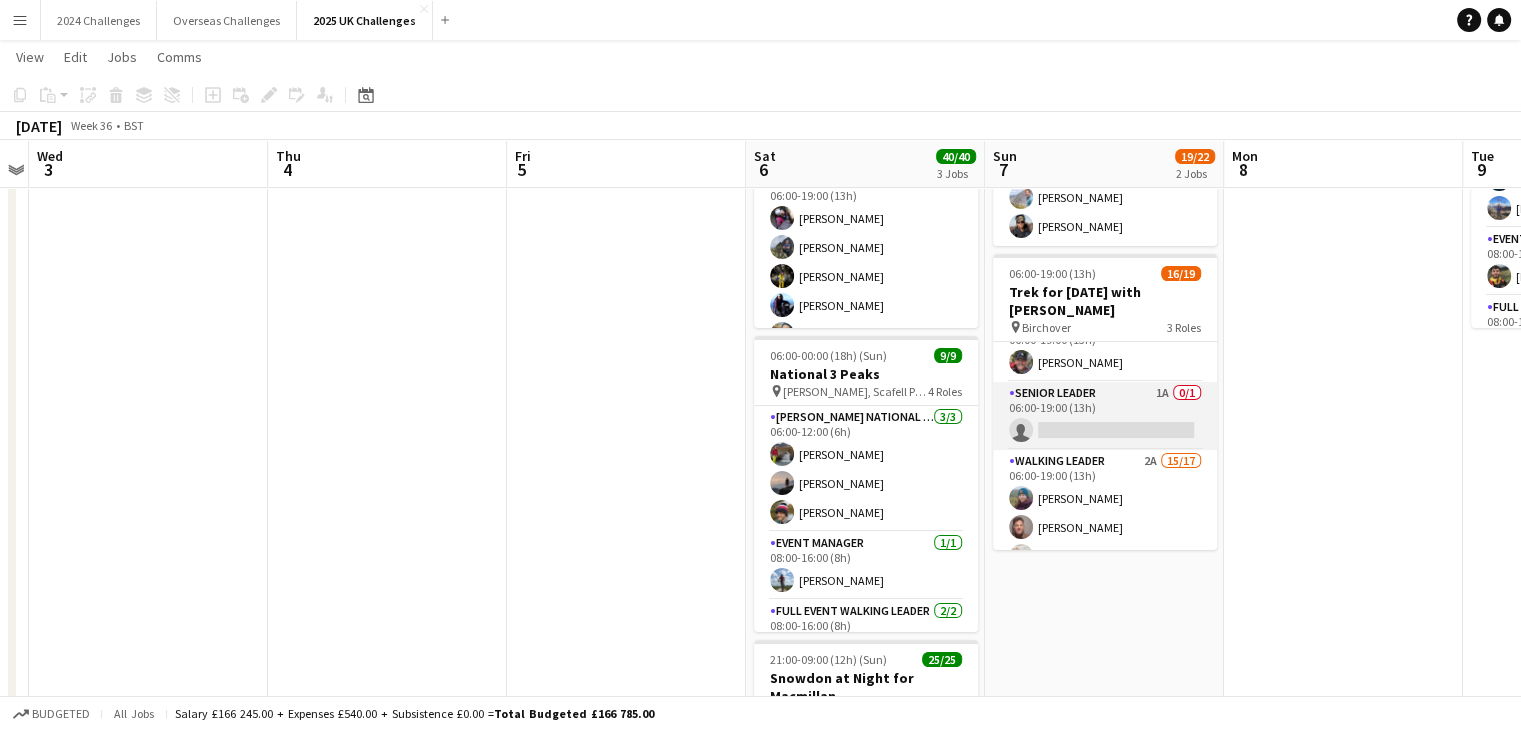 scroll, scrollTop: 0, scrollLeft: 0, axis: both 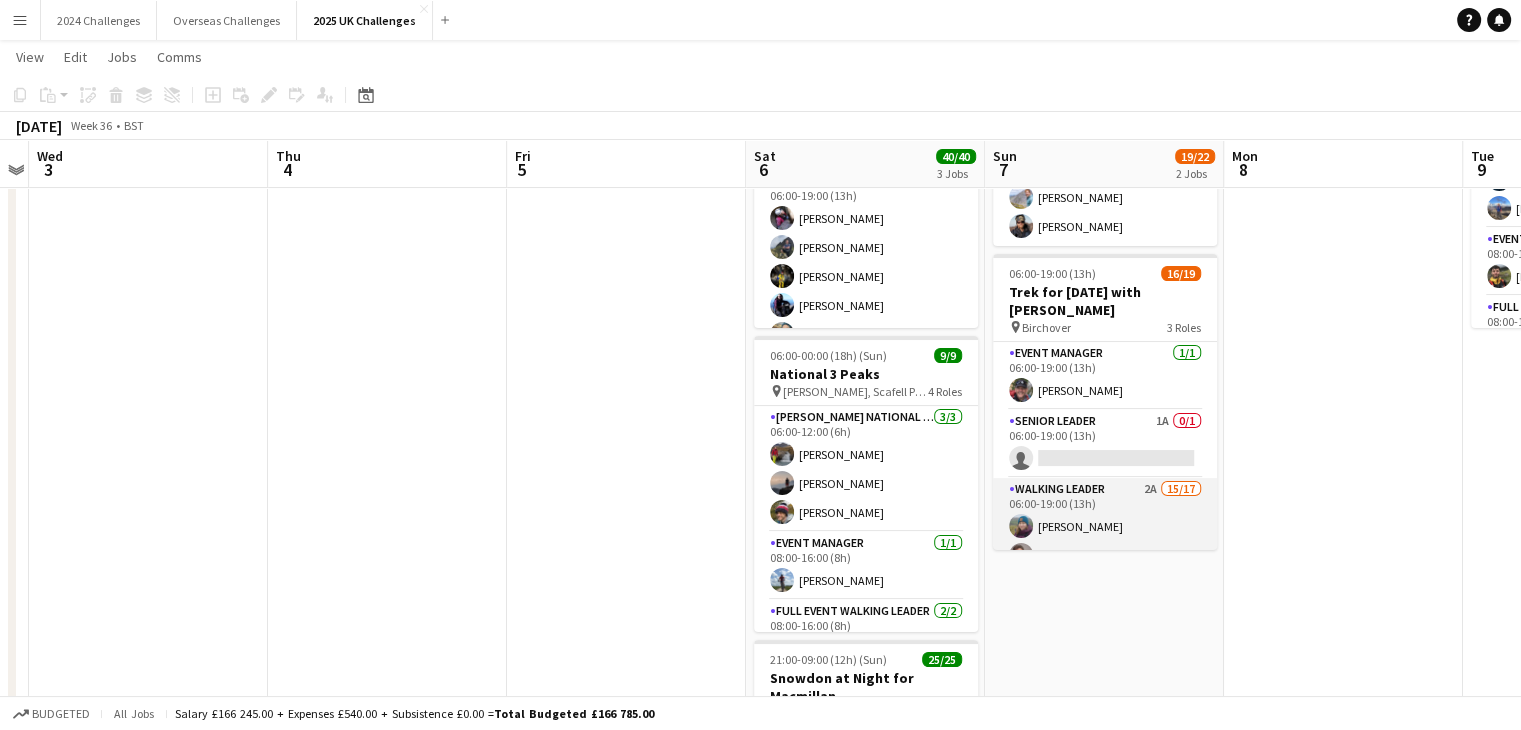 click on "Walking Leader   2A   15/17   06:00-19:00 (13h)
[PERSON_NAME] [PERSON_NAME] [PERSON_NAME] [PERSON_NAME] [PERSON_NAME] [PERSON_NAME] [PERSON_NAME] [PERSON_NAME] [PERSON_NAME] [PERSON_NAME] [PERSON_NAME] [PERSON_NAME] [PERSON_NAME] [PERSON_NAME] [PERSON_NAME]
single-neutral-actions
single-neutral-actions" at bounding box center (1105, 744) 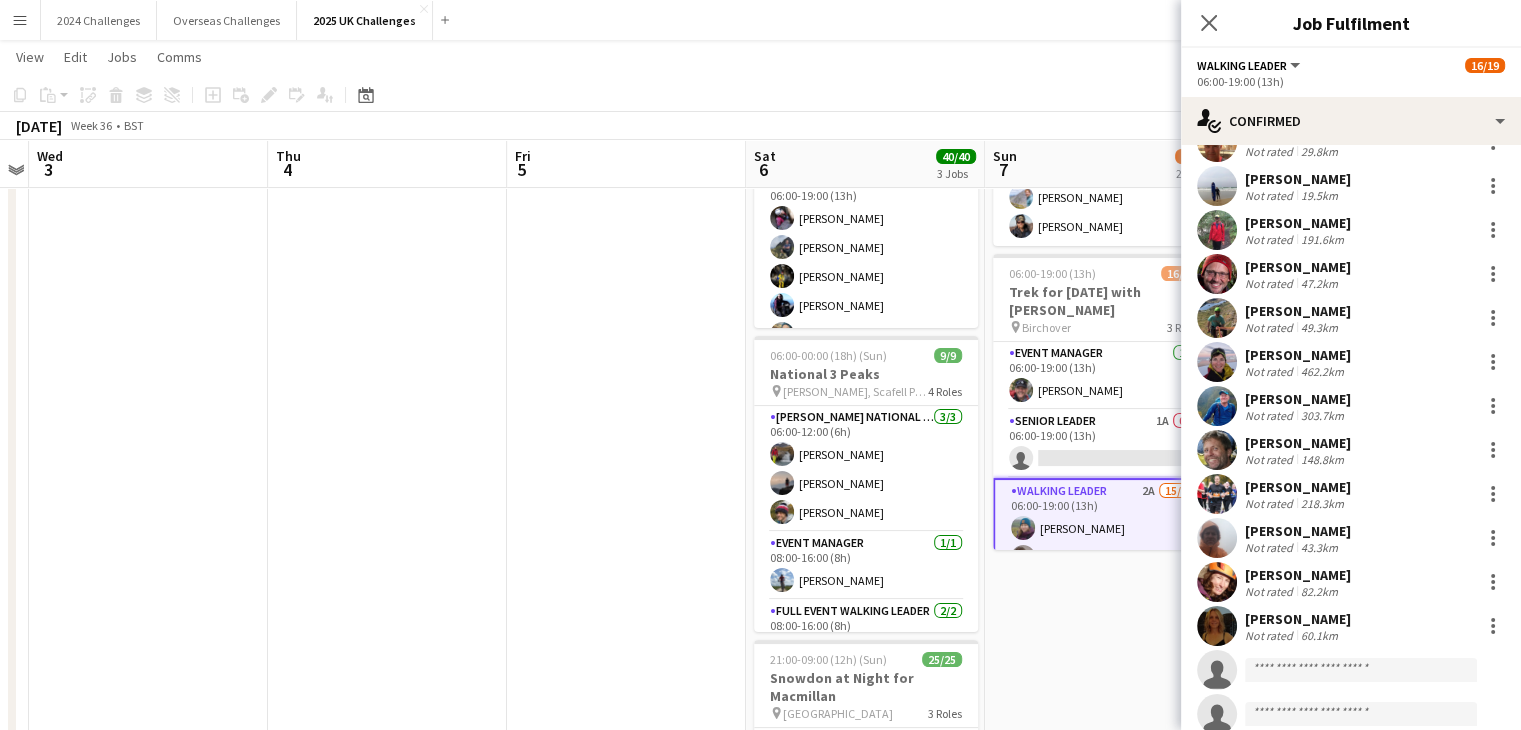 scroll, scrollTop: 274, scrollLeft: 0, axis: vertical 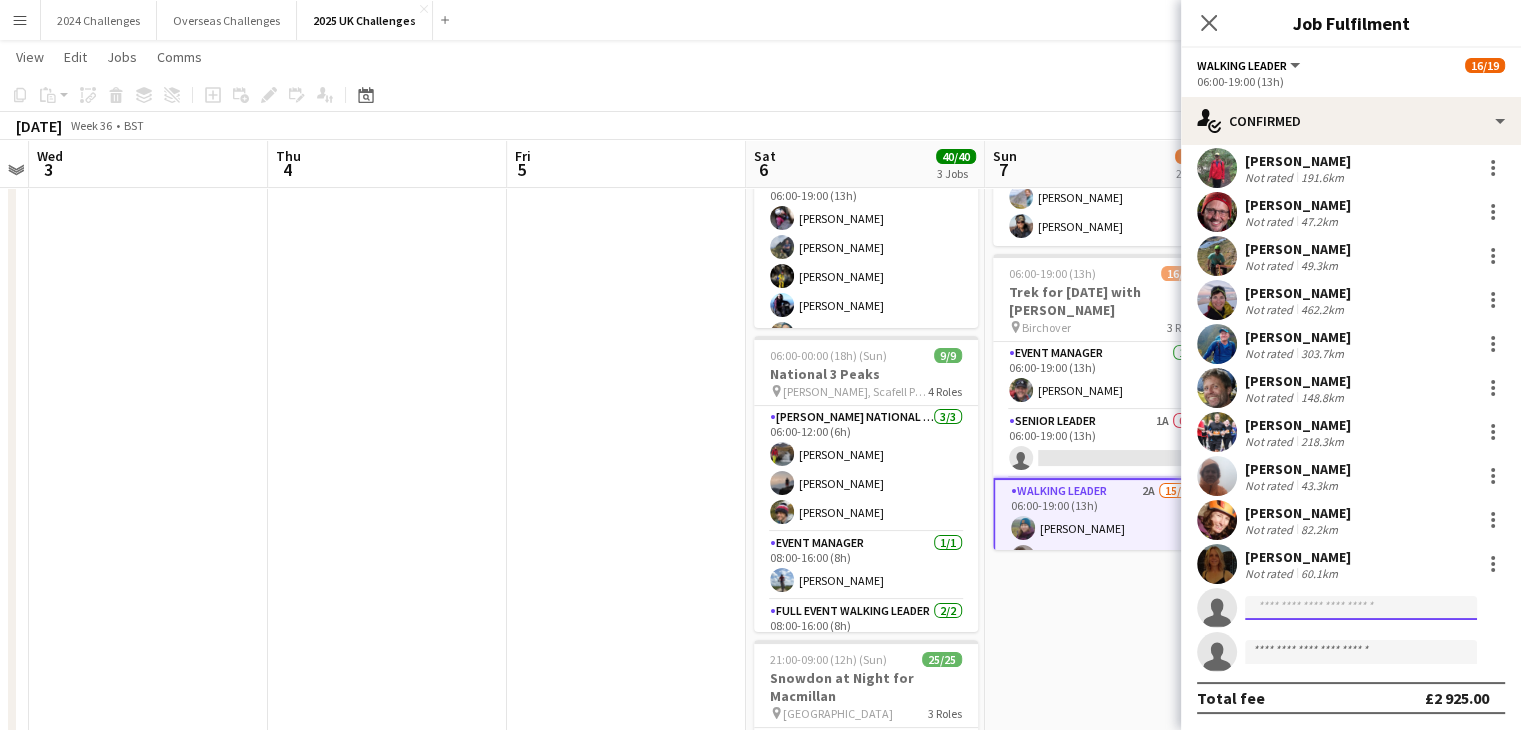click 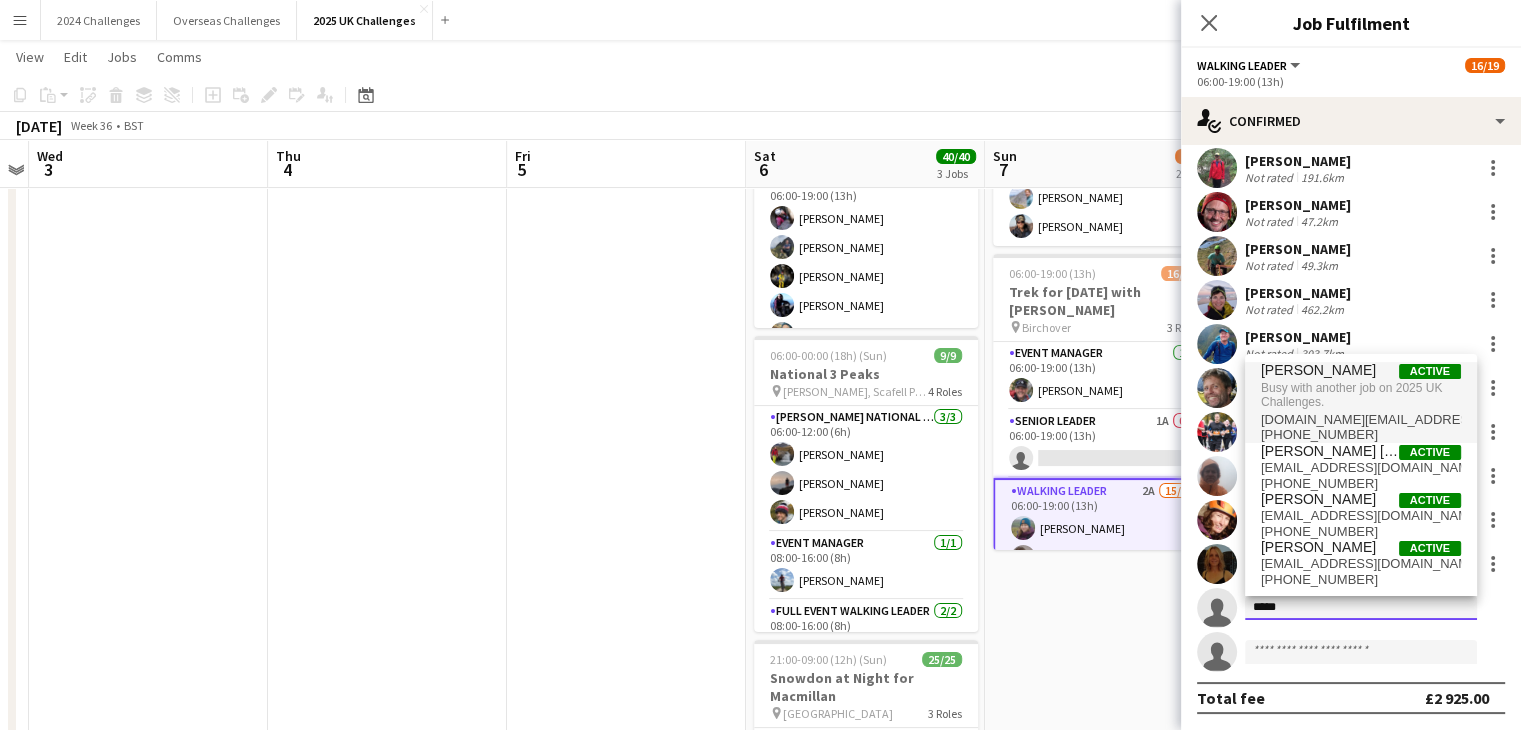 type on "*****" 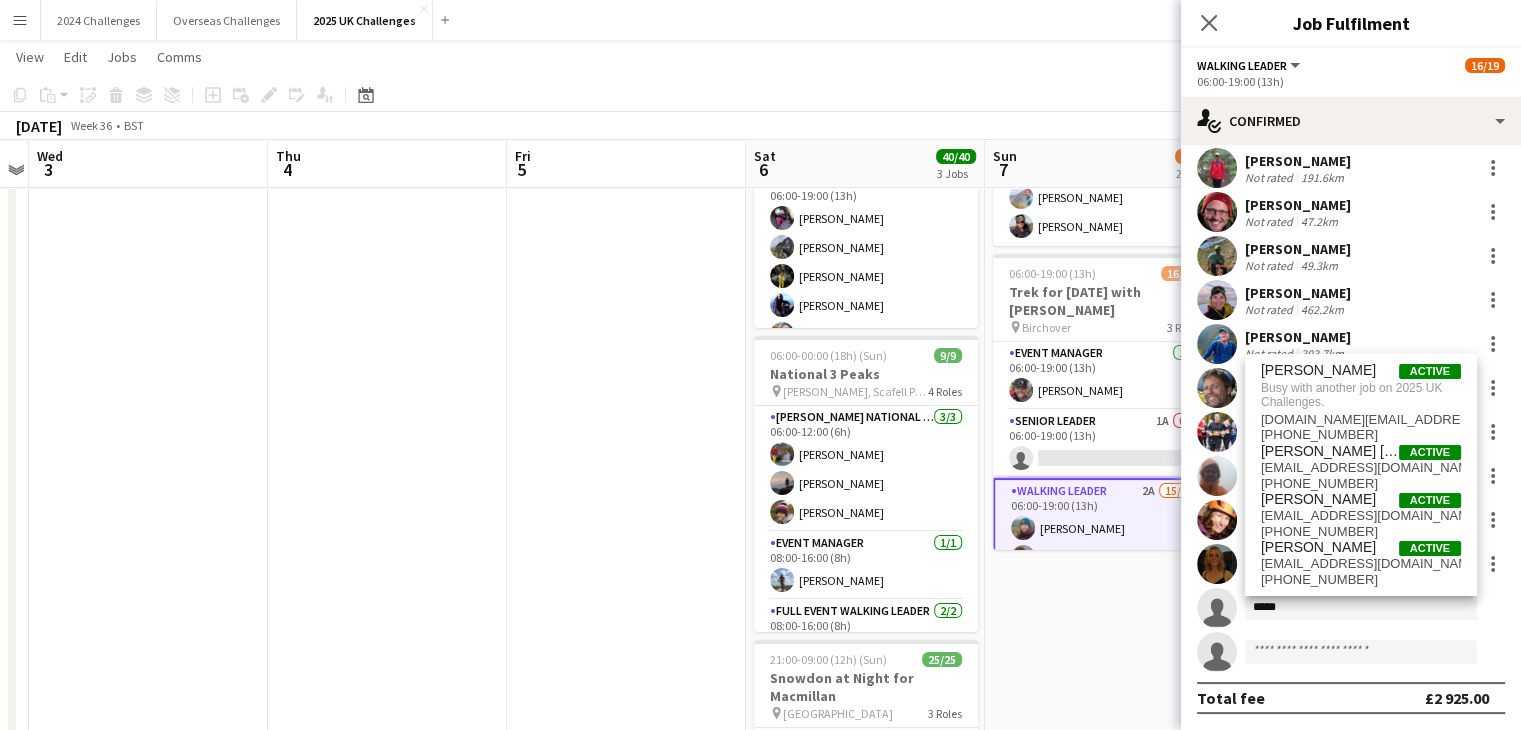 click on "[PERSON_NAME]" at bounding box center [1318, 370] 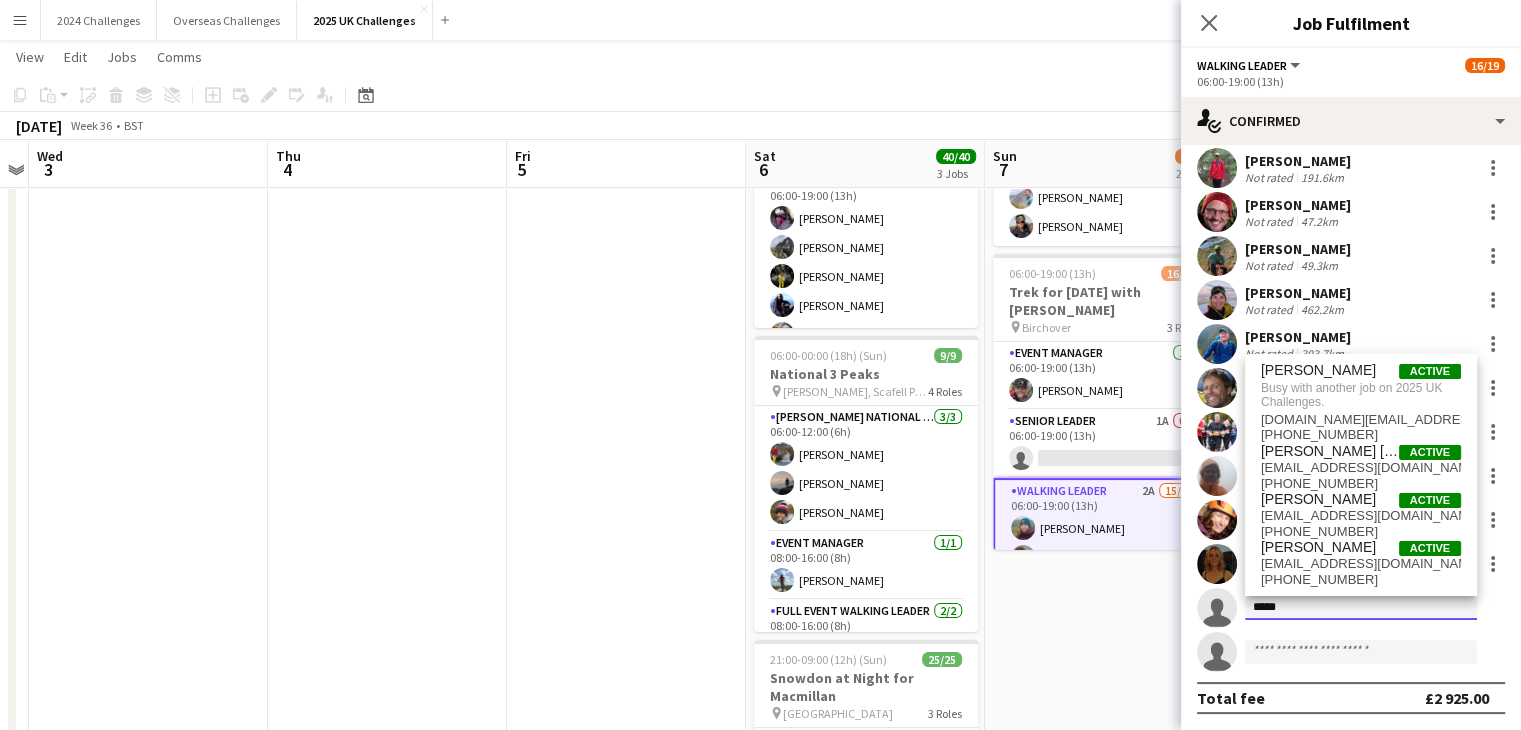 type 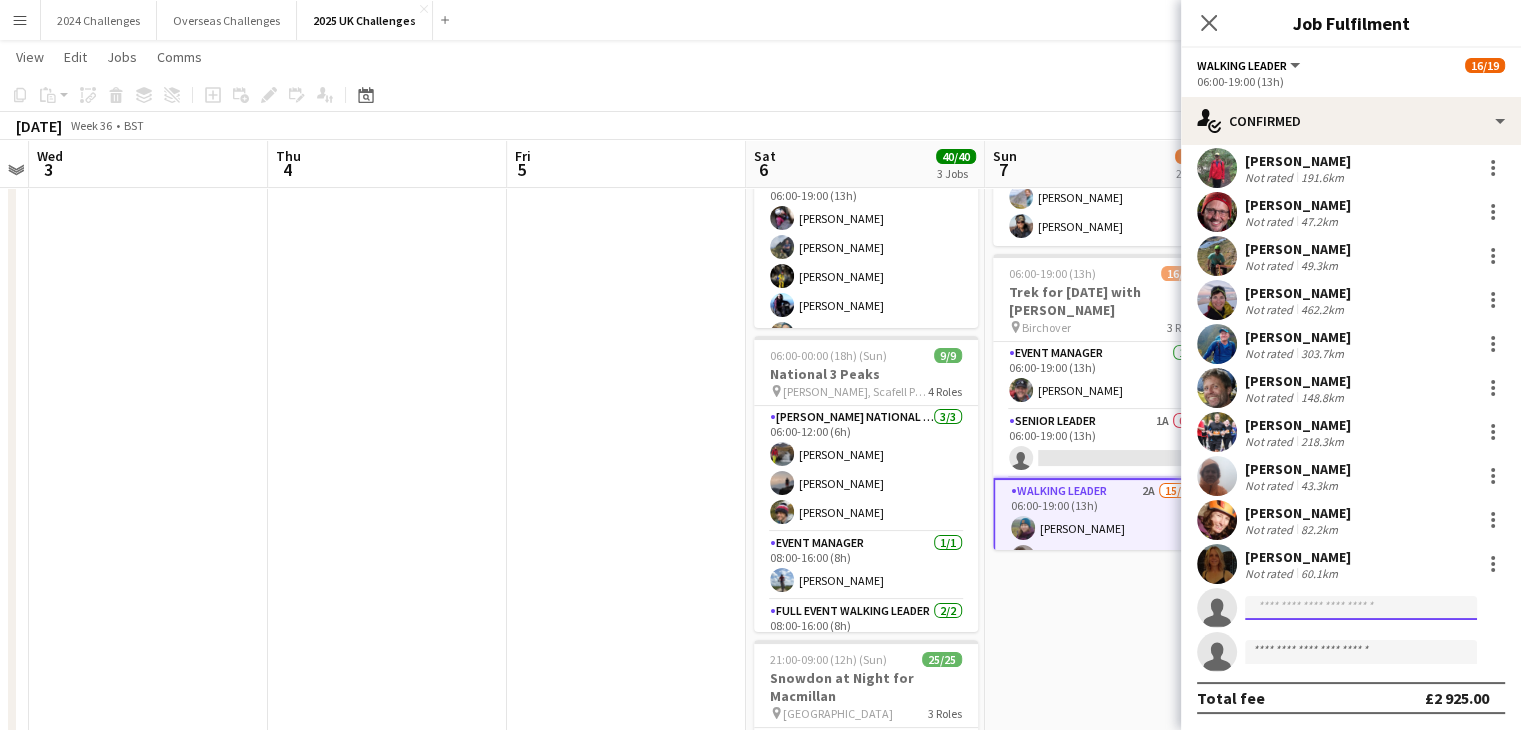 click 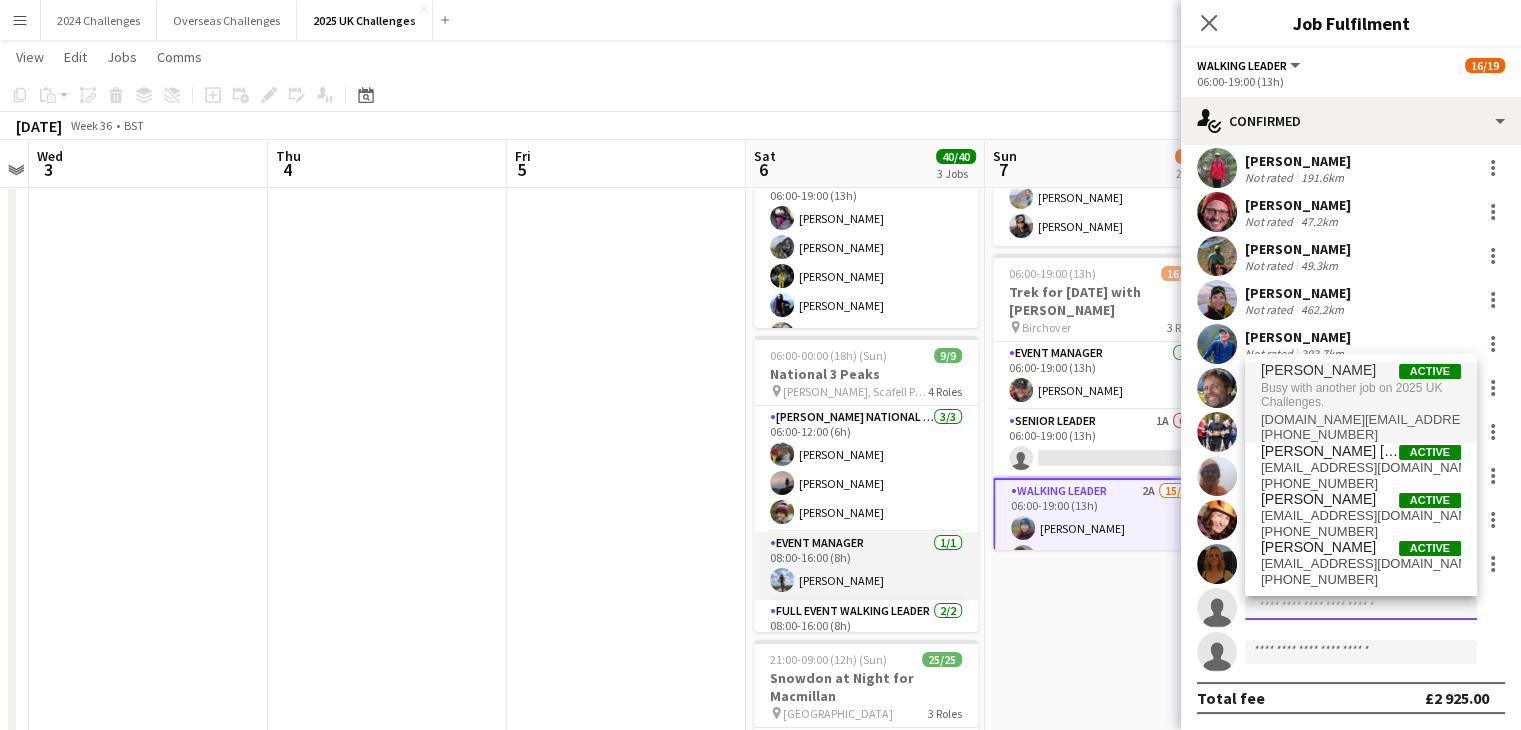scroll, scrollTop: 190, scrollLeft: 0, axis: vertical 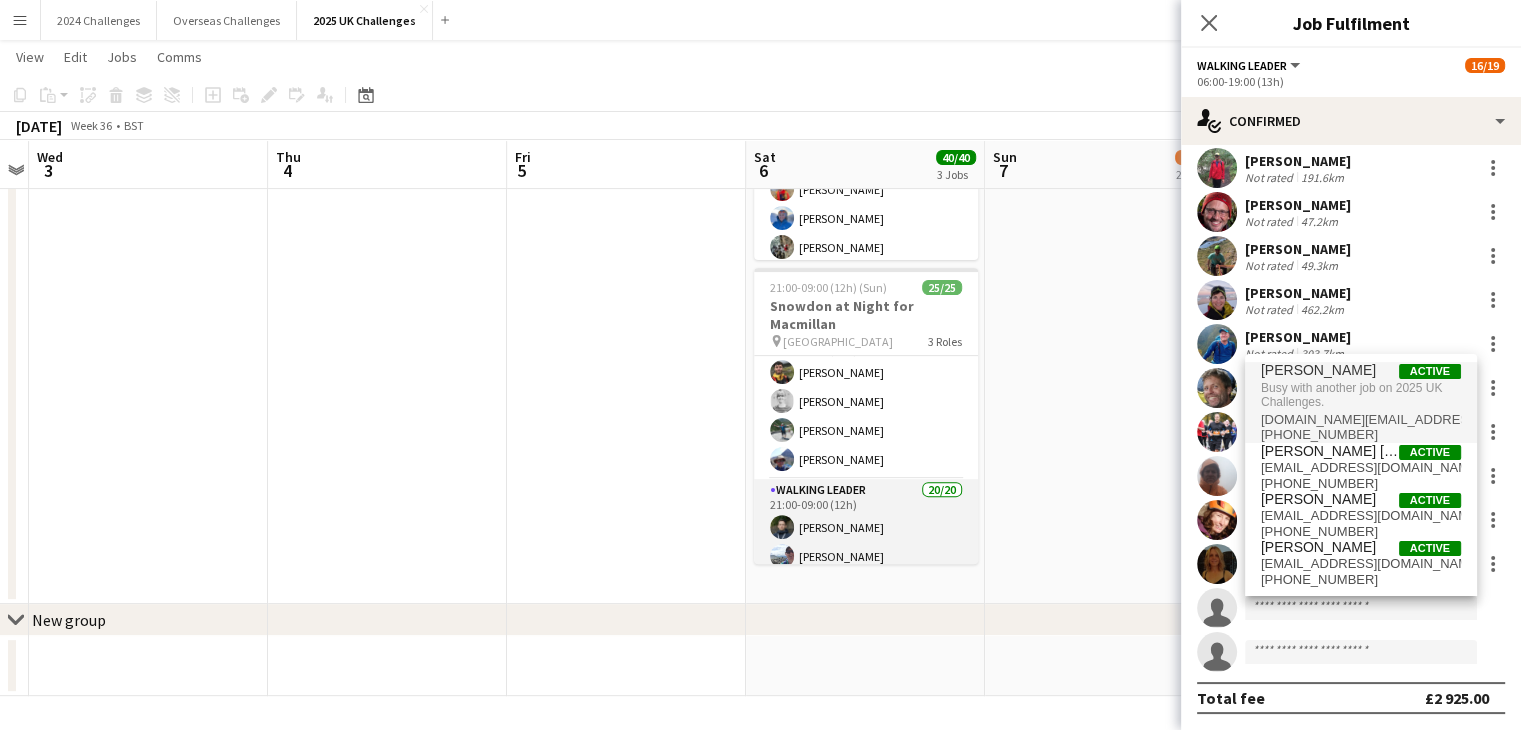 click on "Walking Leader   20/20   21:00-09:00 (12h)
[PERSON_NAME] [PERSON_NAME] [PERSON_NAME] [PERSON_NAME] [PERSON_NAME] [PERSON_NAME] [PERSON_NAME] [PERSON_NAME] [PERSON_NAME] [PERSON_NAME] [PERSON_NAME] [PERSON_NAME] [PERSON_NAME] [PERSON_NAME] [PERSON_NAME] [PERSON_NAME] [PERSON_NAME] [PERSON_NAME] [PERSON_NAME] [PERSON_NAME]" at bounding box center (866, 791) 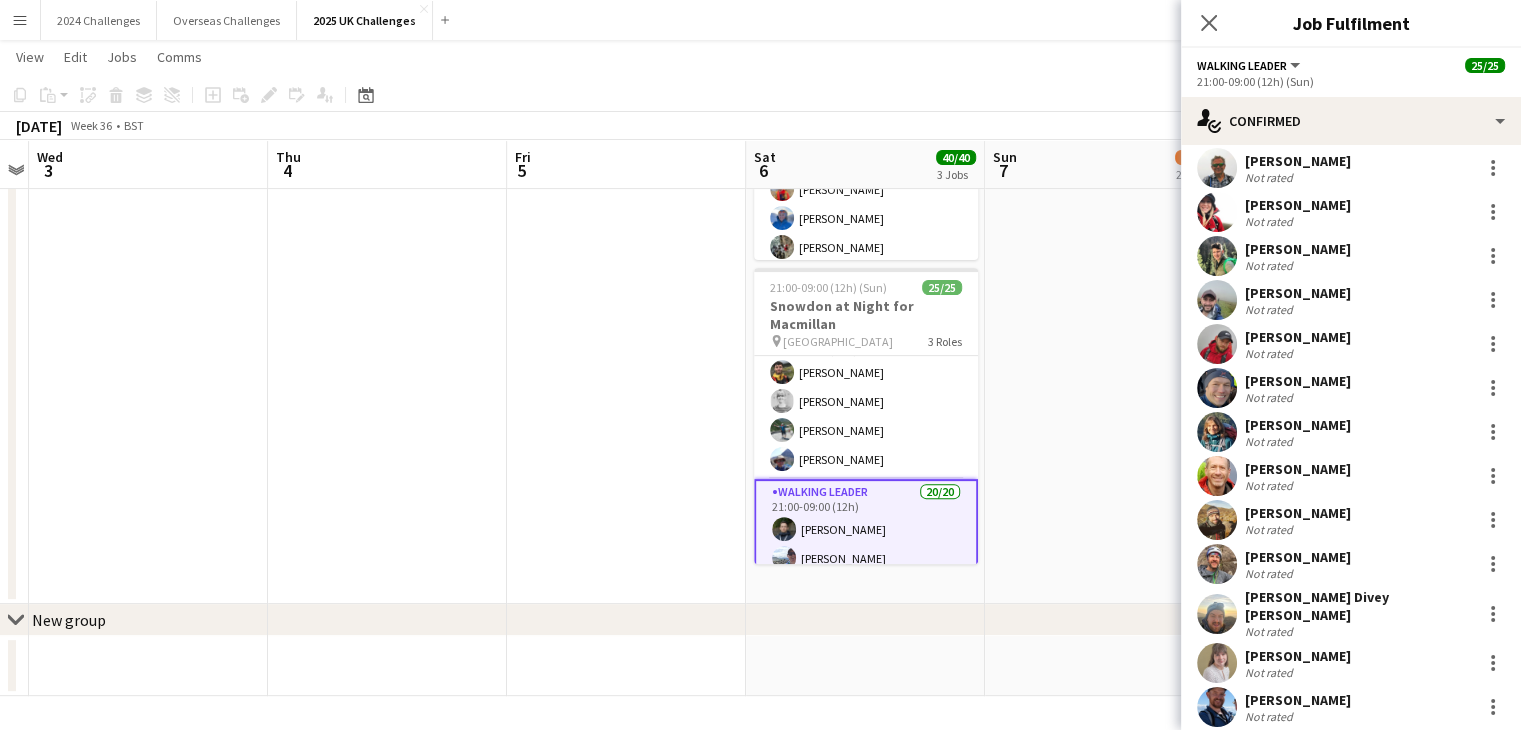 scroll, scrollTop: 406, scrollLeft: 0, axis: vertical 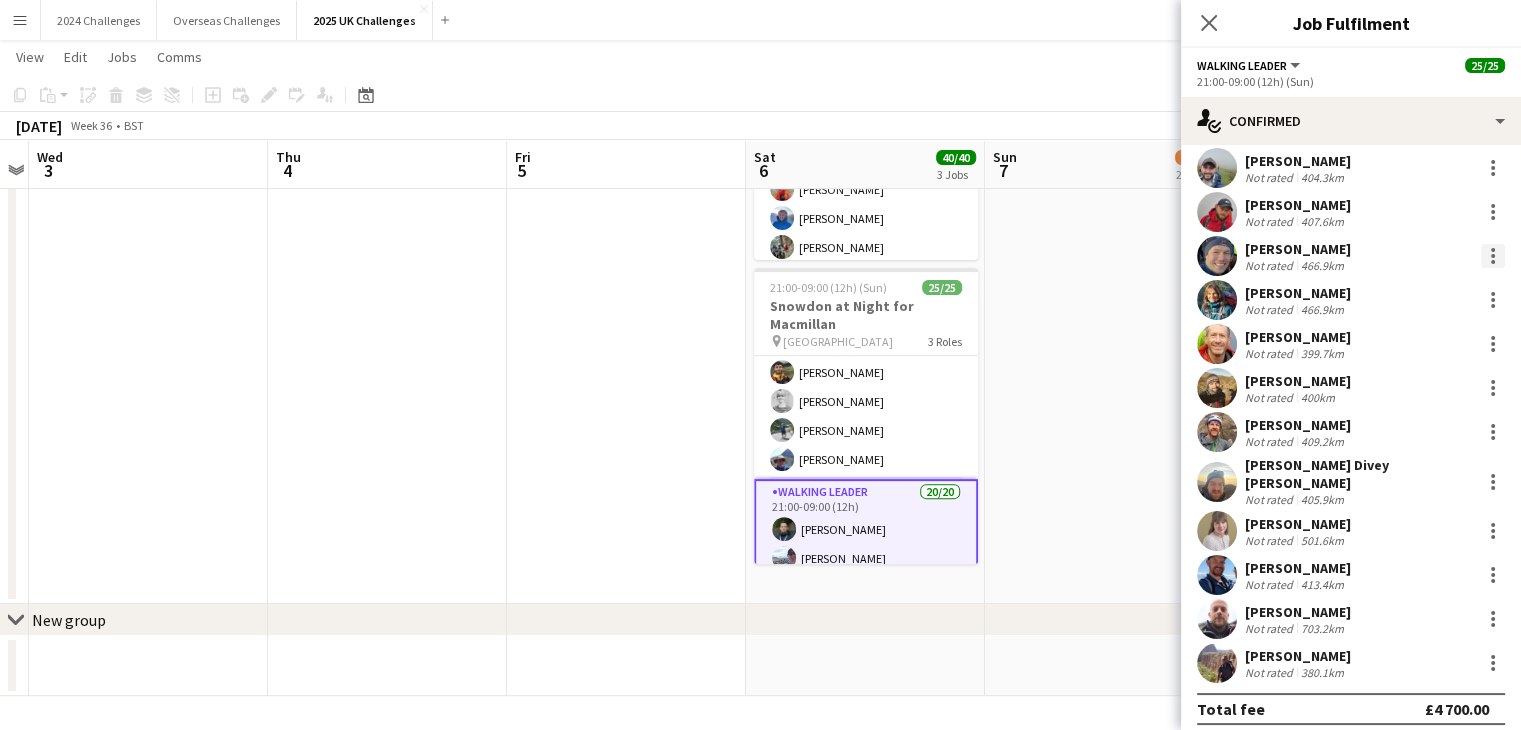 click at bounding box center (1493, 256) 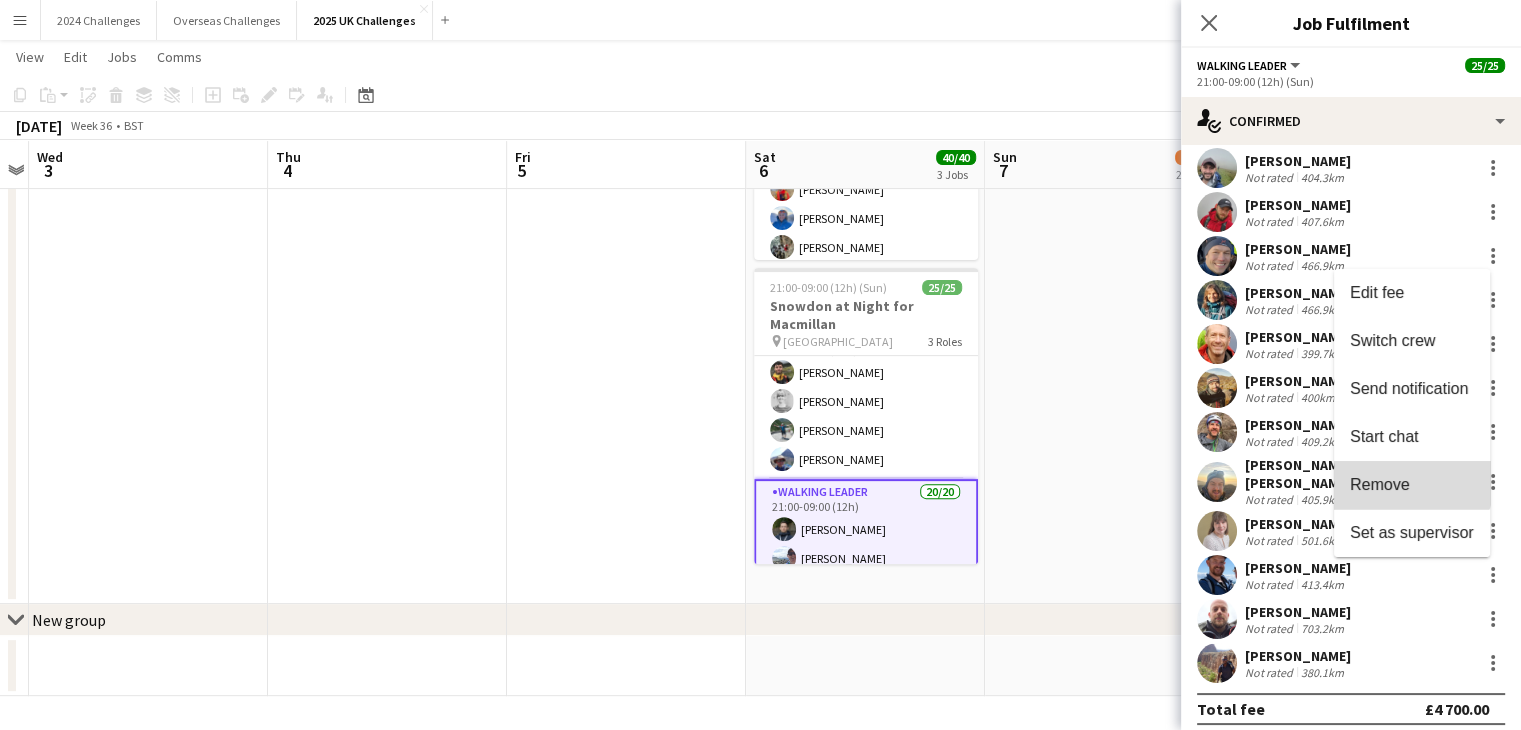 click on "Remove" at bounding box center [1380, 483] 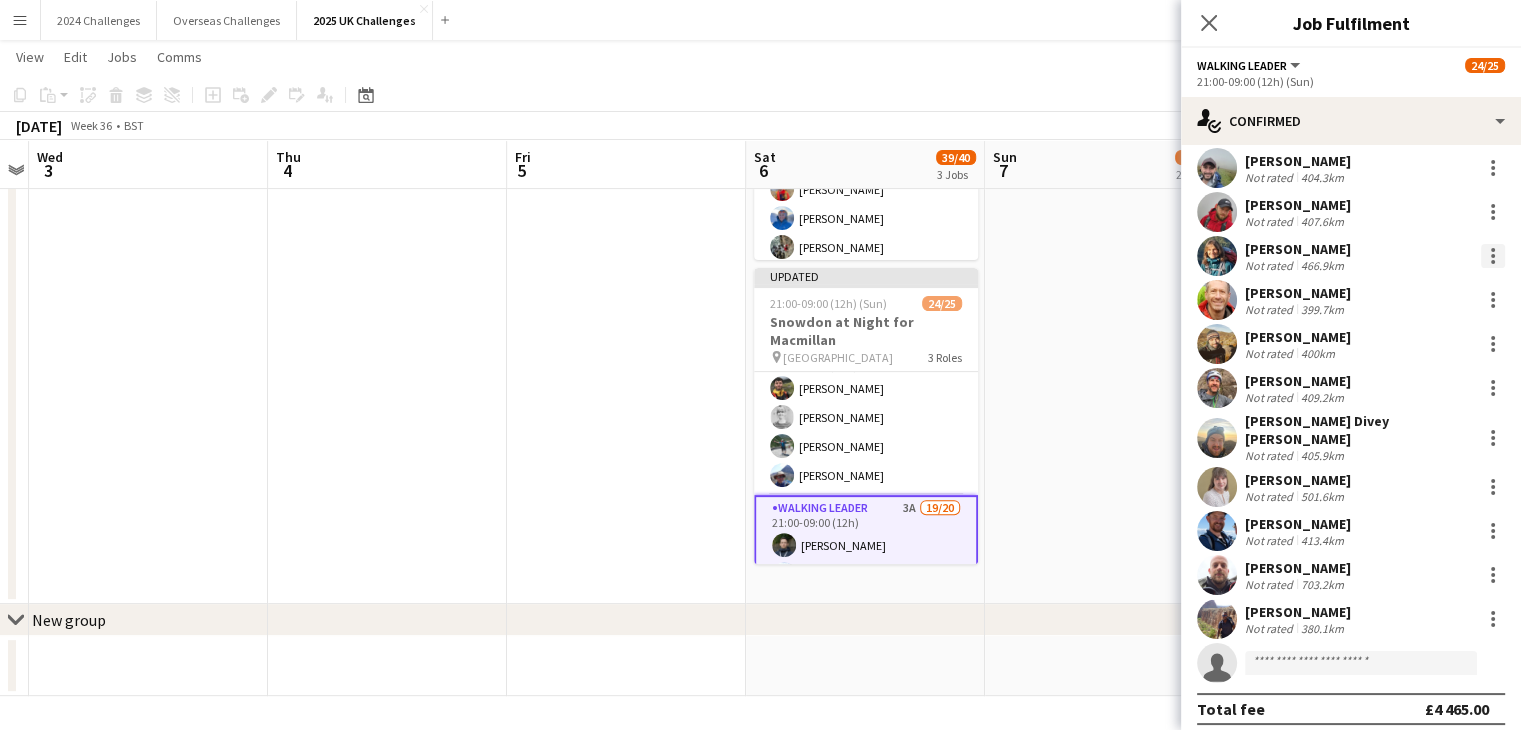 click at bounding box center (1493, 256) 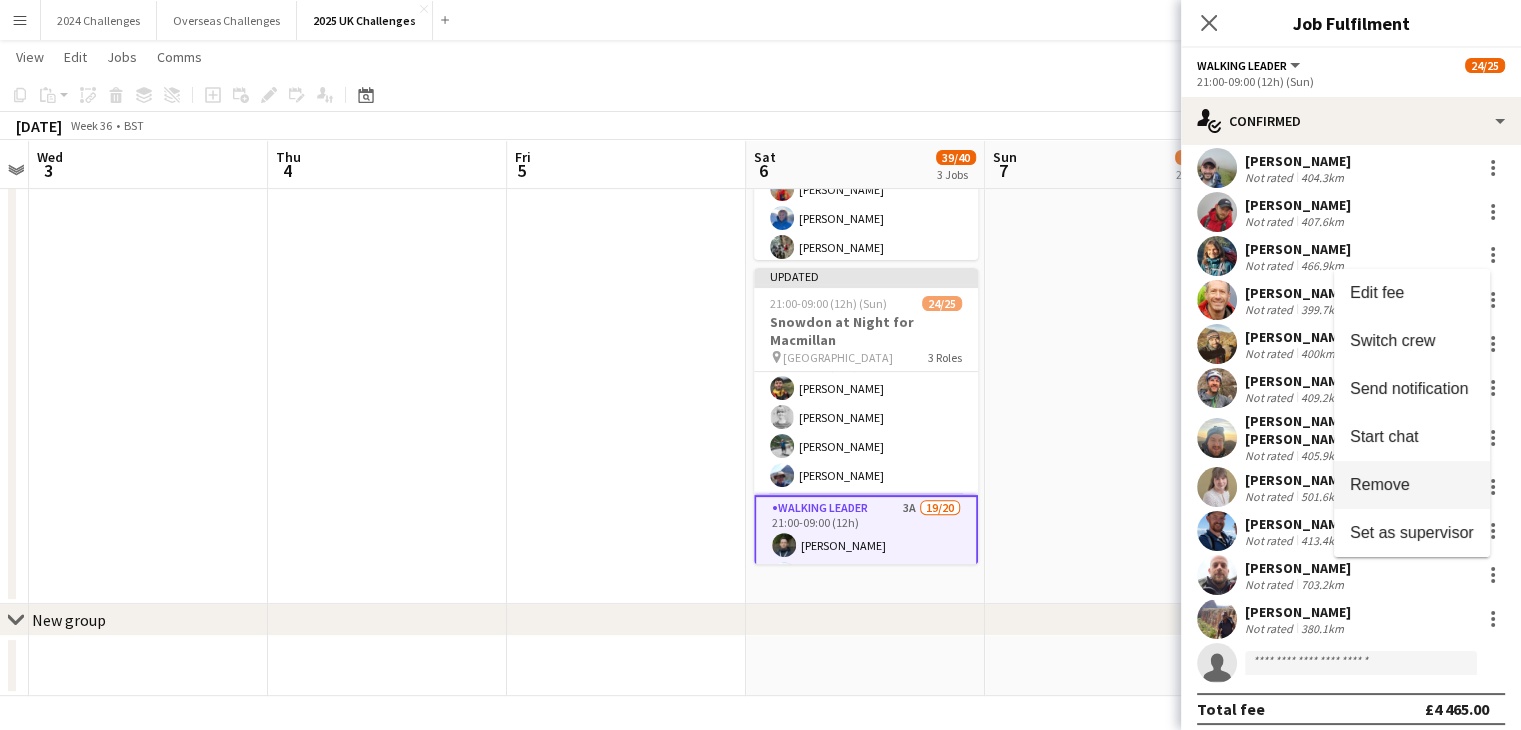 click on "Remove" at bounding box center [1412, 484] 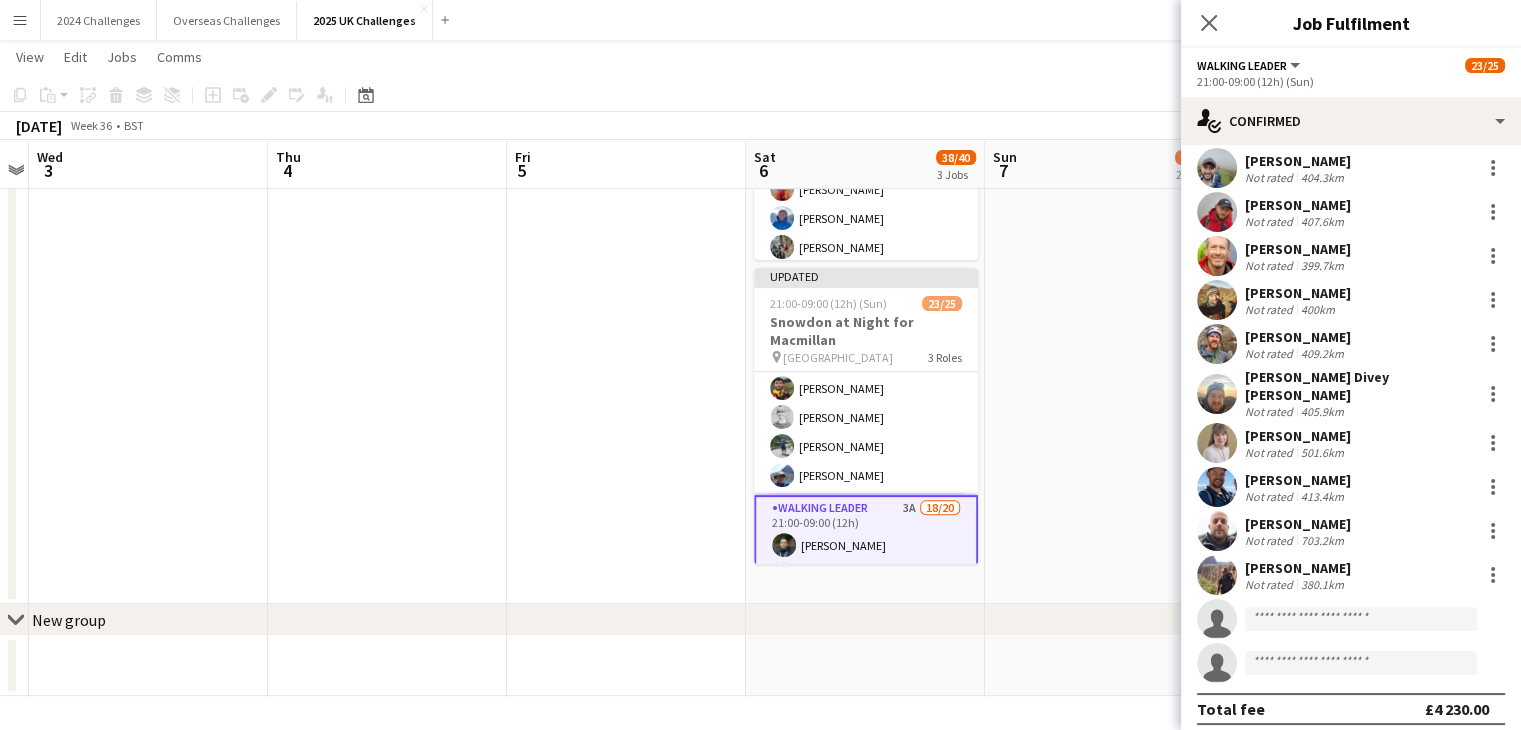 click on "05:00-12:00 (7h)    3/3   Snowdon Local leaders - National 3 Peaks
pin
Llanberis   1 Role   Snowdon National 3 Peaks Walking Leader   [DATE]   05:00-12:00 (7h)
[PERSON_NAME] [PERSON_NAME] Cart [PERSON_NAME]     06:00-19:00 (13h)    16/19   Trek for [DATE] with [PERSON_NAME]
pin
Birchover   3 Roles   Event Manager   [DATE]   06:00-19:00 (13h)
[PERSON_NAME]  Senior Leader   1A   0/1   06:00-19:00 (13h)
single-neutral-actions
Walking Leader   2A   15/17   06:00-19:00 (13h)
[PERSON_NAME] [PERSON_NAME] [PERSON_NAME] [PERSON_NAME] [PERSON_NAME] [PERSON_NAME] [PERSON_NAME] [PERSON_NAME] [PERSON_NAME] [PERSON_NAME] [PERSON_NAME] [PERSON_NAME] [PERSON_NAME] [PERSON_NAME] [PERSON_NAME]
single-neutral-actions
single-neutral-actions" at bounding box center [1104, 128] 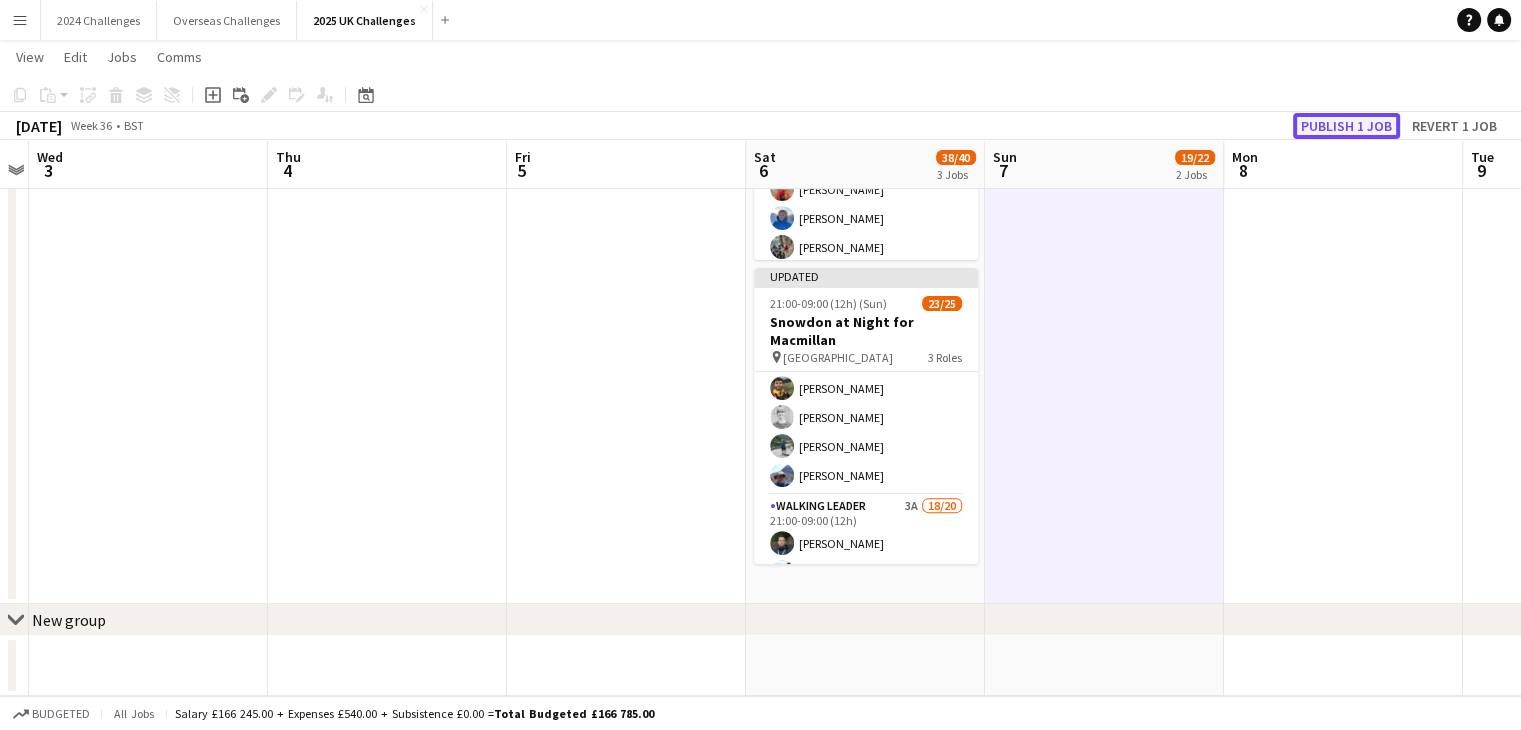 click on "Publish 1 job" 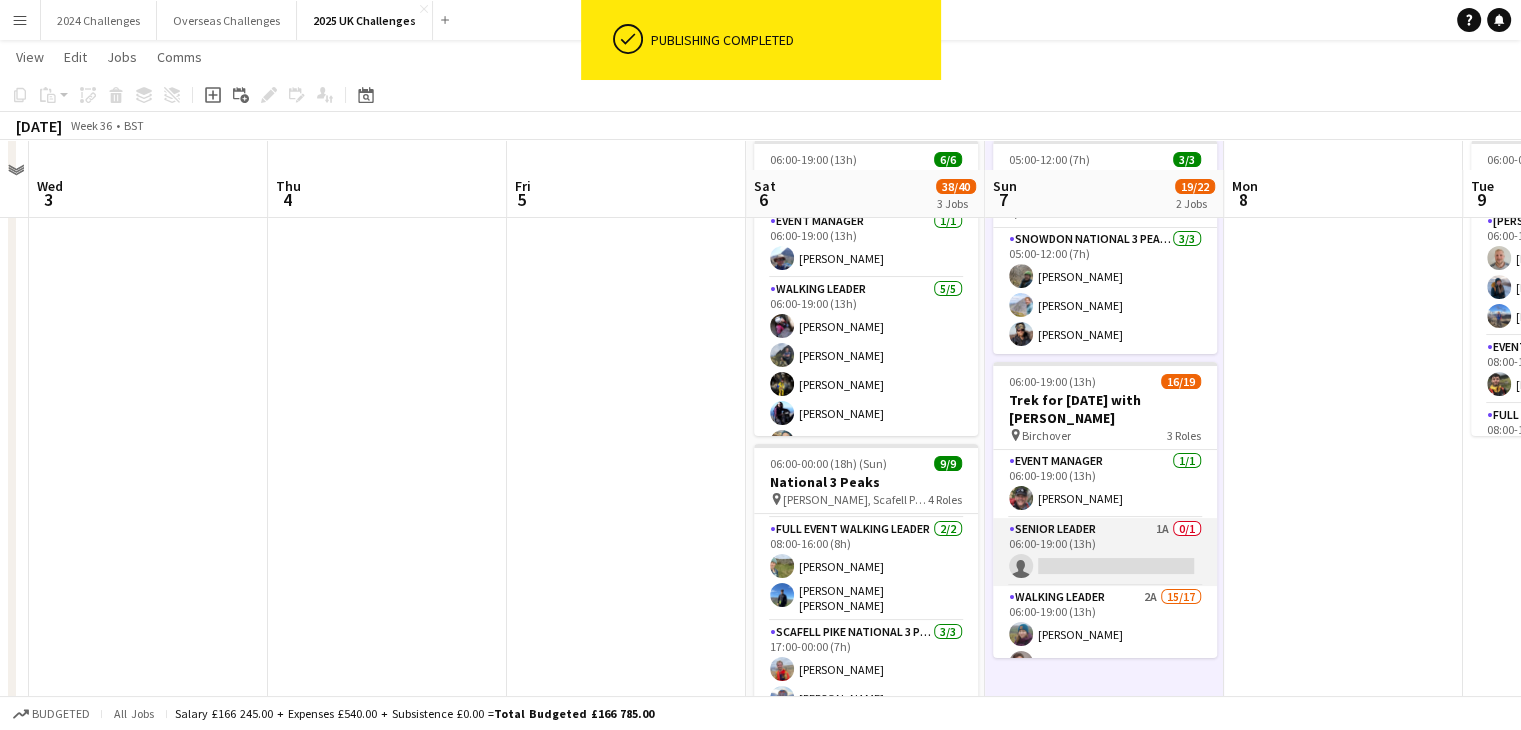 scroll, scrollTop: 200, scrollLeft: 0, axis: vertical 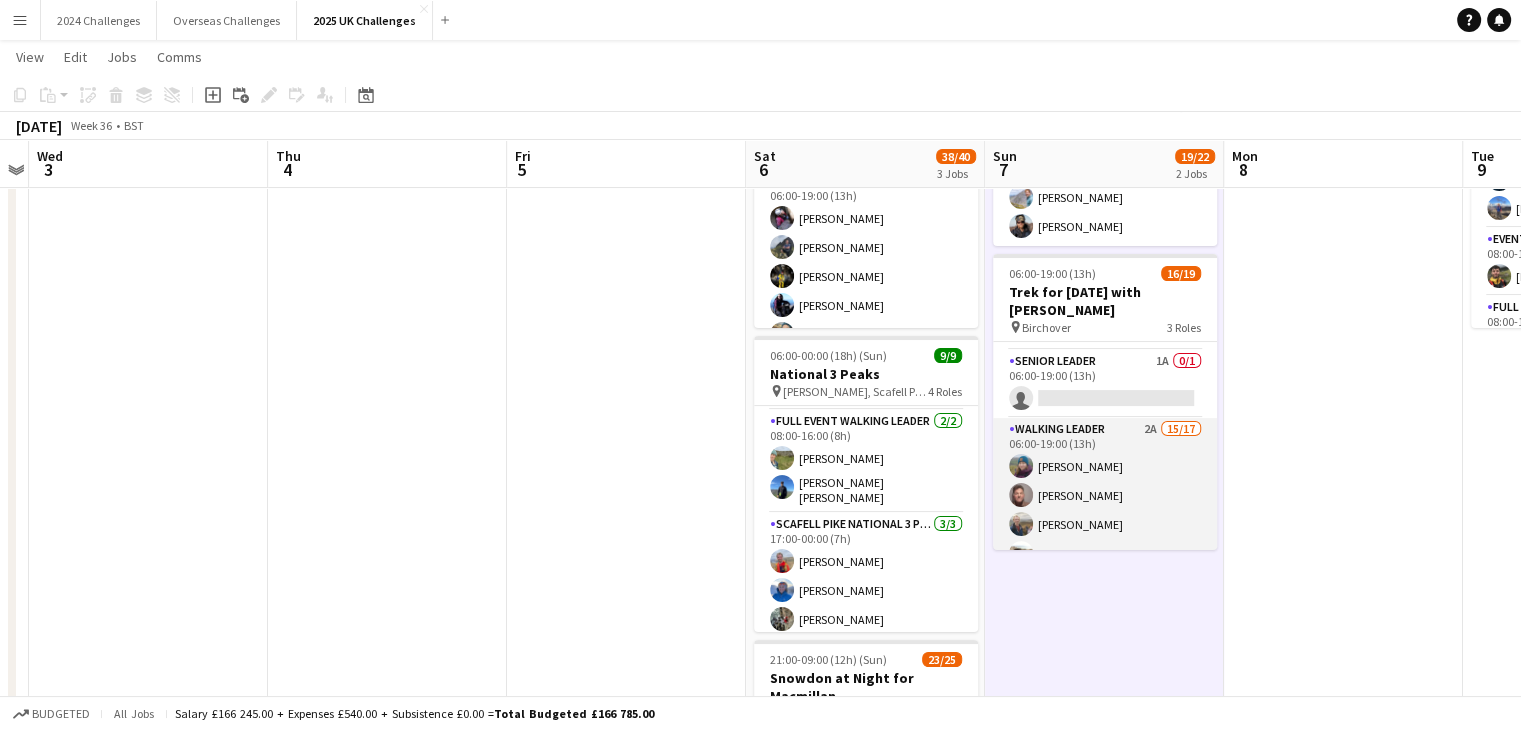 click on "Walking Leader   2A   15/17   06:00-19:00 (13h)
[PERSON_NAME] [PERSON_NAME] [PERSON_NAME] [PERSON_NAME] [PERSON_NAME] [PERSON_NAME] [PERSON_NAME] [PERSON_NAME] [PERSON_NAME] [PERSON_NAME] [PERSON_NAME] [PERSON_NAME] [PERSON_NAME] [PERSON_NAME] [PERSON_NAME]
single-neutral-actions
single-neutral-actions" at bounding box center (1105, 684) 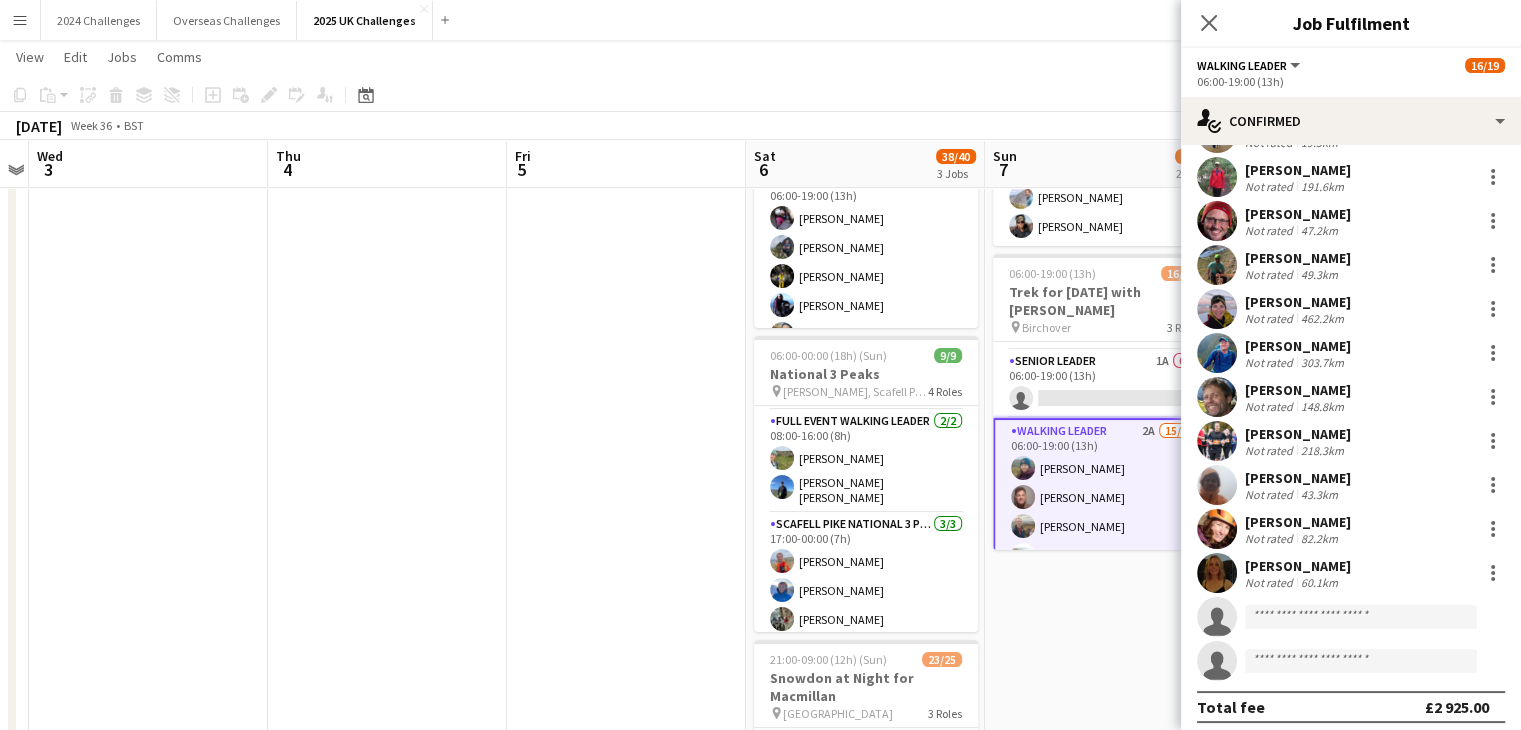 scroll, scrollTop: 274, scrollLeft: 0, axis: vertical 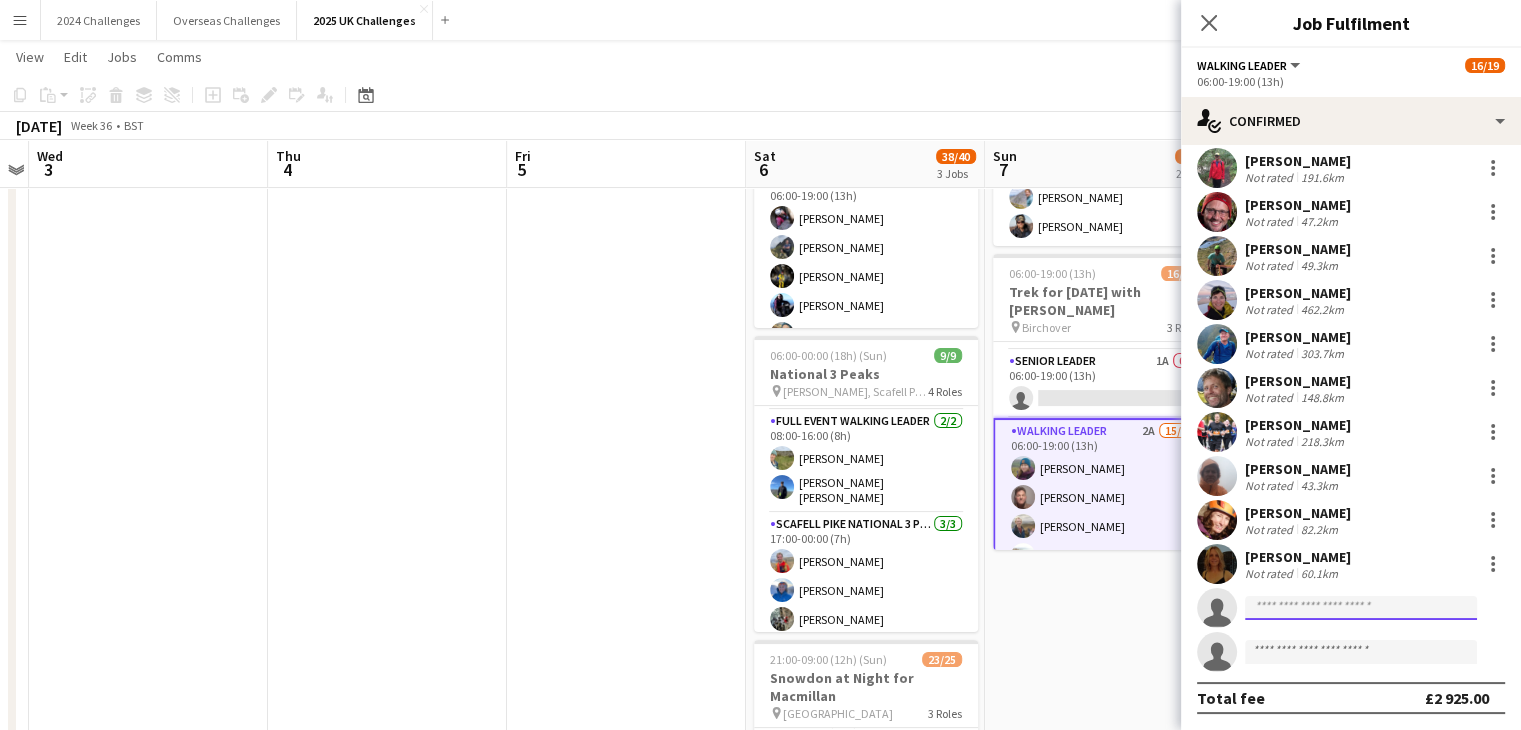 click 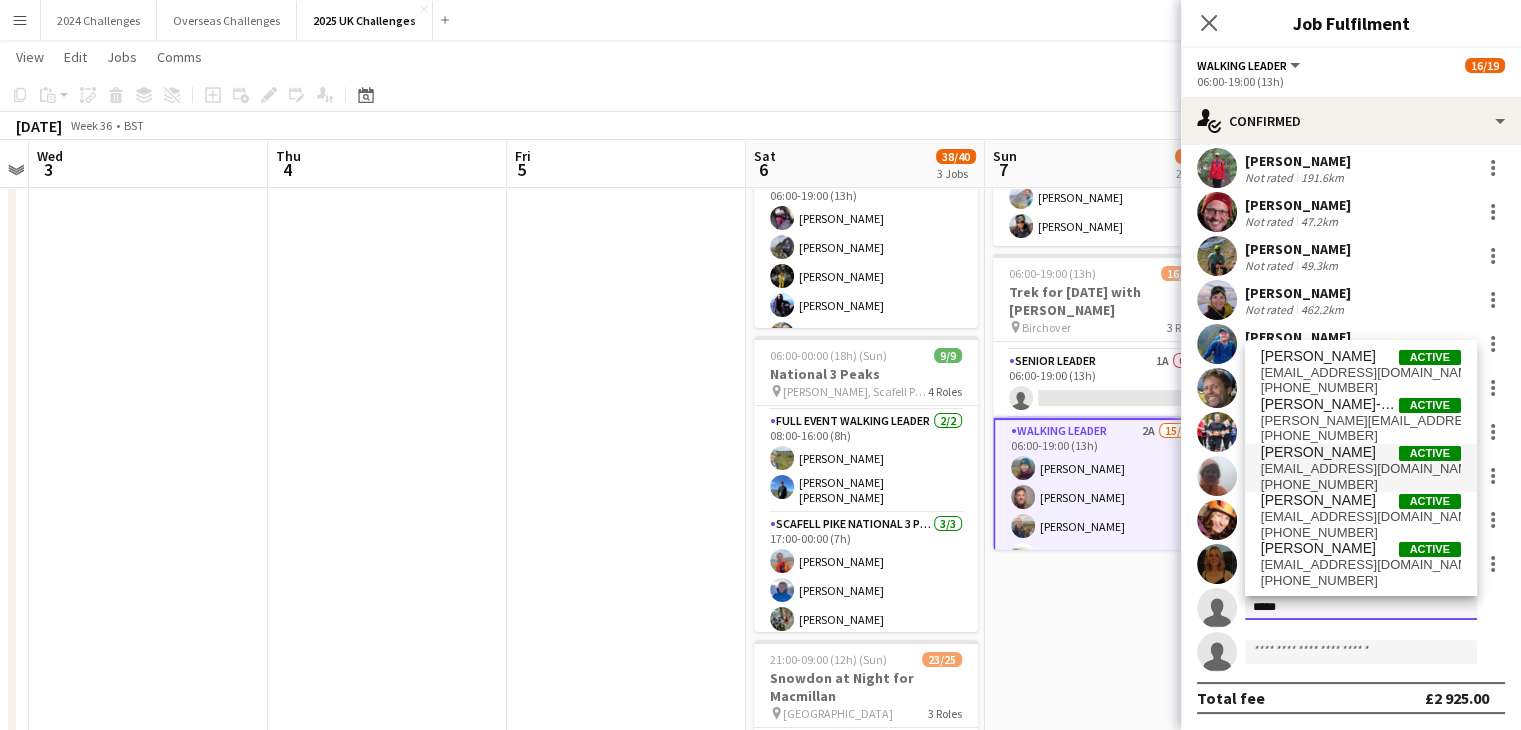 type on "*****" 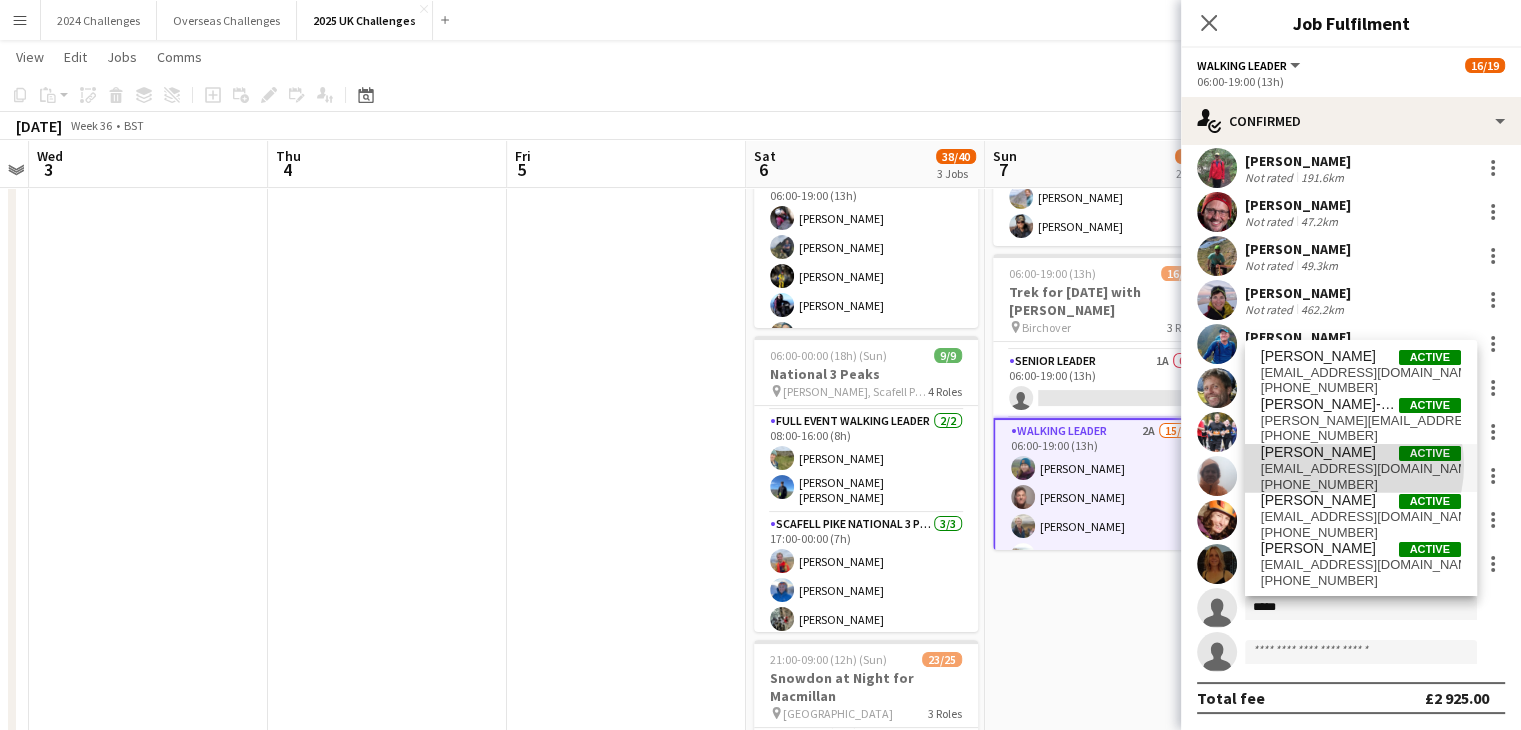 click on "[EMAIL_ADDRESS][DOMAIN_NAME]" at bounding box center [1361, 469] 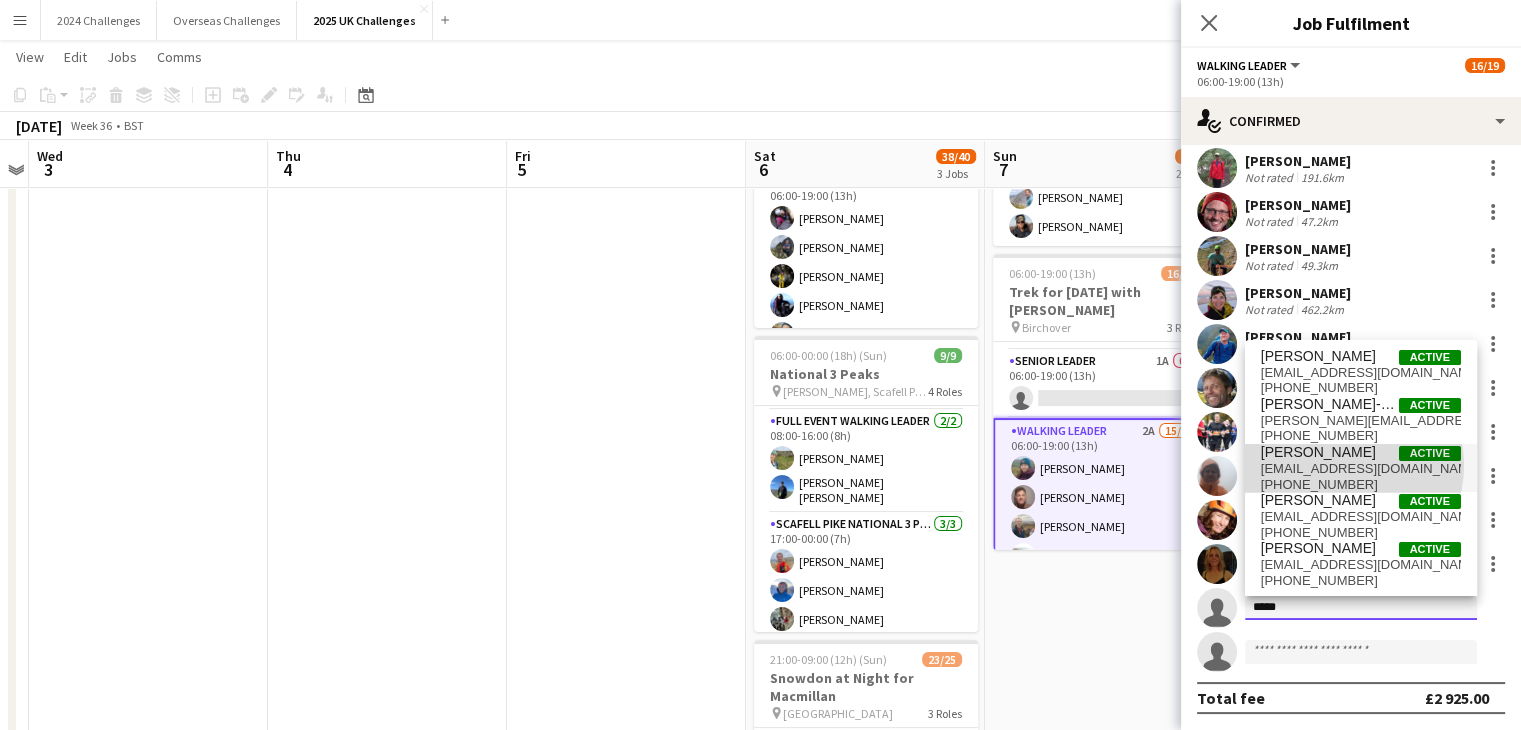 type 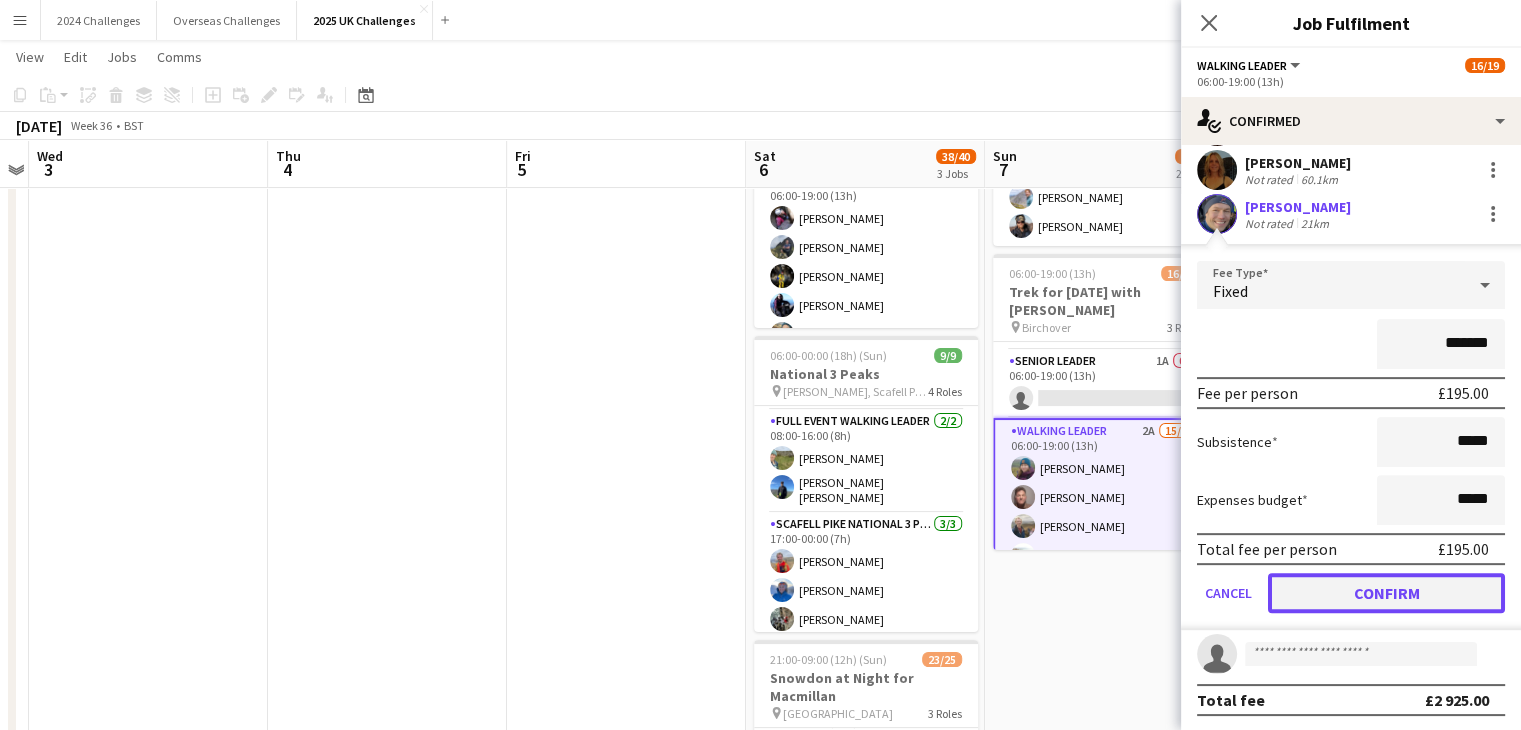click on "Confirm" at bounding box center (1386, 593) 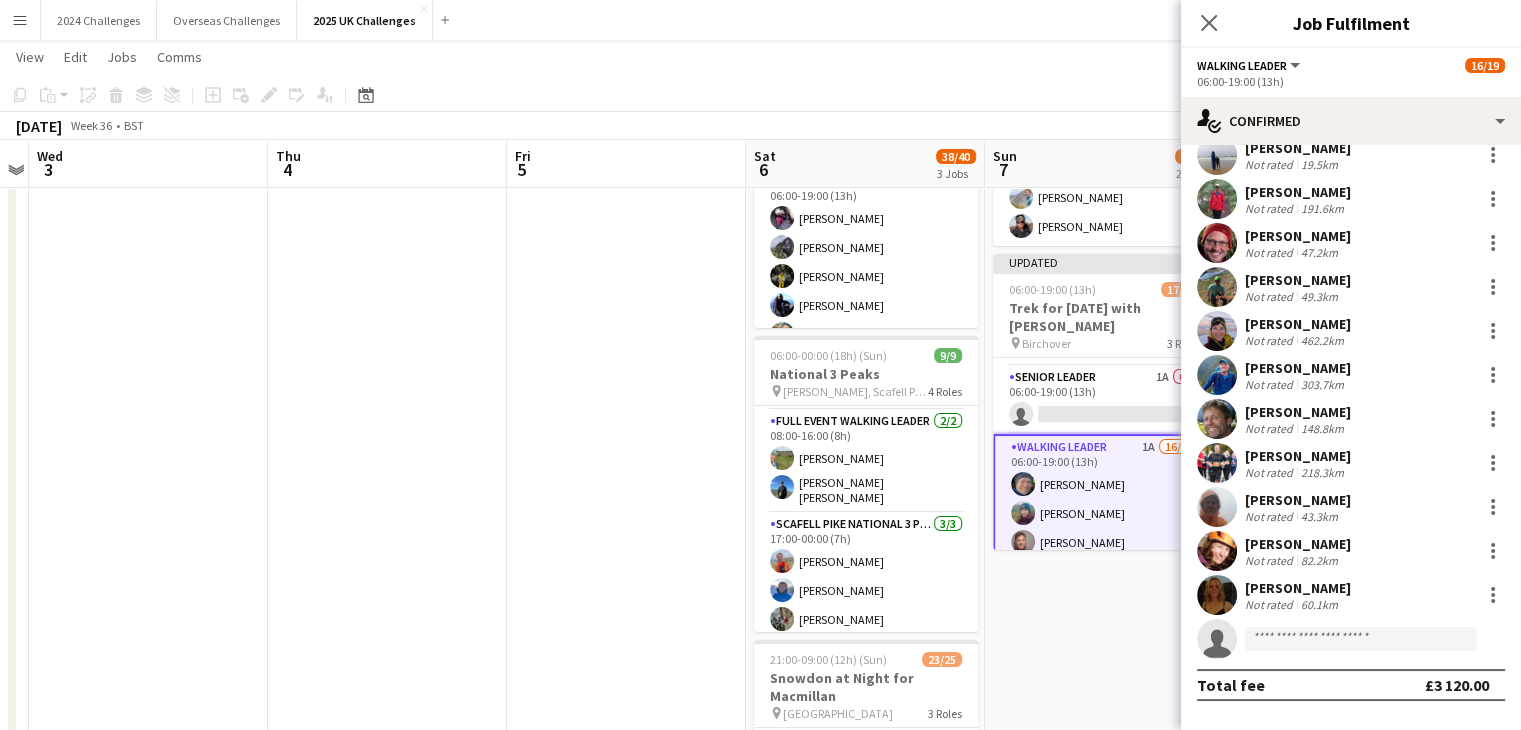 scroll, scrollTop: 288, scrollLeft: 0, axis: vertical 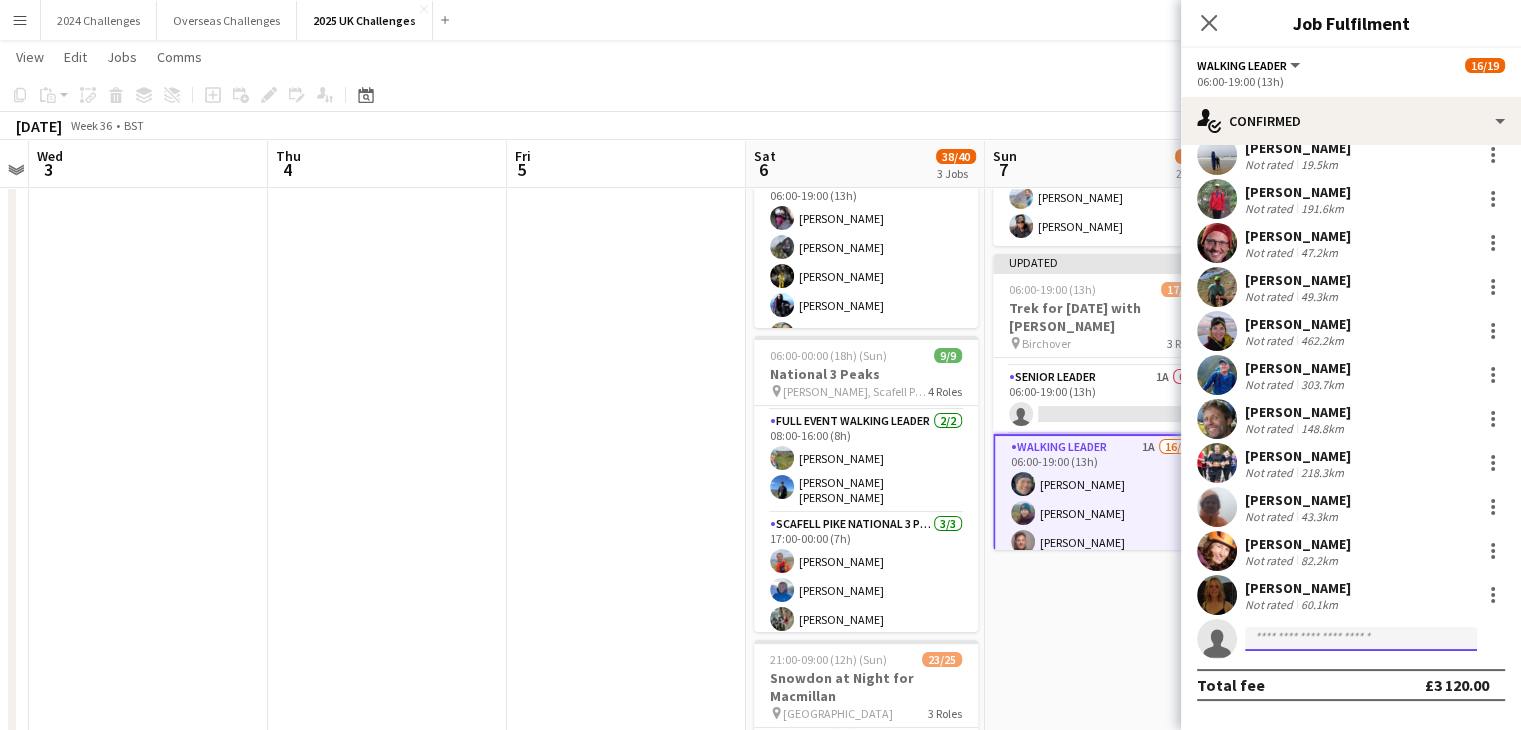 click 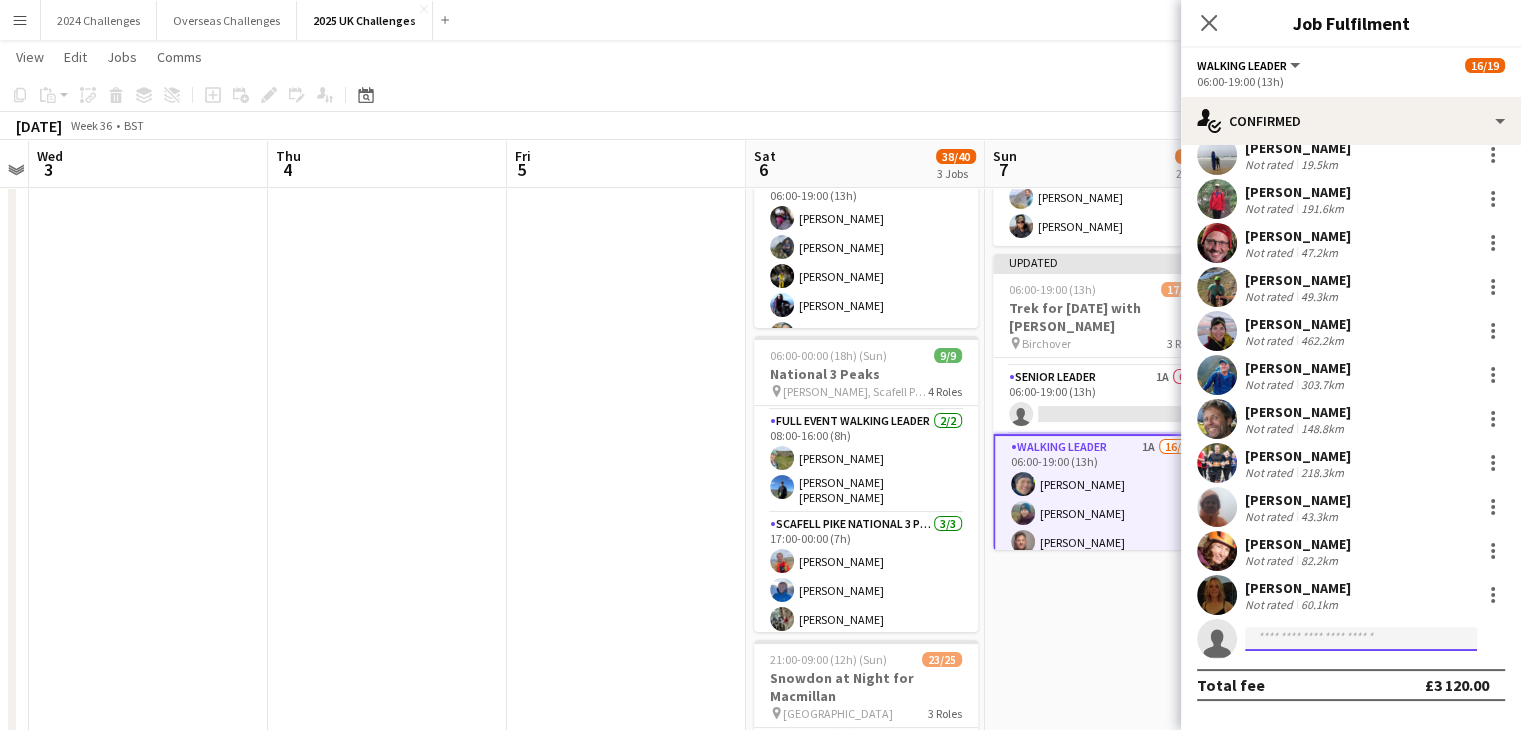 scroll, scrollTop: 274, scrollLeft: 0, axis: vertical 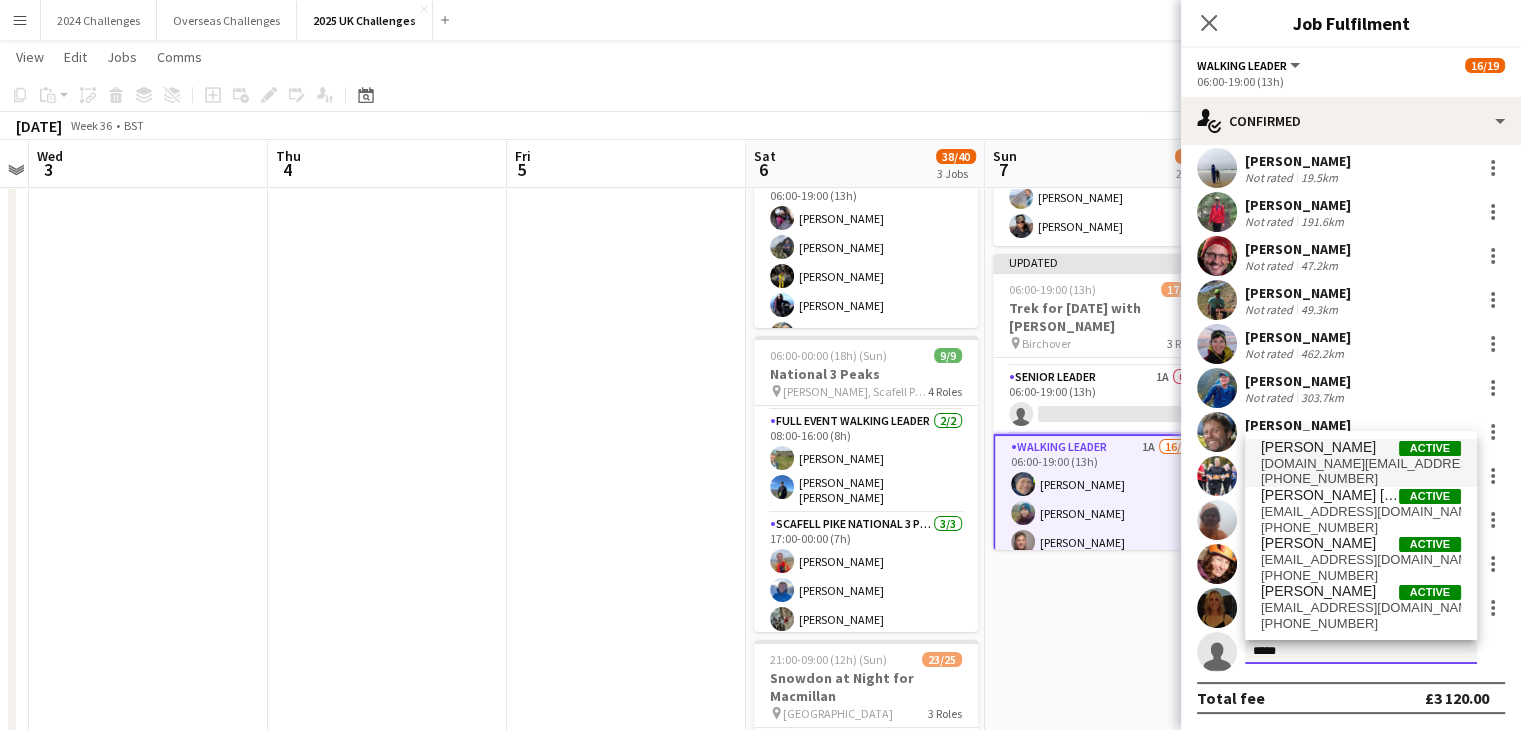 type on "*****" 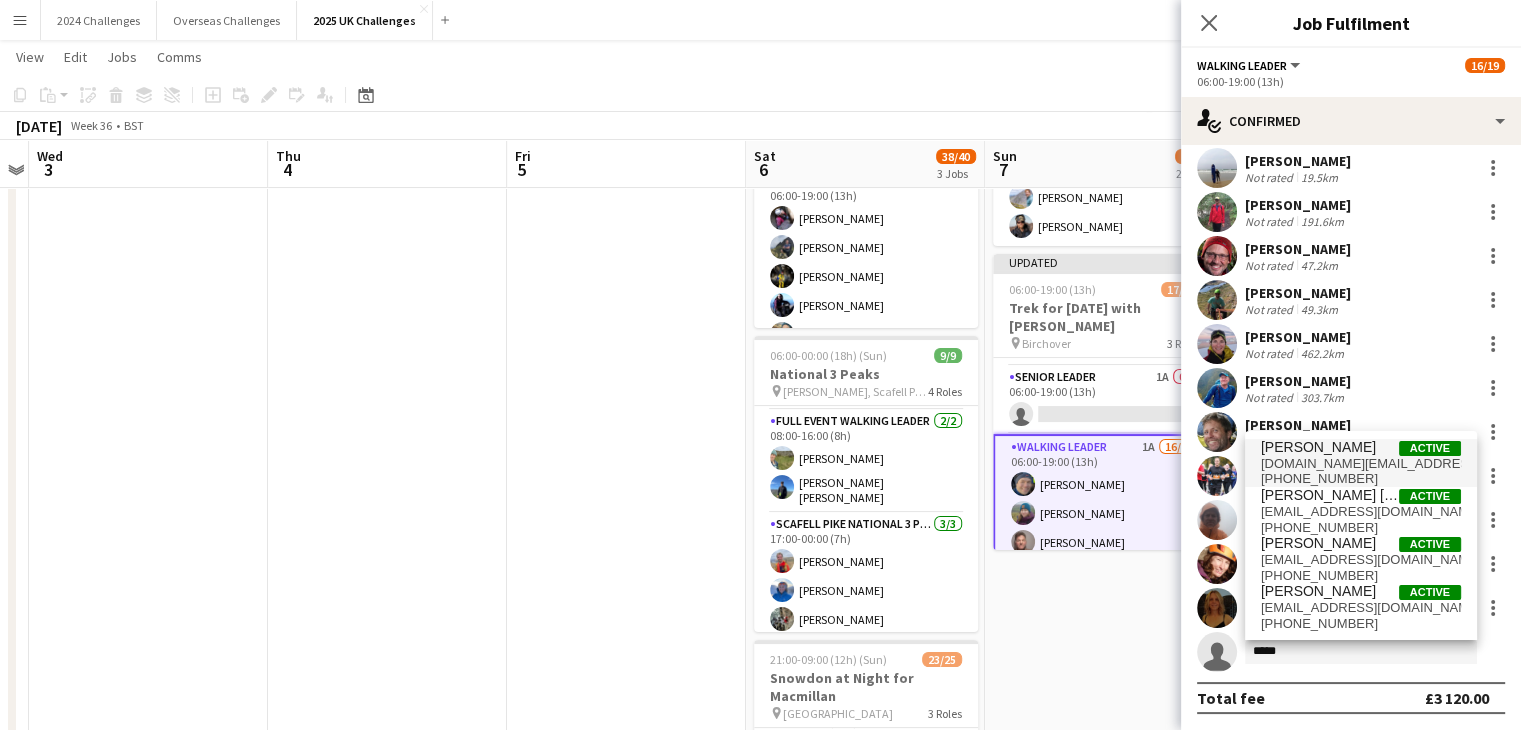 click on "[PERSON_NAME]" at bounding box center (1318, 447) 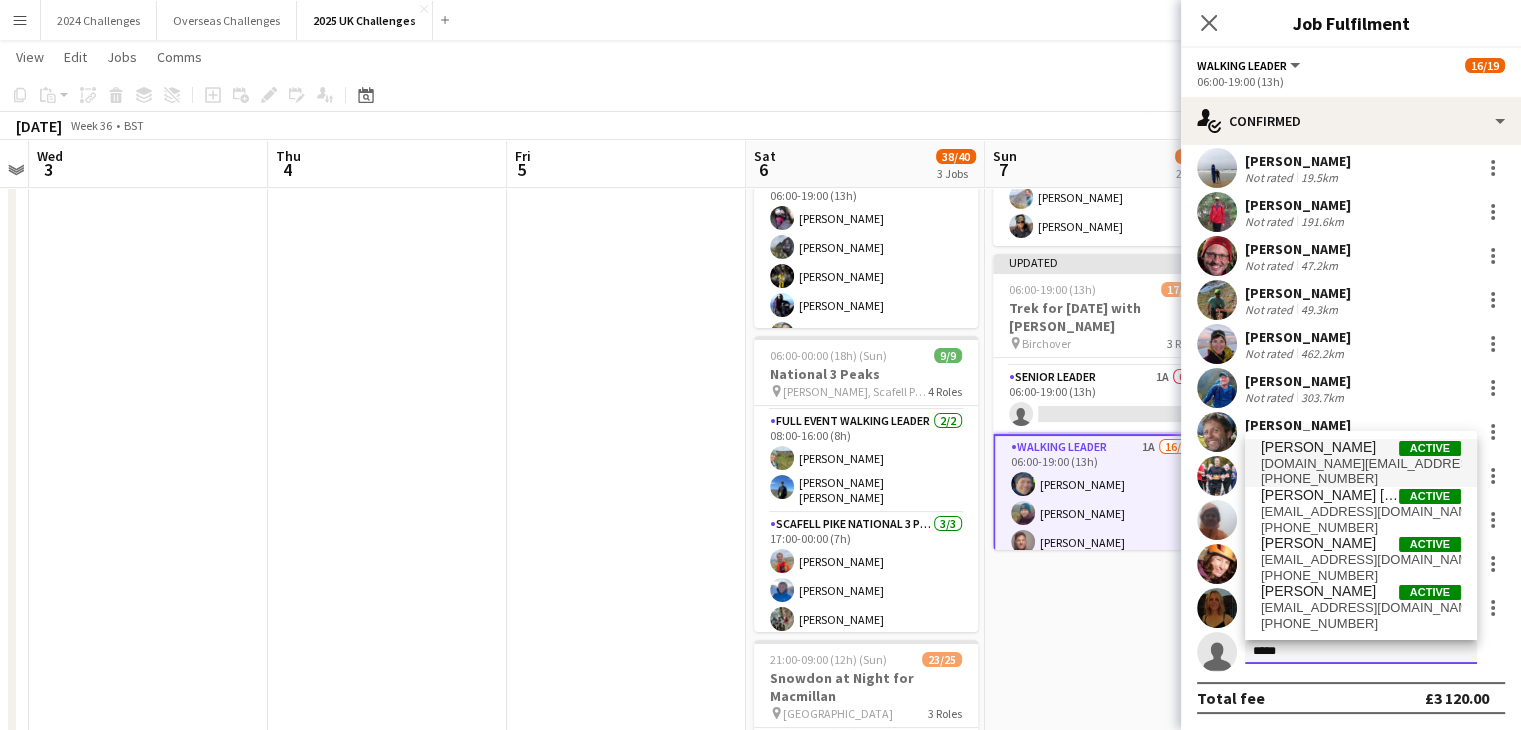type 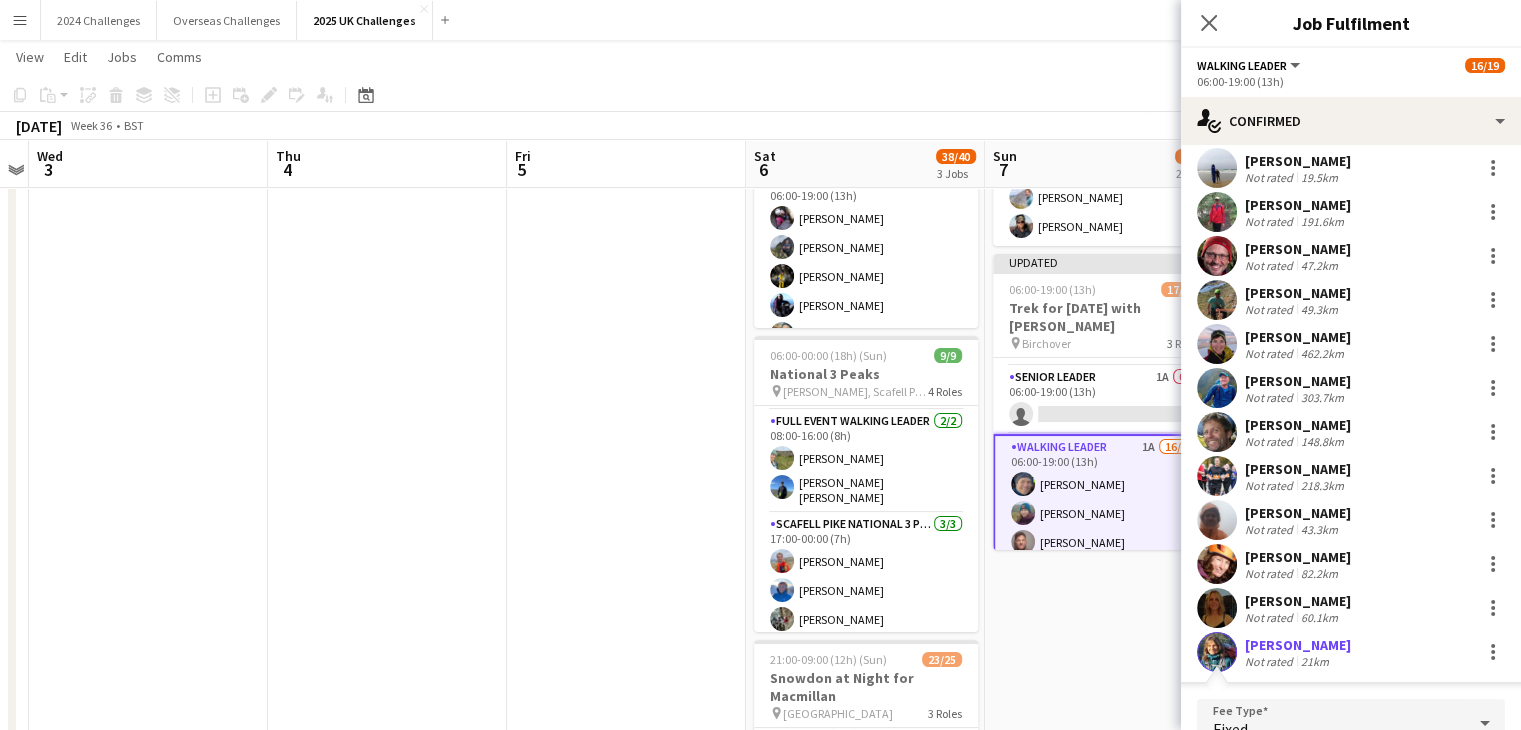 scroll, scrollTop: 611, scrollLeft: 0, axis: vertical 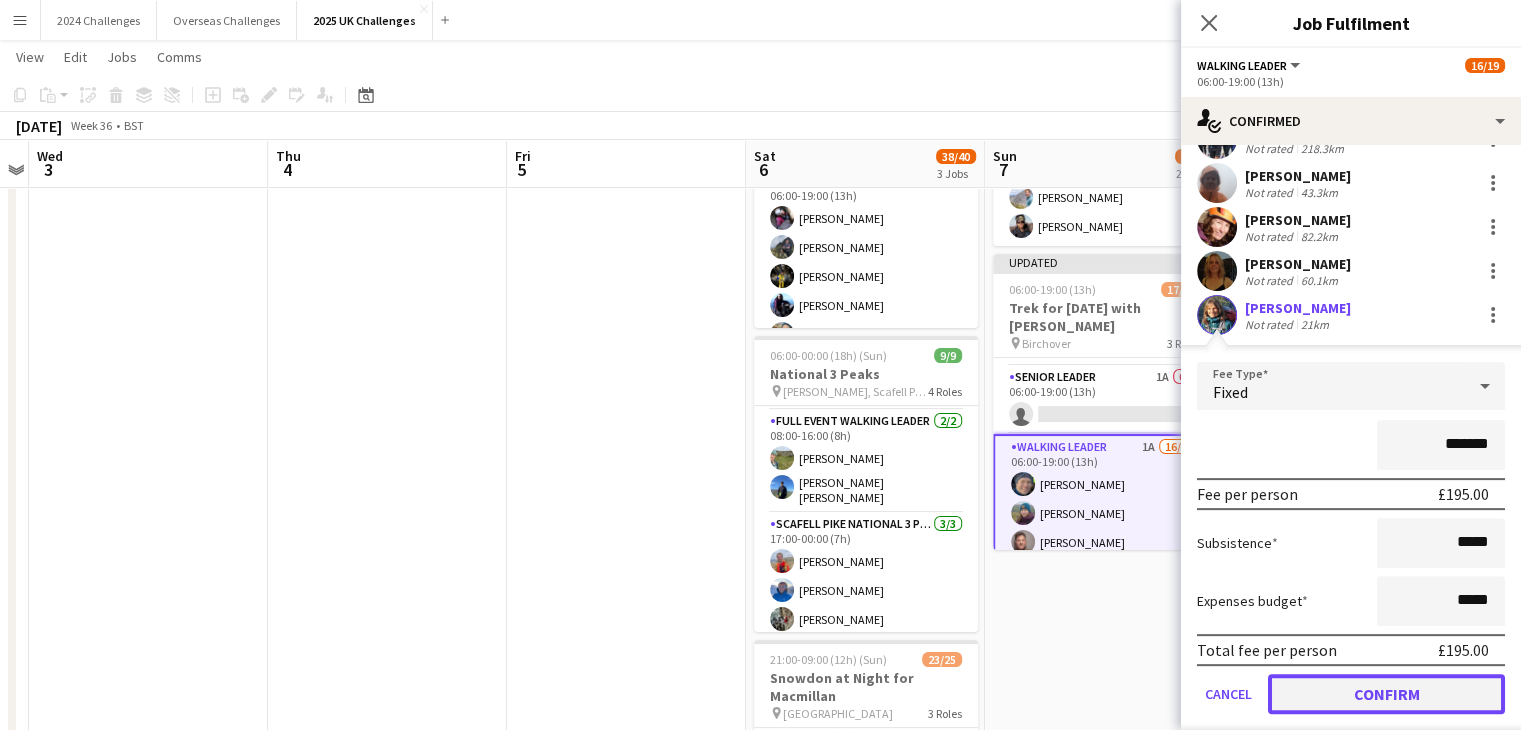 click on "Confirm" at bounding box center [1386, 694] 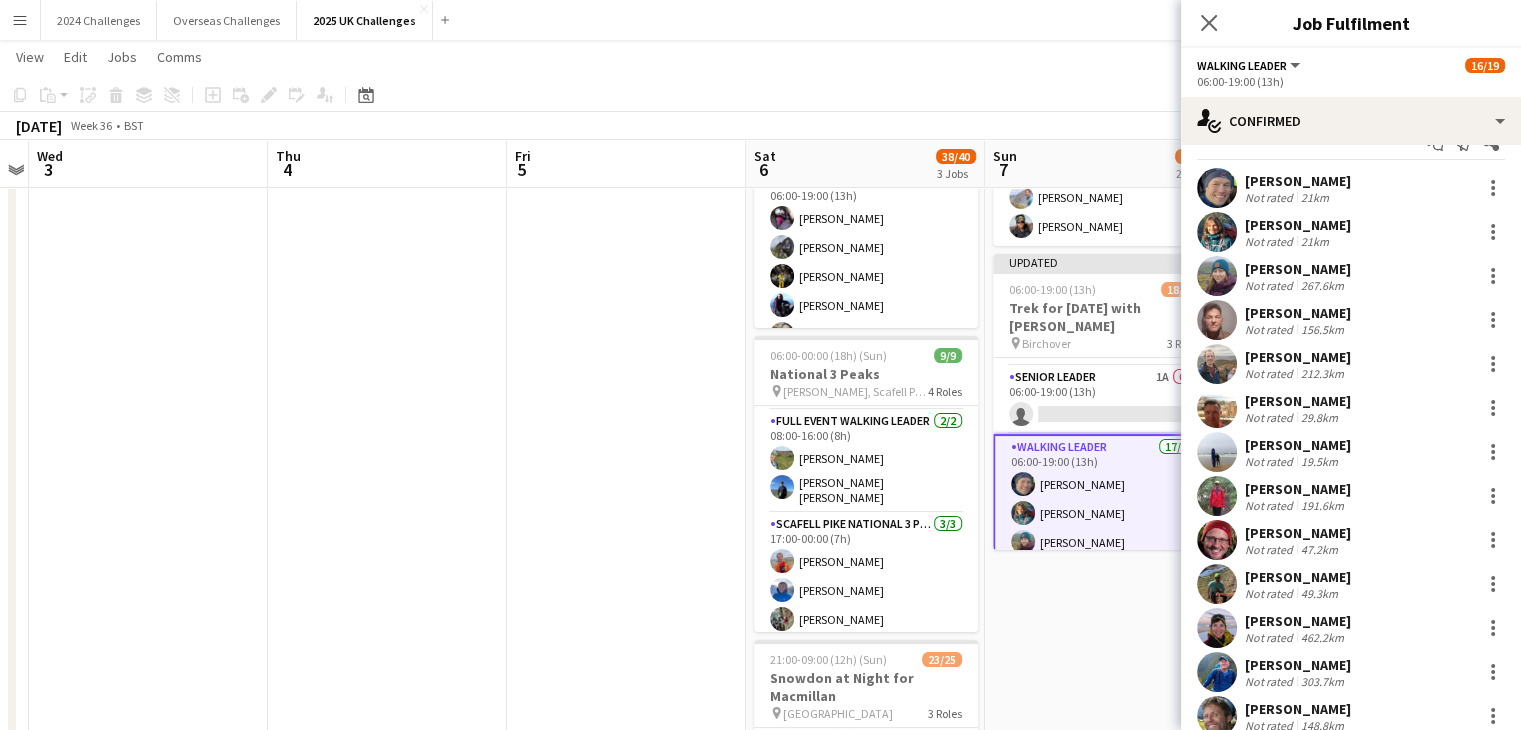 scroll, scrollTop: 0, scrollLeft: 0, axis: both 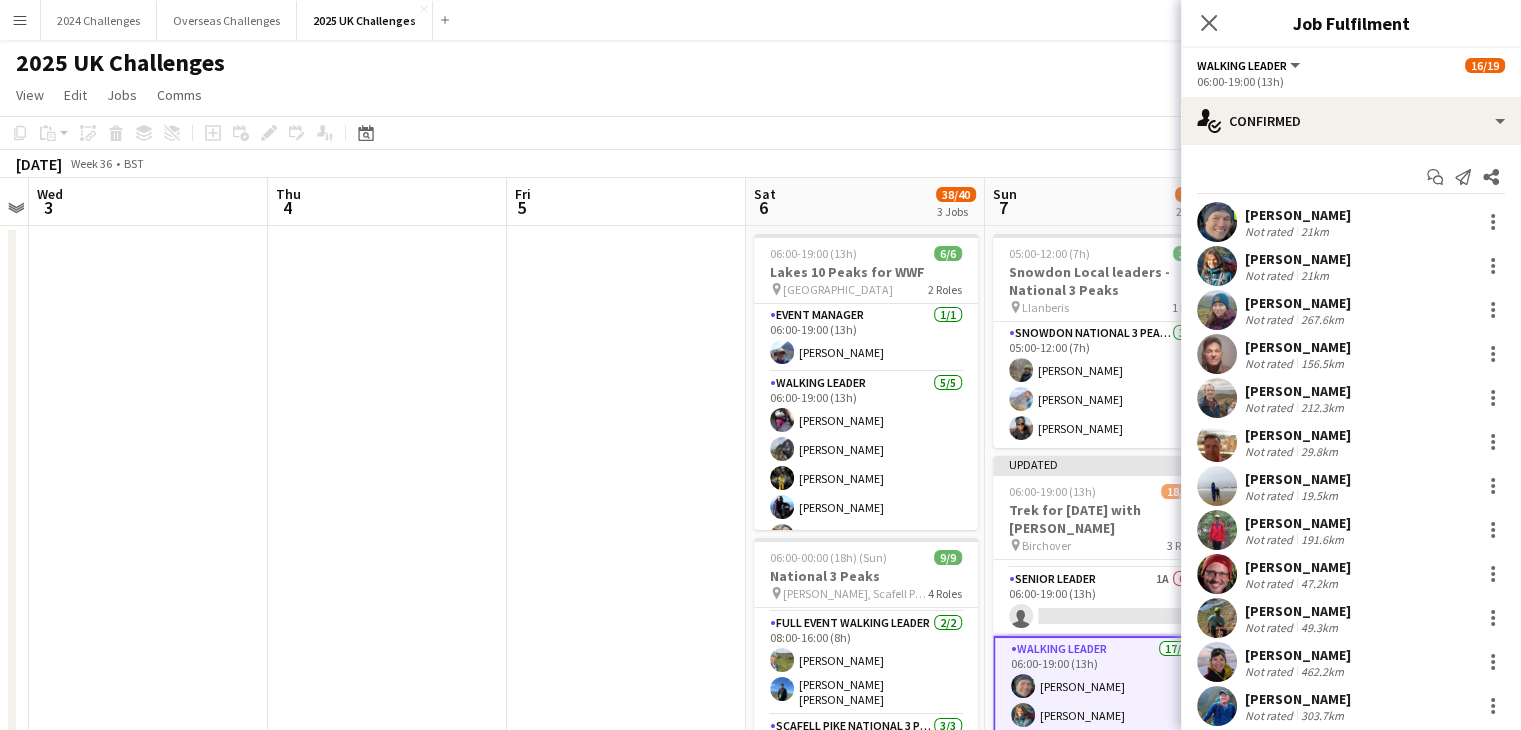 click on "View  Day view expanded Day view collapsed Month view Date picker Jump to [DATE] Expand Linked Jobs Collapse Linked Jobs  Edit  Copy Ctrl+C  Paste  Without Crew Ctrl+V With Crew Ctrl+Shift+V Paste as linked job  Group  Group Ungroup  Jobs  New Job Edit Job Delete Job New Linked Job Edit Linked Jobs Job fulfilment Promote Role Copy Role URL  Comms  Notify confirmed crew Create chat" 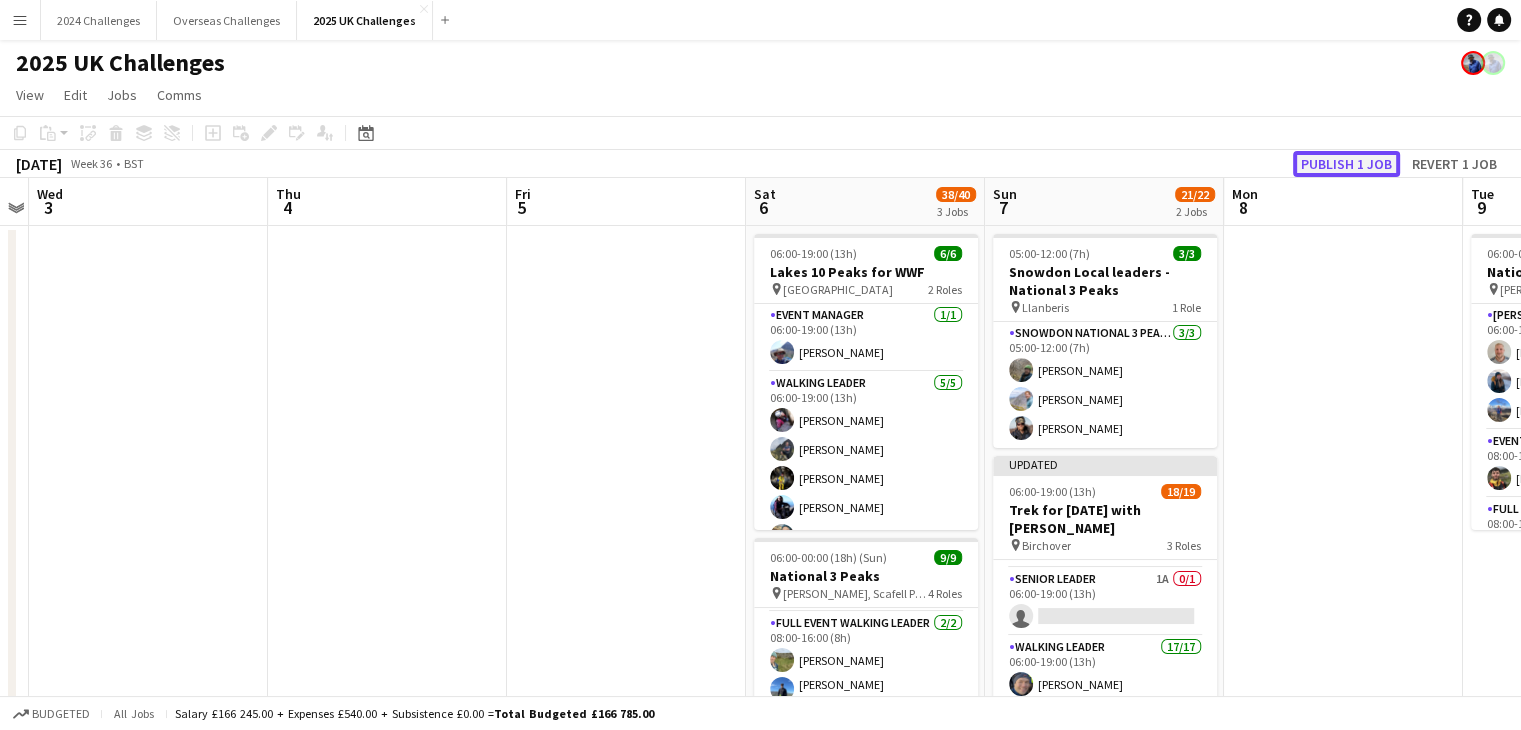 click on "Publish 1 job" 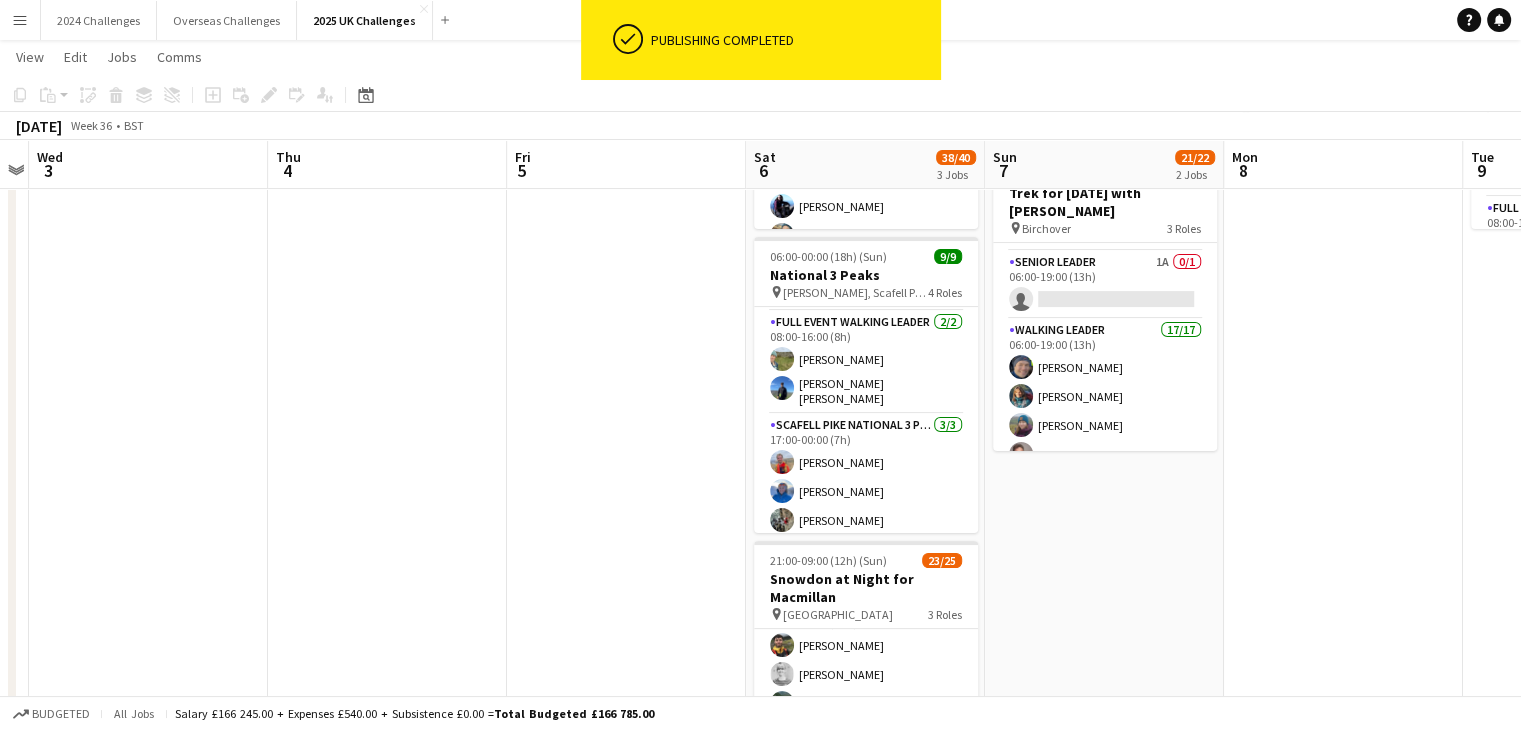 scroll, scrollTop: 300, scrollLeft: 0, axis: vertical 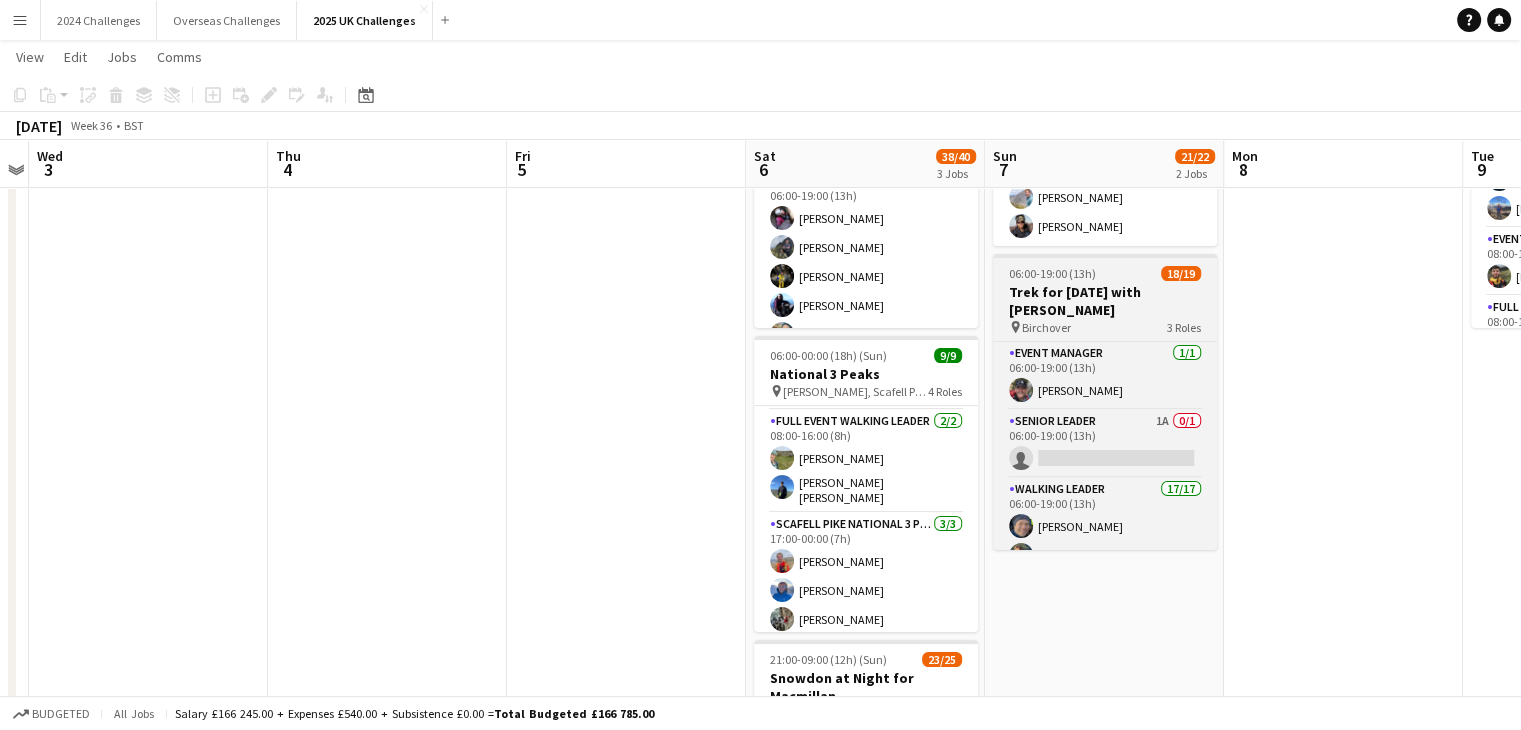 click on "Trek for [DATE] with [PERSON_NAME]" at bounding box center [1105, 301] 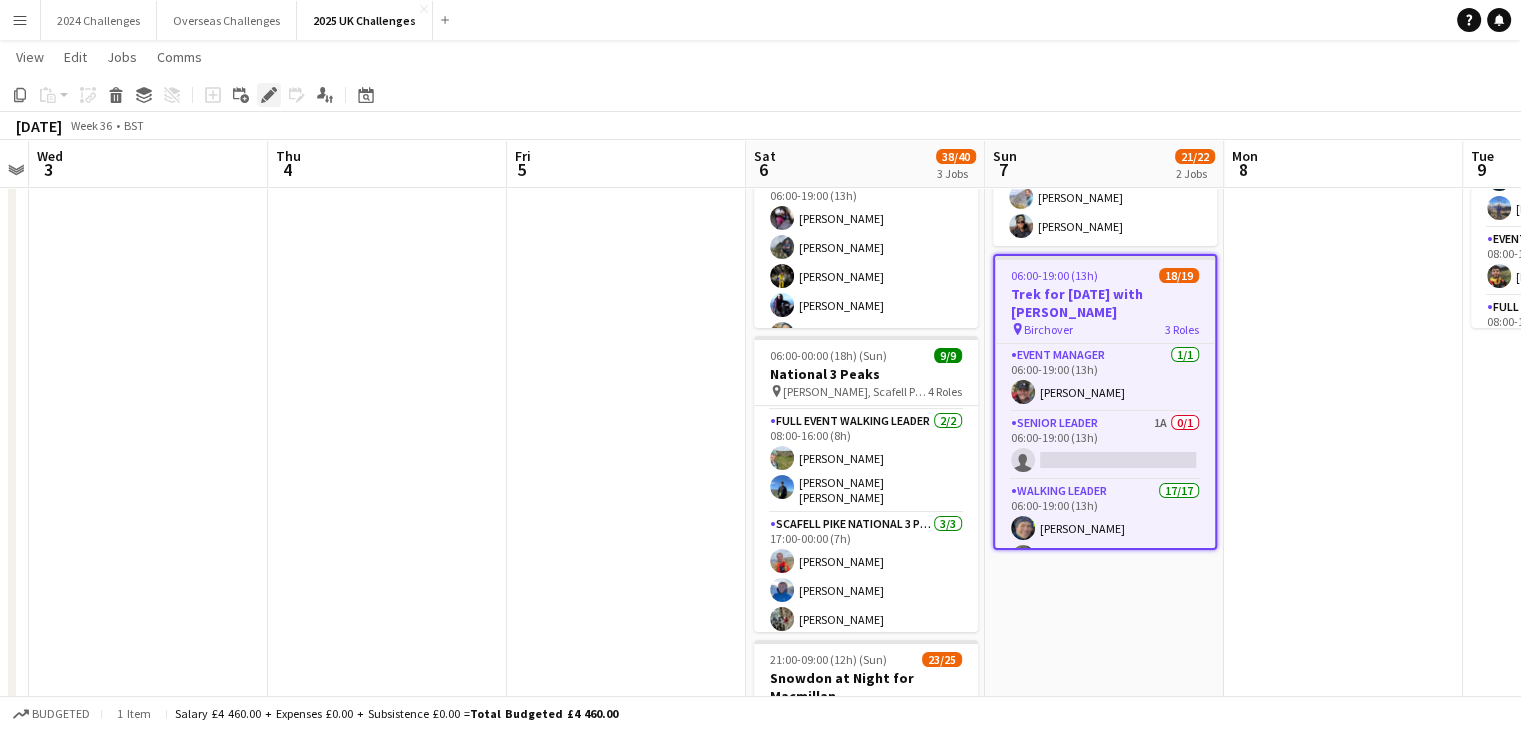 click on "Edit" 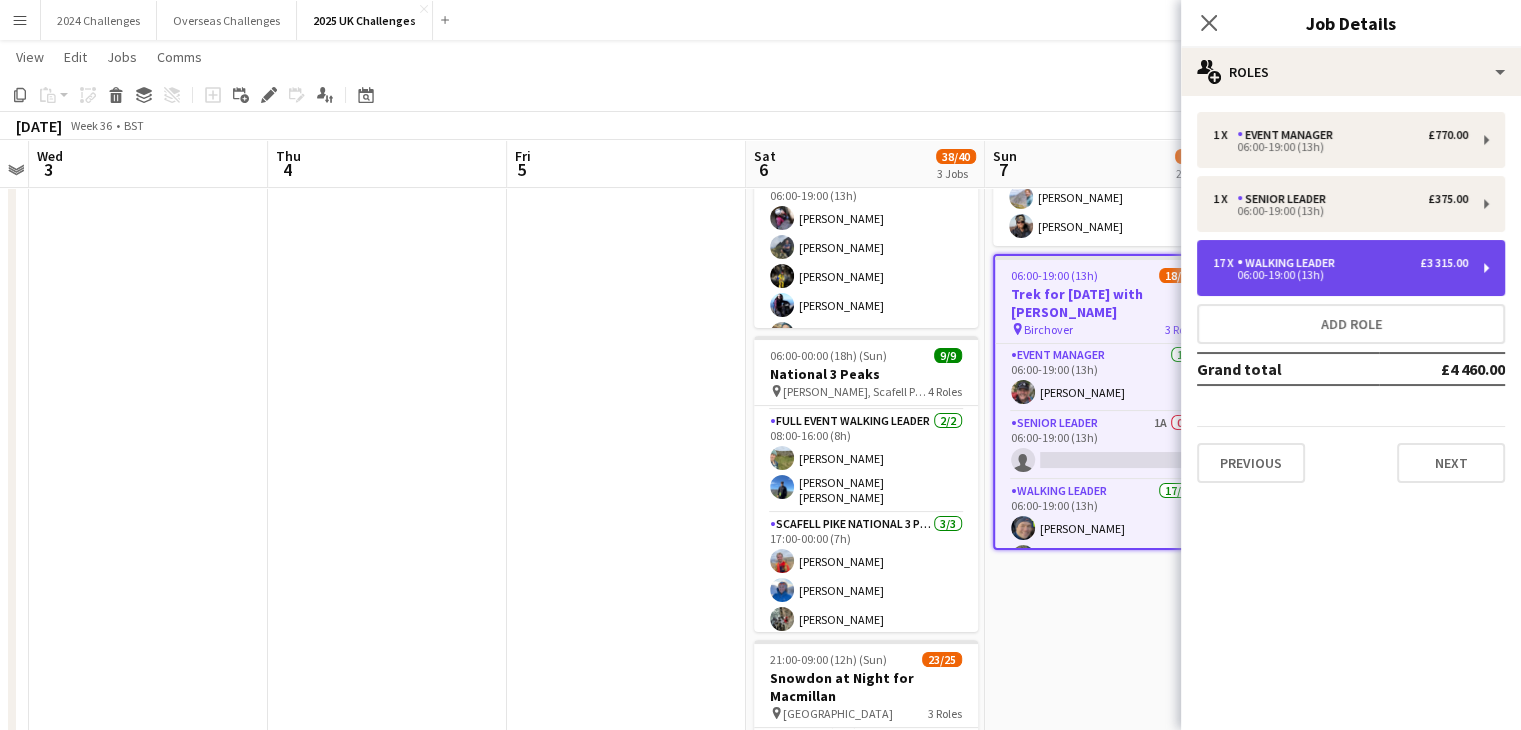 click on "Walking Leader" at bounding box center [1290, 263] 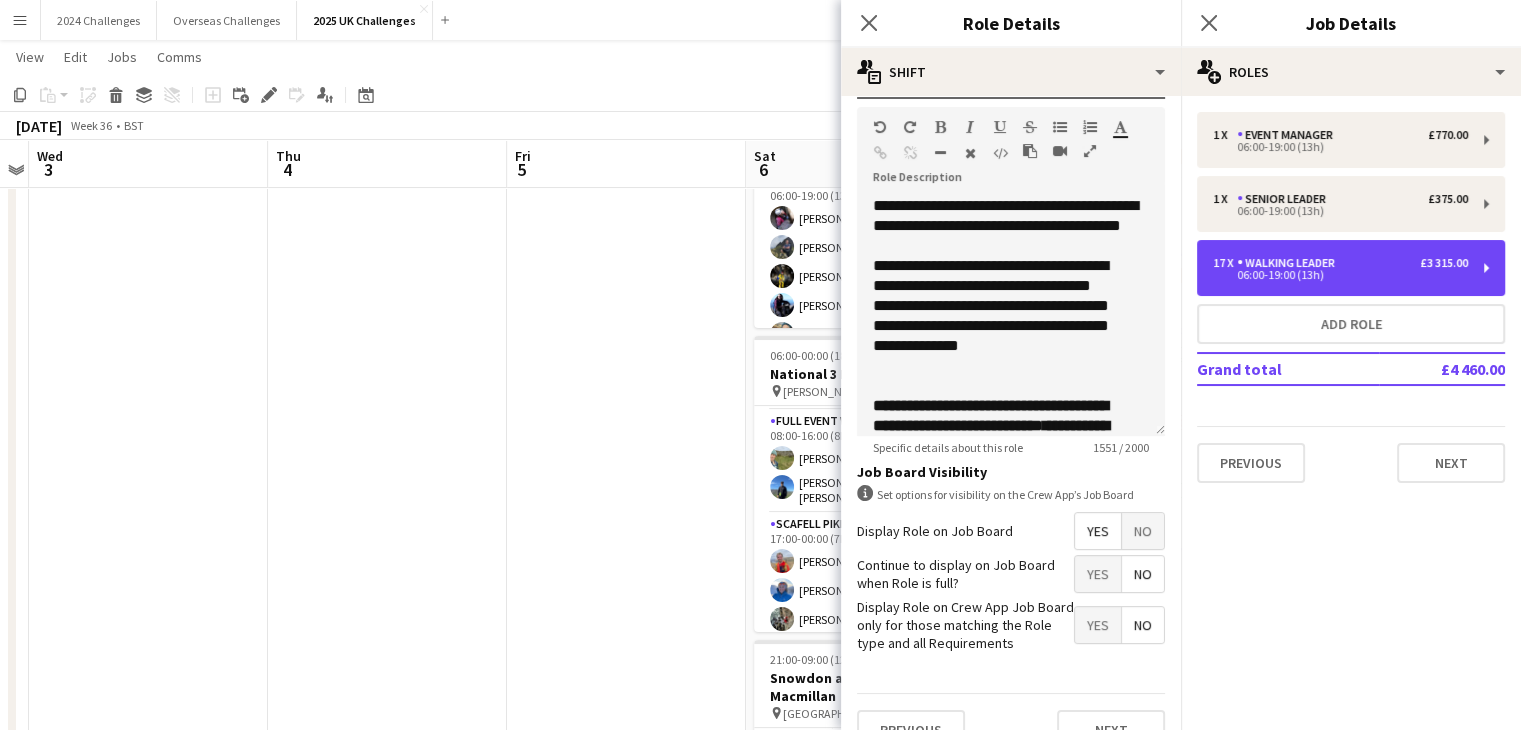 scroll, scrollTop: 522, scrollLeft: 0, axis: vertical 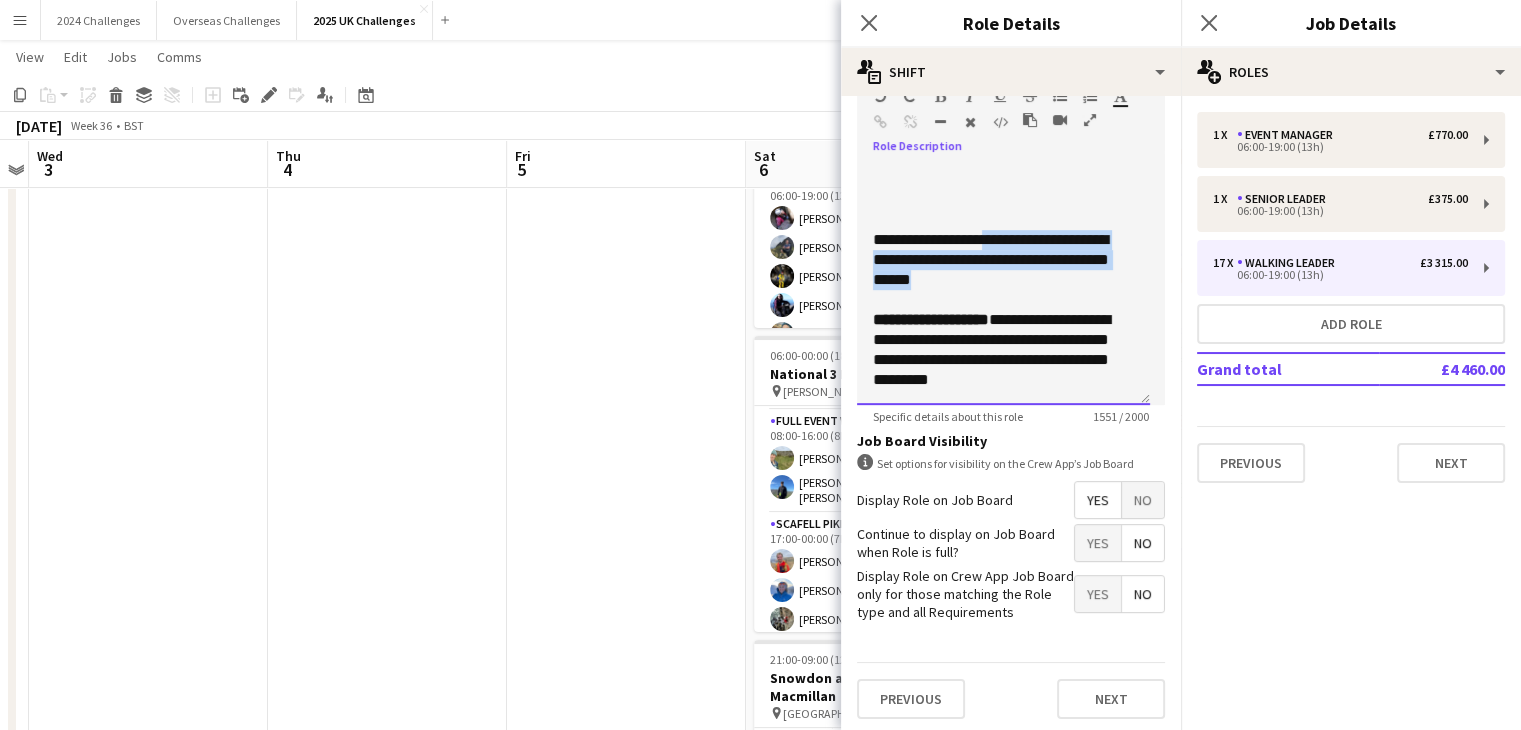 drag, startPoint x: 982, startPoint y: 282, endPoint x: 999, endPoint y: 239, distance: 46.238514 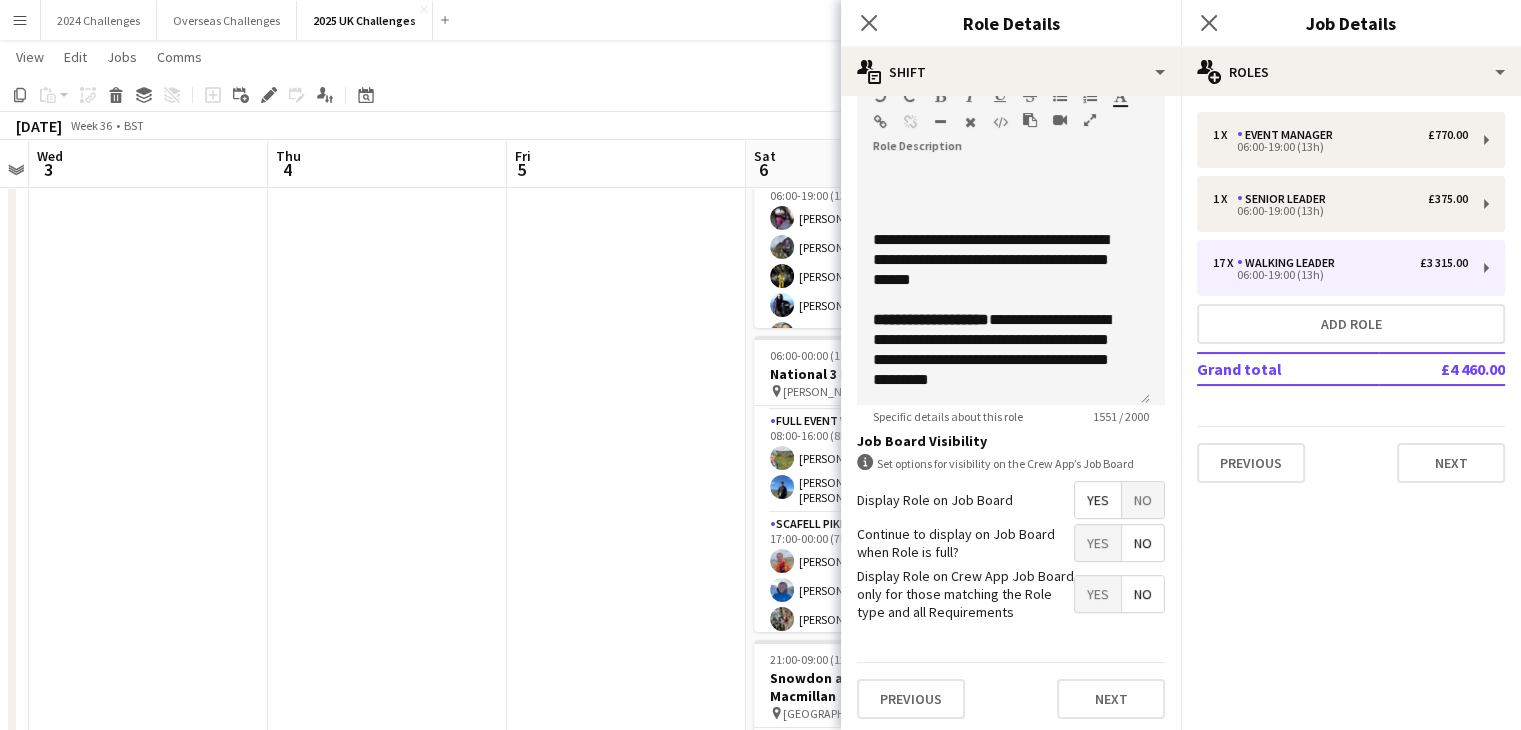 click on "View  Day view expanded Day view collapsed Month view Date picker Jump to [DATE] Expand Linked Jobs Collapse Linked Jobs  Edit  Copy Ctrl+C  Paste  Without Crew Ctrl+V With Crew Ctrl+Shift+V Paste as linked job  Group  Group Ungroup  Jobs  New Job Edit Job Delete Job New Linked Job Edit Linked Jobs Job fulfilment Promote Role Copy Role URL  Comms  Notify confirmed crew Create chat" 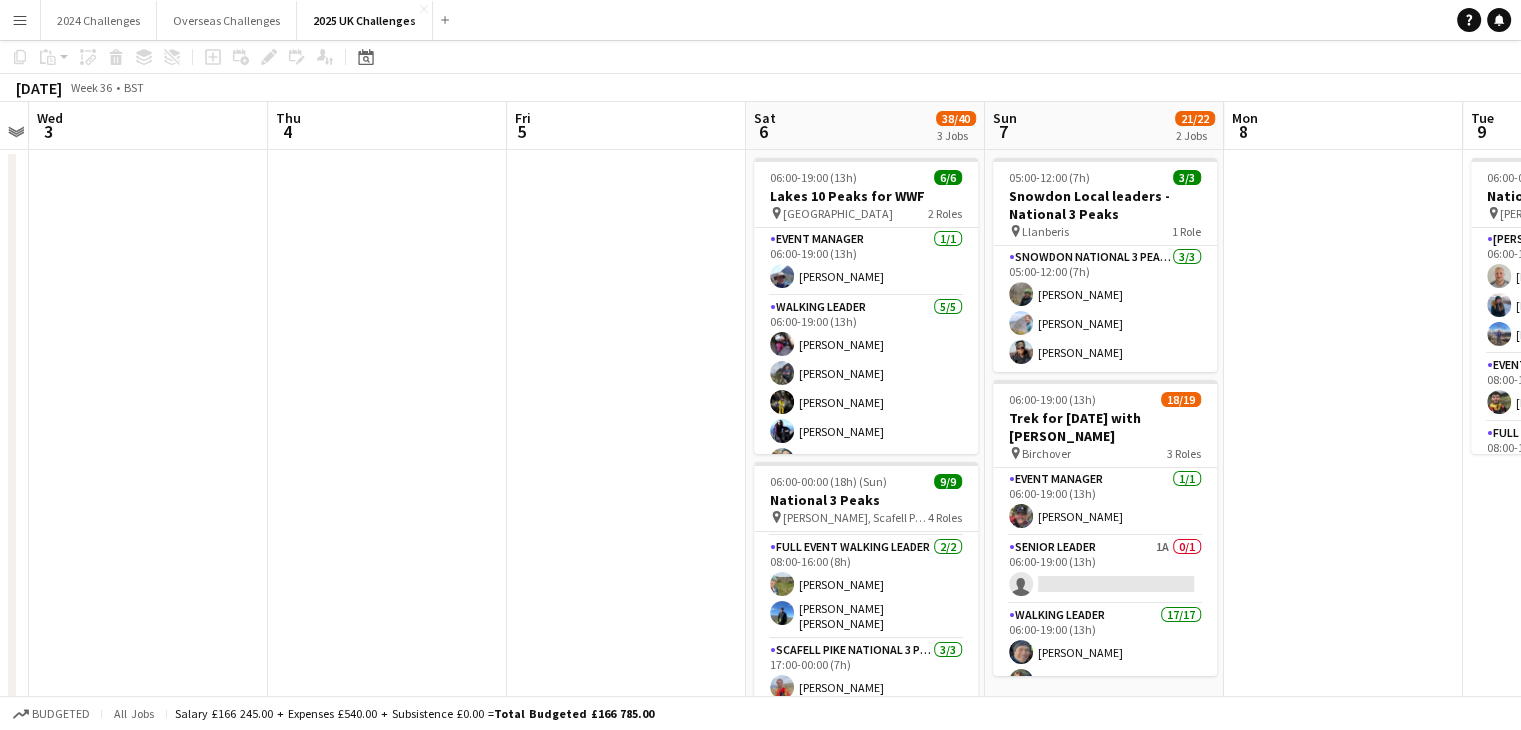 scroll, scrollTop: 0, scrollLeft: 0, axis: both 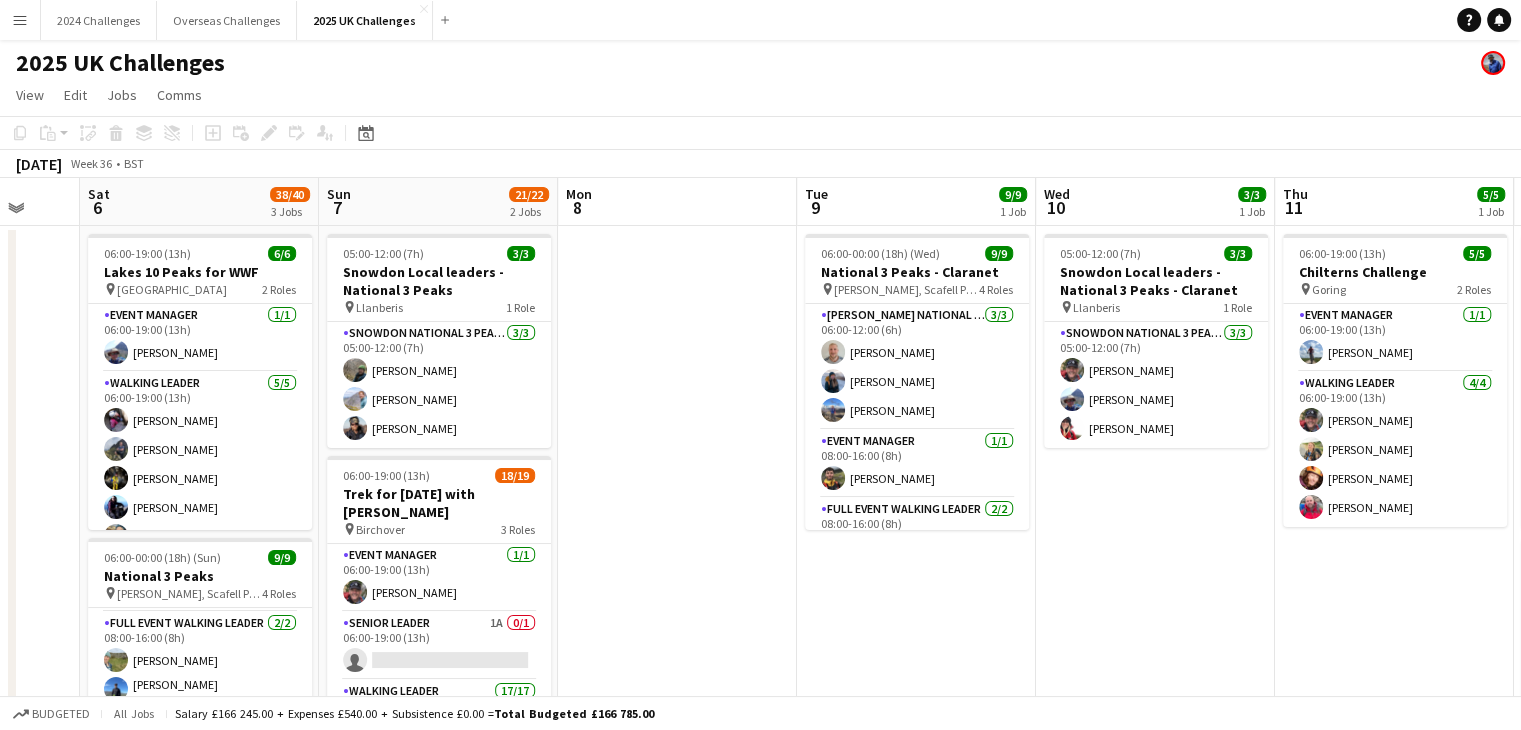 drag, startPoint x: 1387, startPoint y: 369, endPoint x: 594, endPoint y: 381, distance: 793.09076 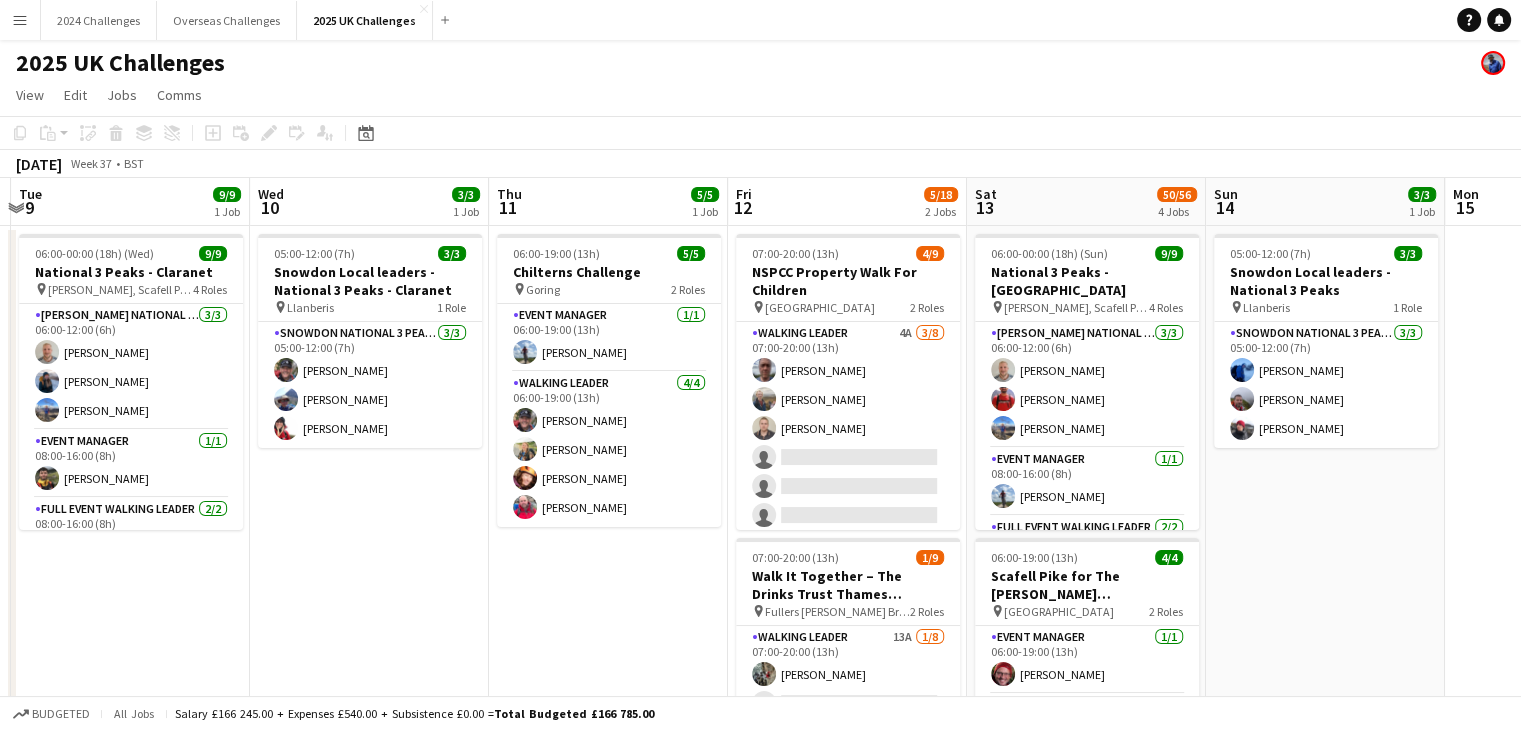 scroll, scrollTop: 0, scrollLeft: 792, axis: horizontal 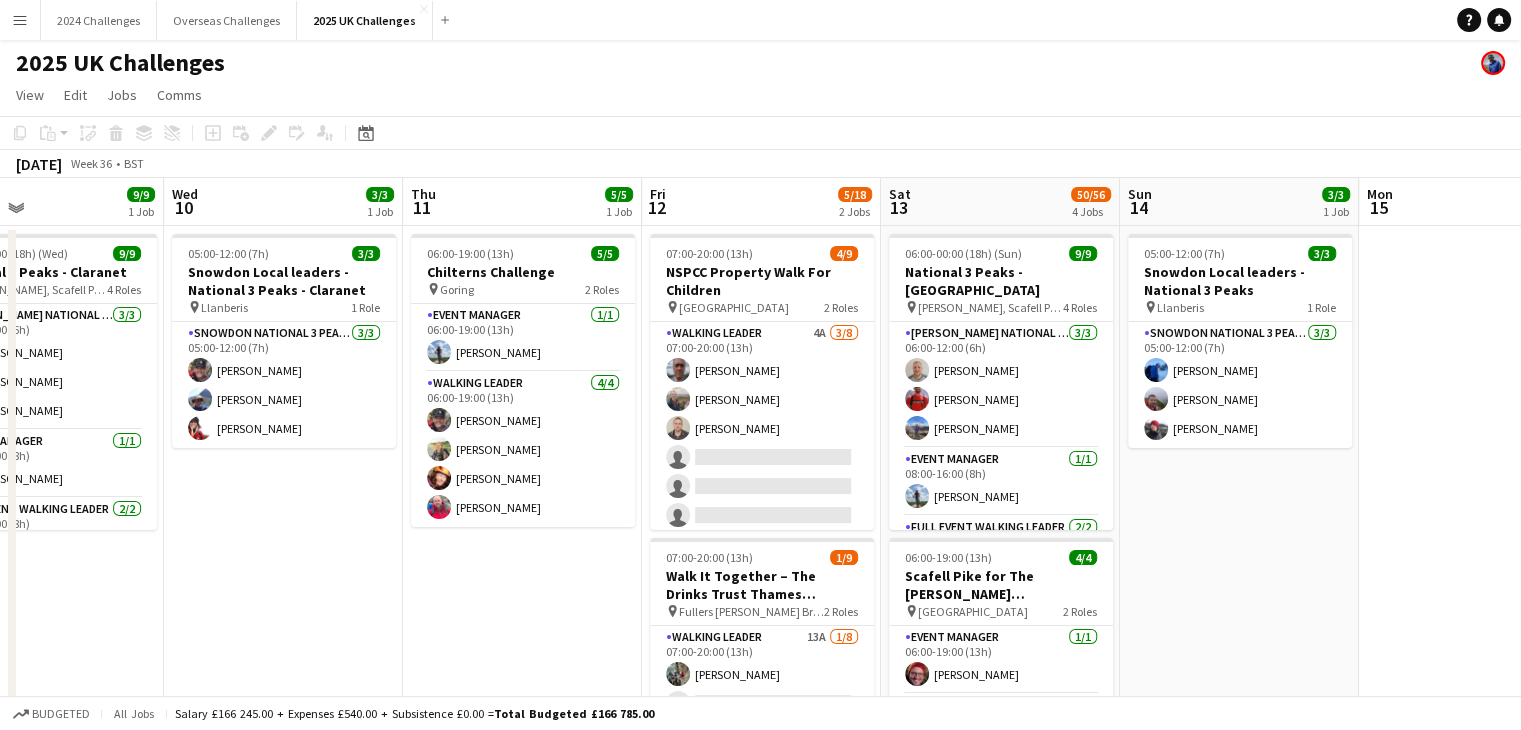 drag, startPoint x: 1216, startPoint y: 529, endPoint x: 530, endPoint y: 501, distance: 686.57117 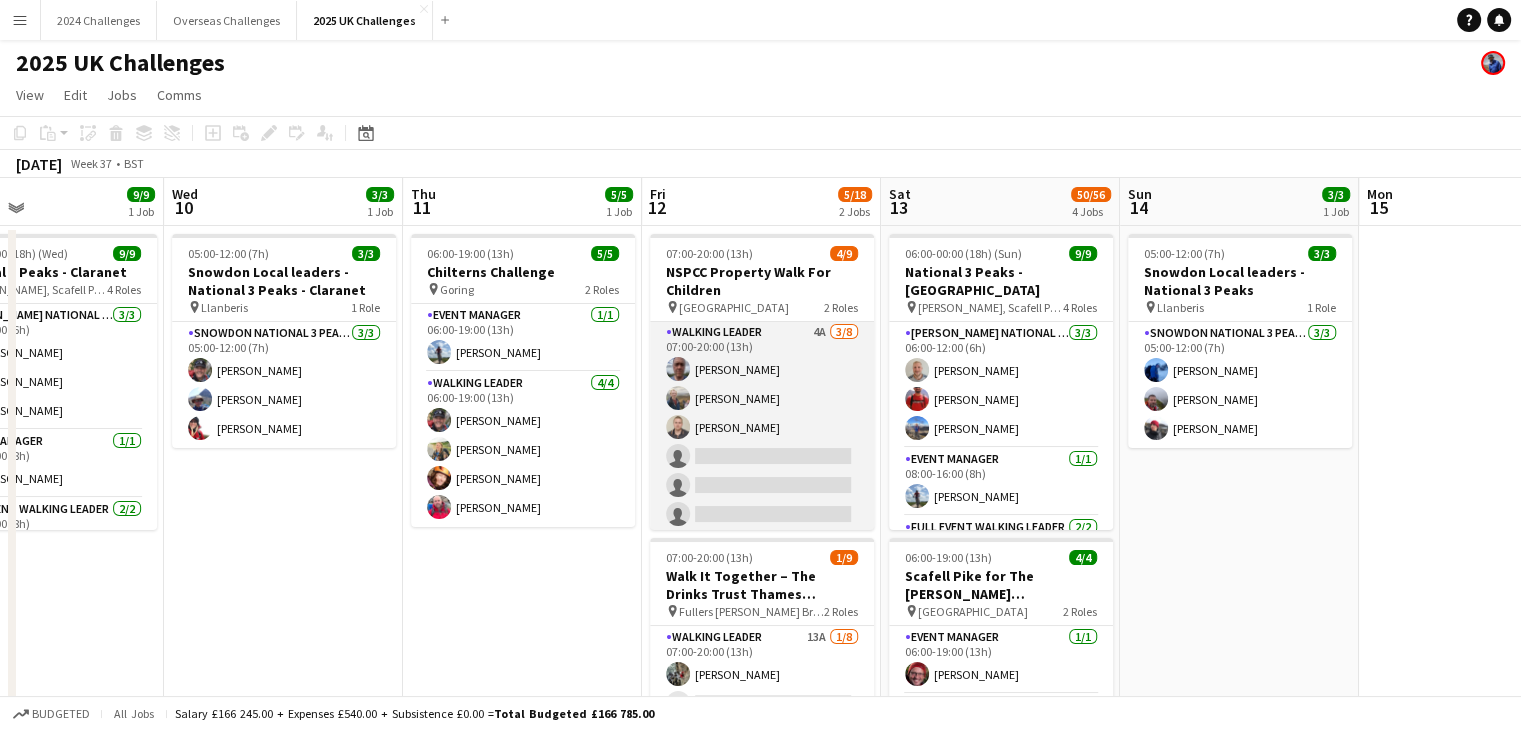scroll, scrollTop: 0, scrollLeft: 0, axis: both 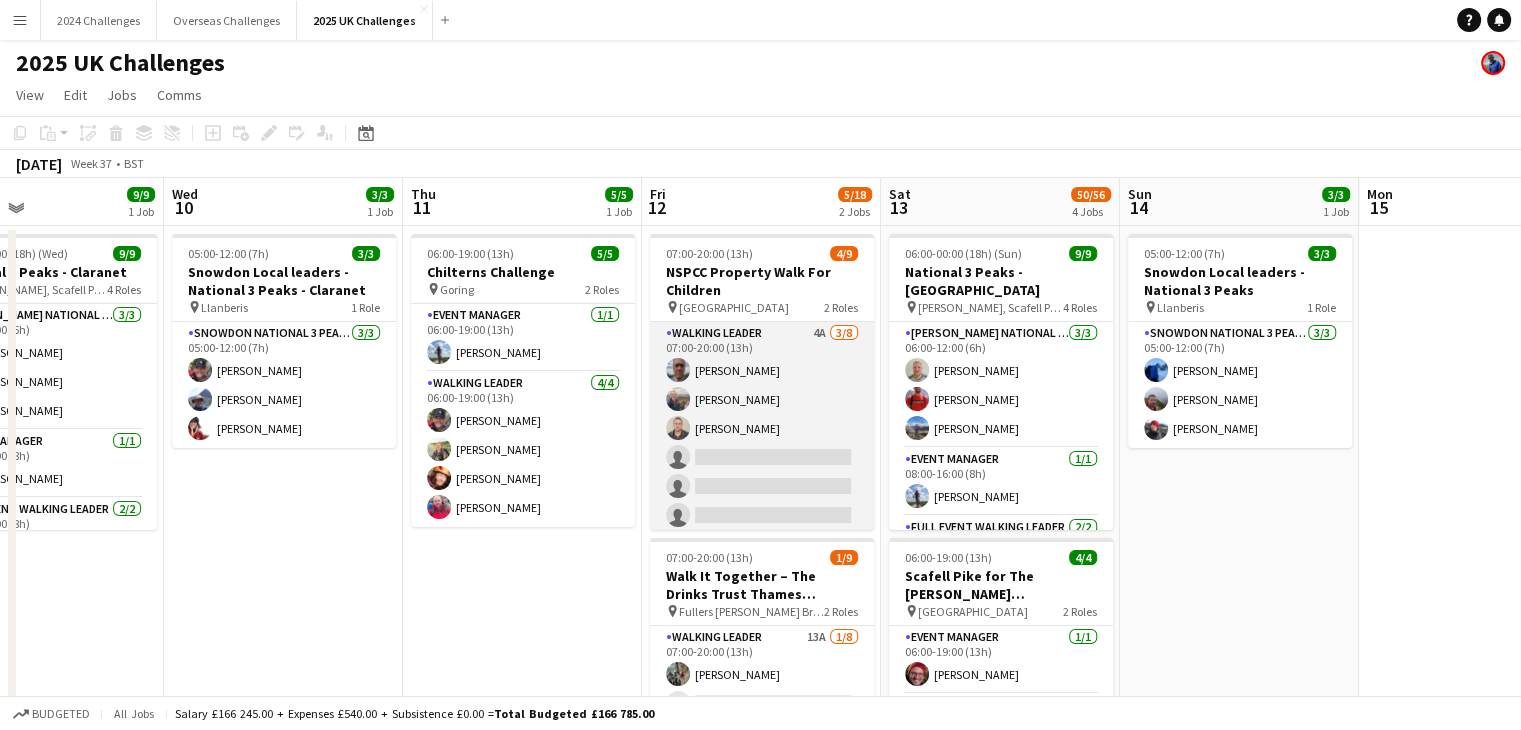 click on "Walking Leader   4A   [DATE]   07:00-20:00 (13h)
[PERSON_NAME] [PERSON_NAME] [PERSON_NAME]
single-neutral-actions
single-neutral-actions
single-neutral-actions
single-neutral-actions
single-neutral-actions" at bounding box center [762, 457] 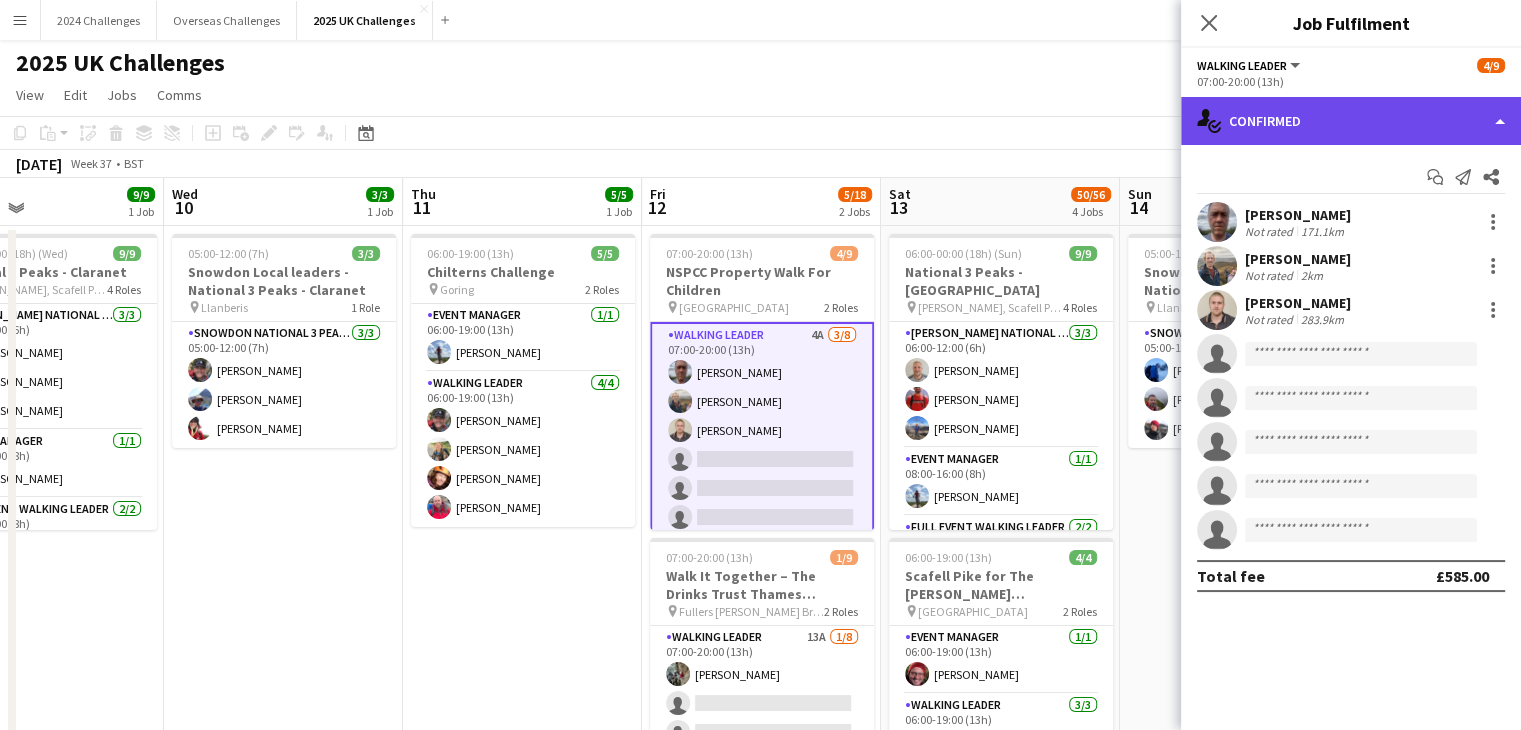 click on "single-neutral-actions-check-2
Confirmed" 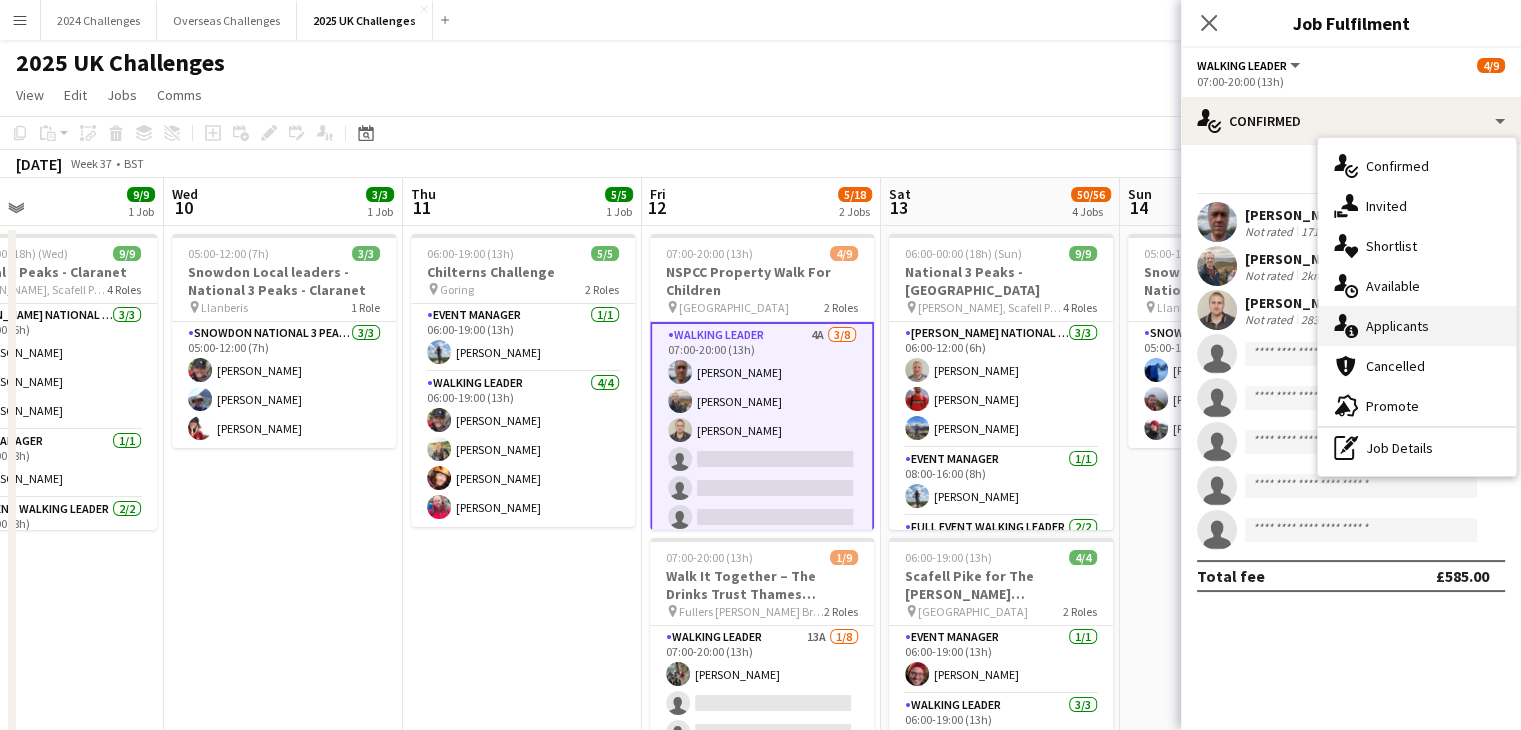 click on "single-neutral-actions-information
Applicants" at bounding box center (1417, 326) 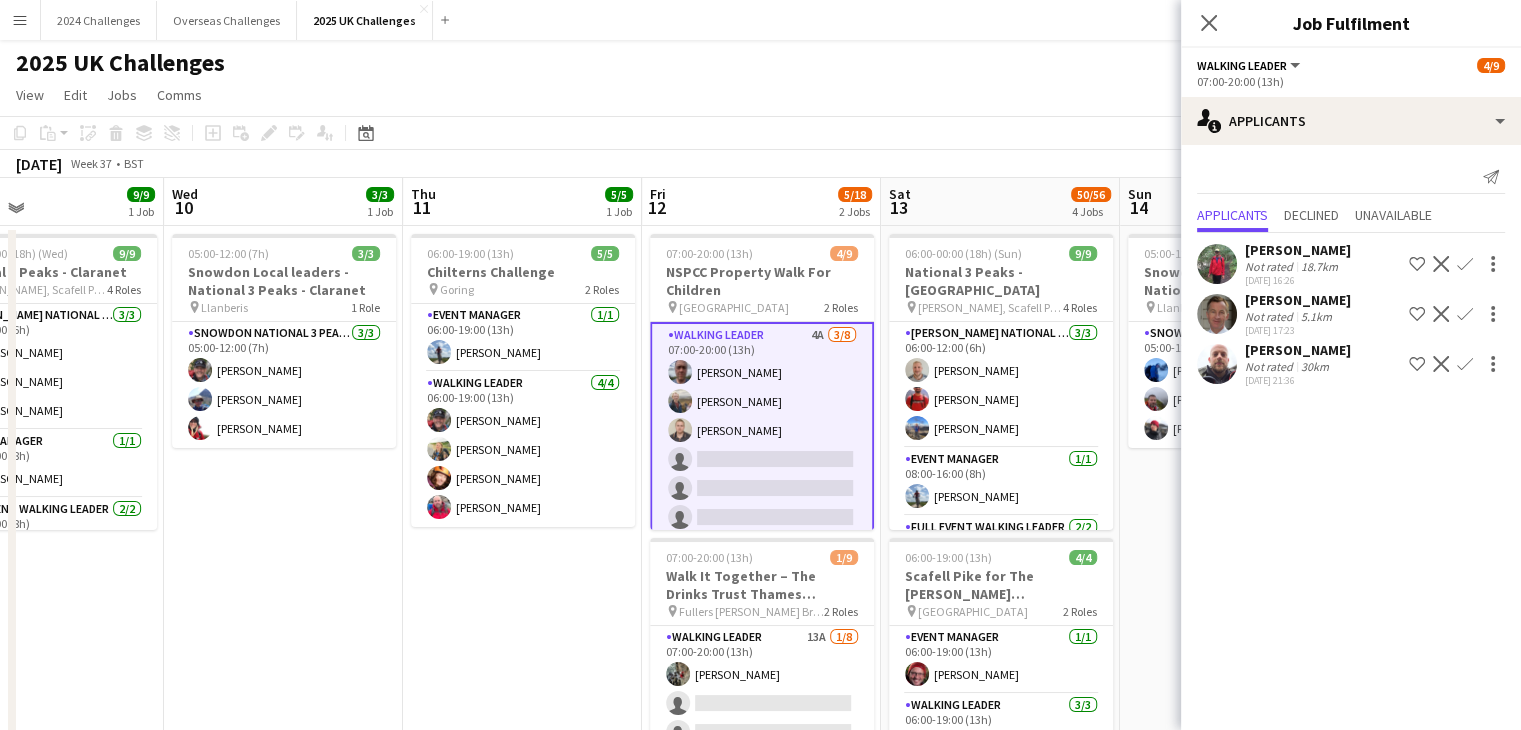 click on "Copy
Paste
Paste   Ctrl+V Paste with crew  Ctrl+Shift+V
Paste linked Job
[GEOGRAPHIC_DATA]
Group
Ungroup
Add job
Add linked Job
Edit
Edit linked Job
Applicants
Date picker
[DATE] [DATE] [DATE] M [DATE] T [DATE] W [DATE] T [DATE] F [DATE] S [DATE] S  [DATE]   2   3   4   5   6   7   8   9   10   11   12   13   14   15   16   17   18   19   20   21   22   23   24   25   26   27   28   29   30
Comparison range
Comparison range
[DATE]" 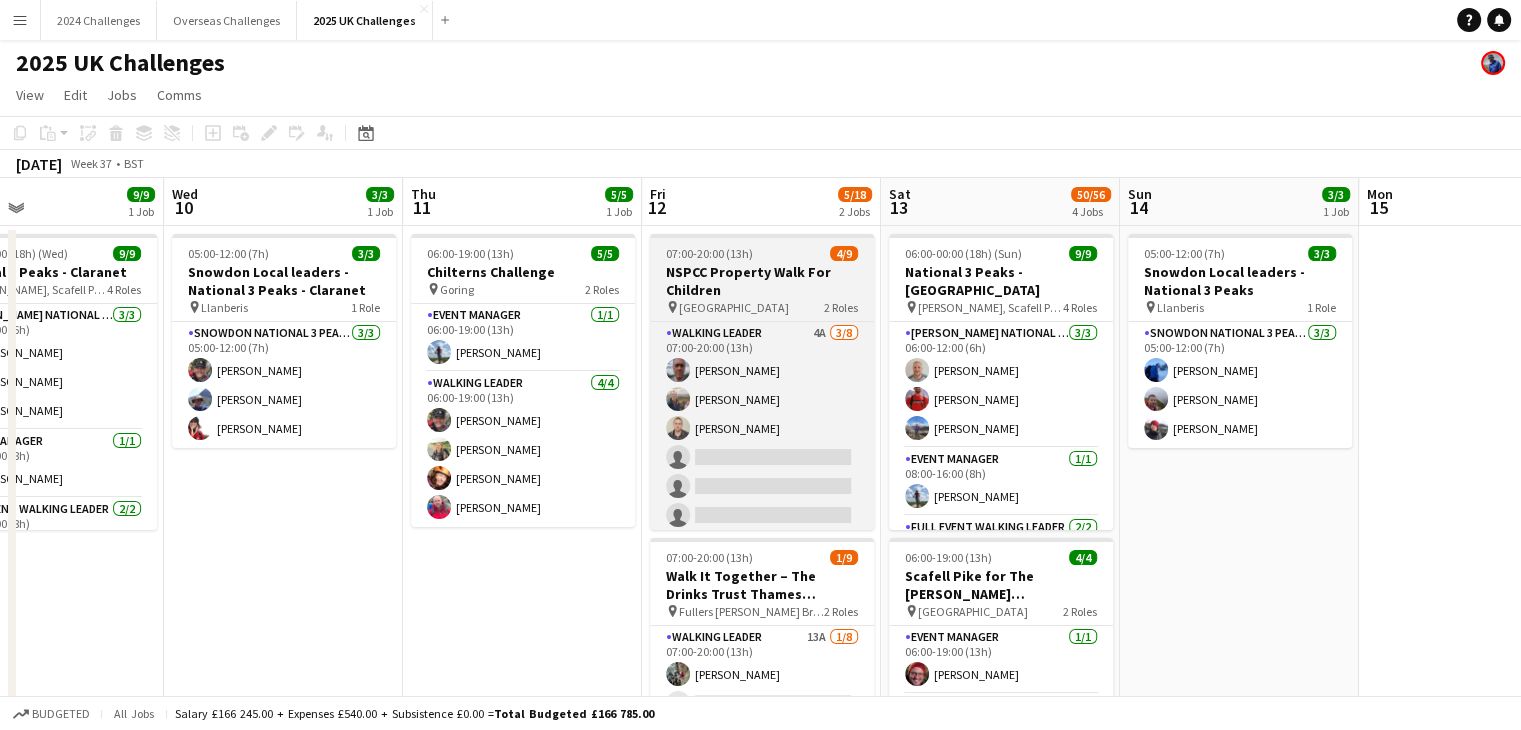 click on "[GEOGRAPHIC_DATA]" at bounding box center (734, 307) 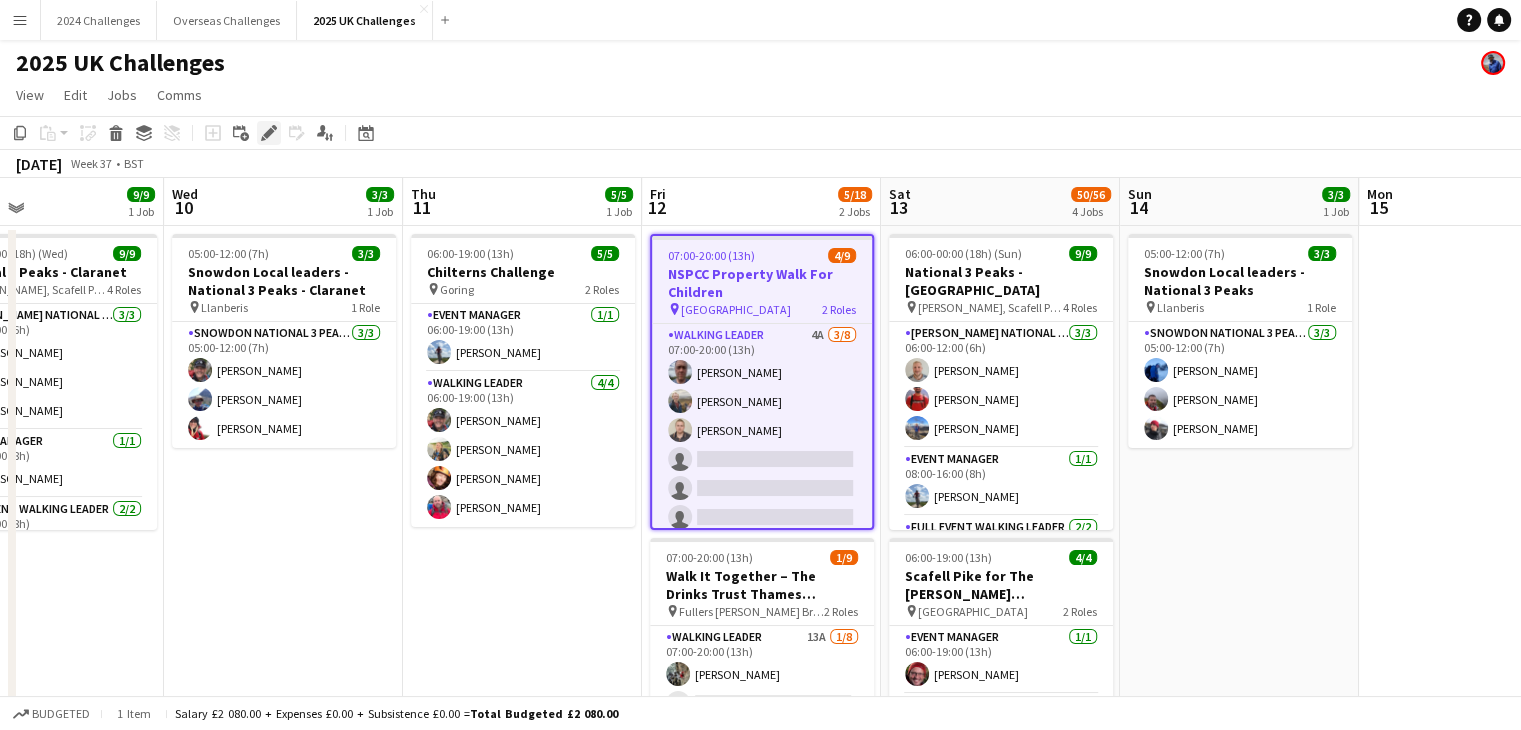 click on "Edit" 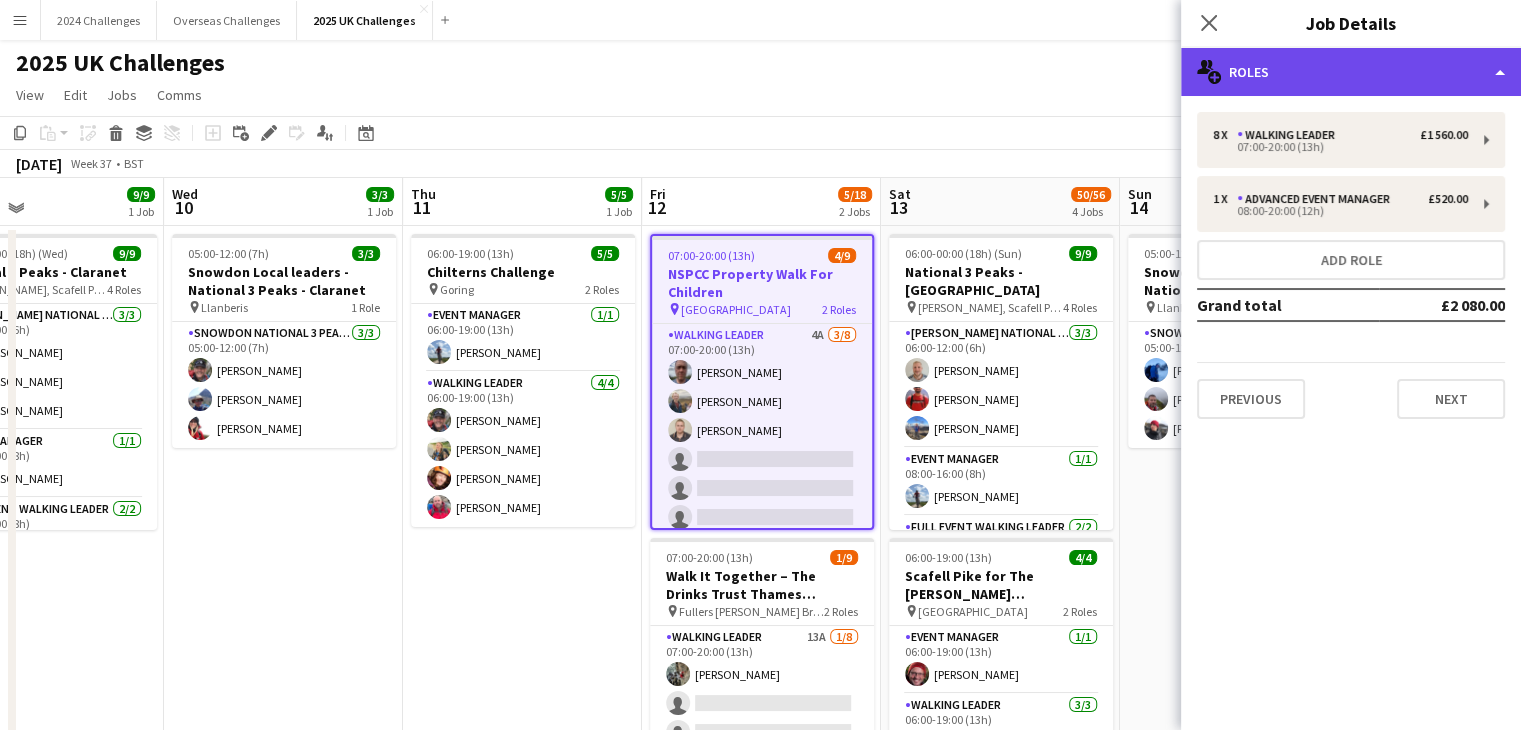 click on "multiple-users-add
Roles" 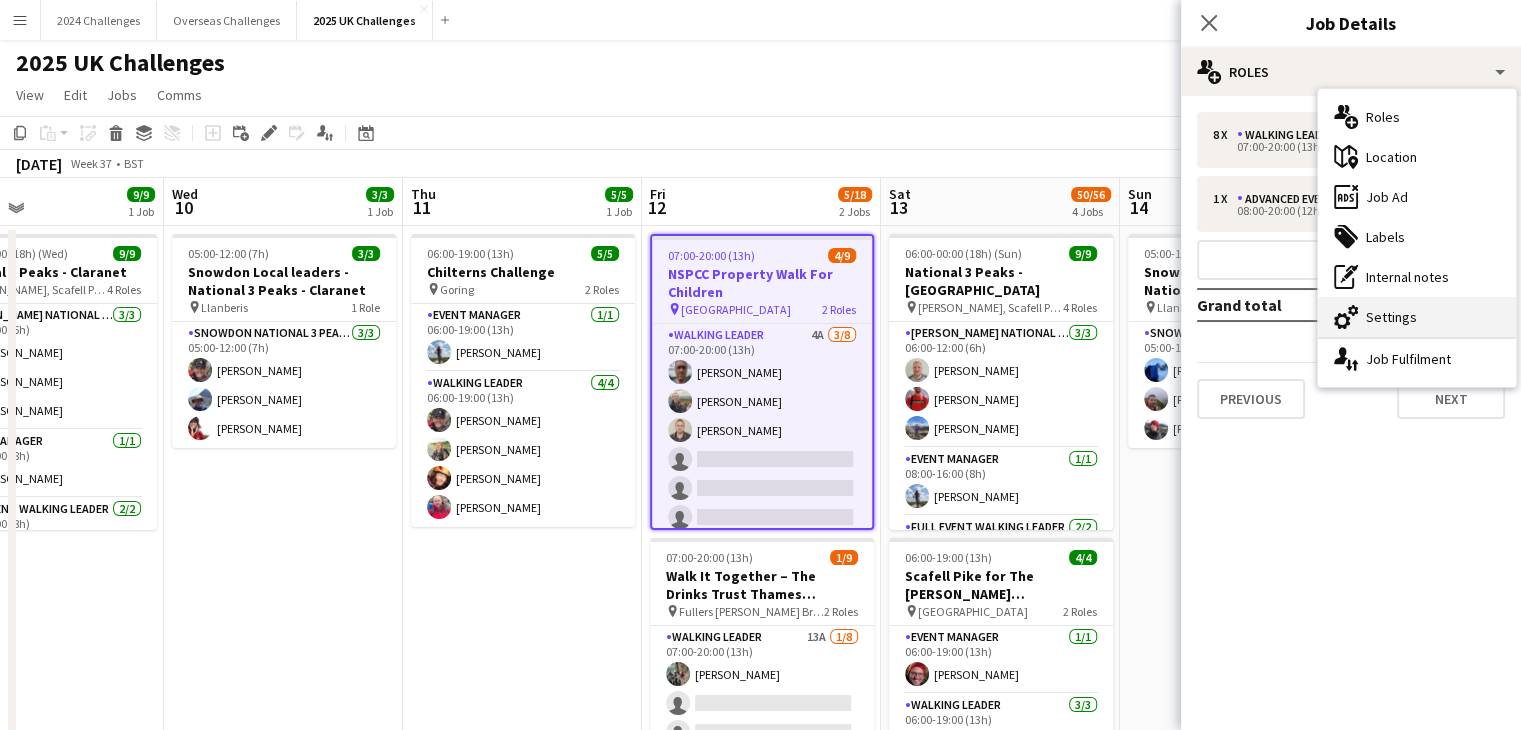 click on "cog-double-3
Settings" at bounding box center (1417, 317) 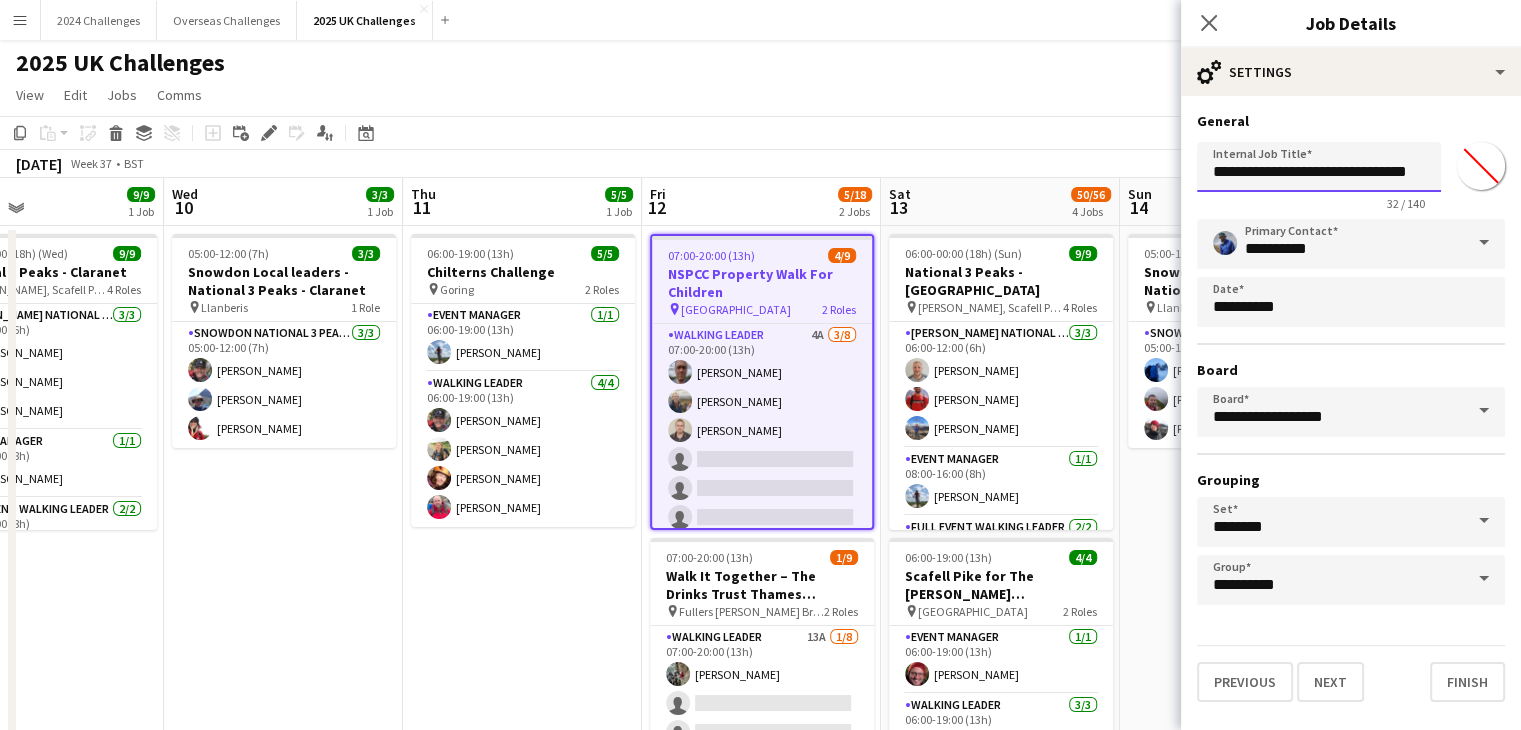 click on "**********" at bounding box center [1319, 167] 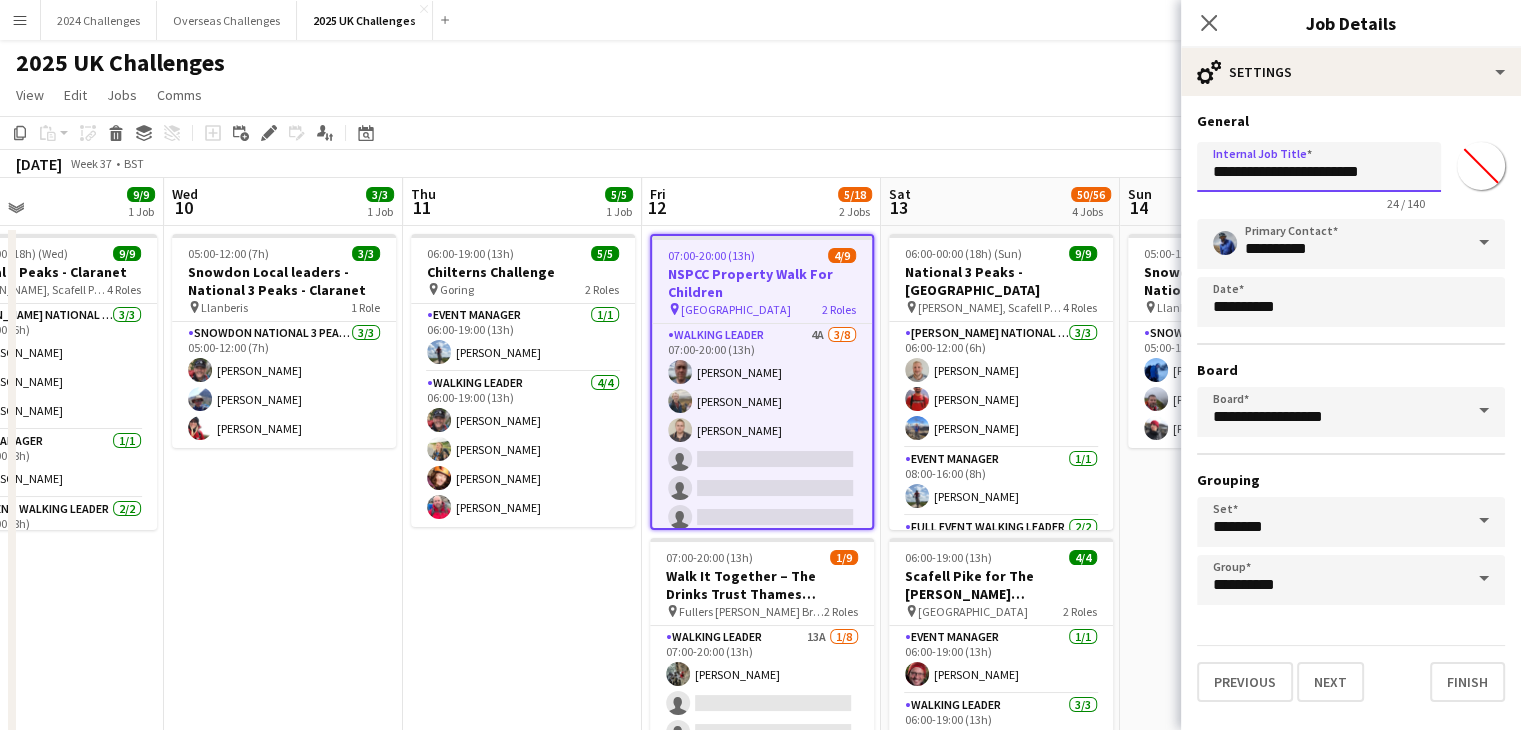 type on "**********" 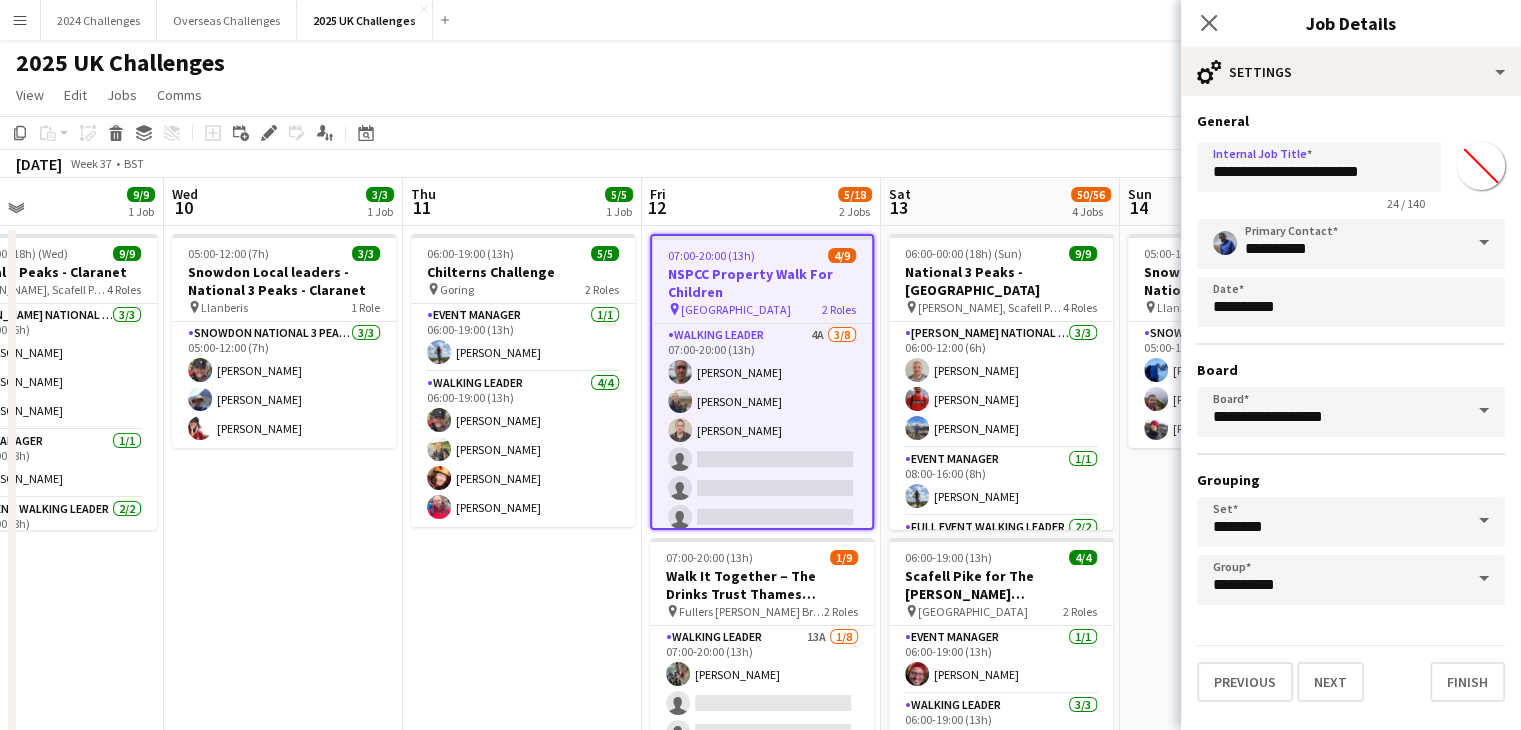 click on "Copy
Paste
Paste   Ctrl+V Paste with crew  Ctrl+Shift+V
Paste linked Job
[GEOGRAPHIC_DATA]
Group
Ungroup
Add job
Add linked Job
Edit
Edit linked Job
Applicants
Date picker
[DATE] [DATE] [DATE] M [DATE] T [DATE] W [DATE] T [DATE] F [DATE] S [DATE] S  [DATE]   2   3   4   5   6   7   8   9   10   11   12   13   14   15   16   17   18   19   20   21   22   23   24   25   26   27   28   29   30
Comparison range
Comparison range
[DATE]" 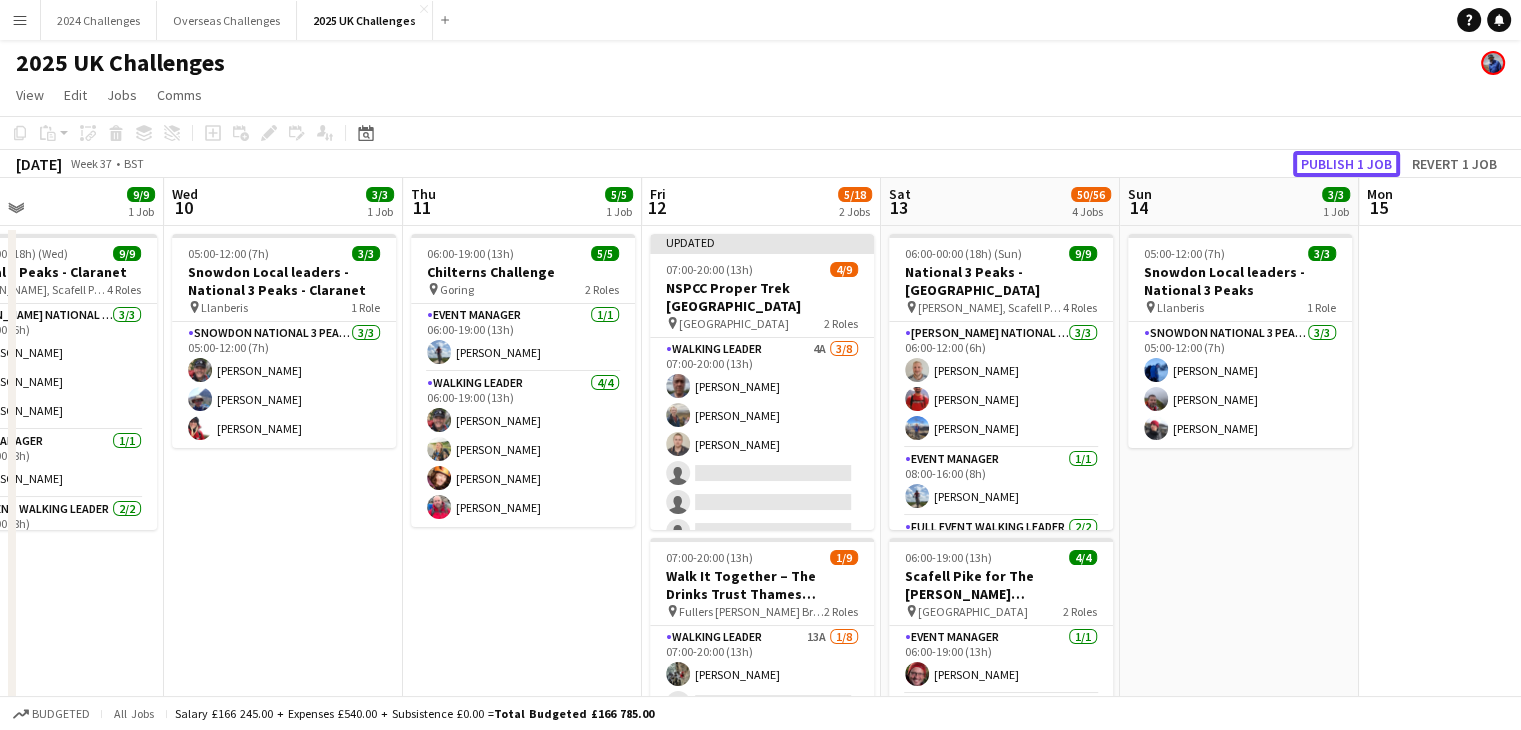 click on "Publish 1 job" 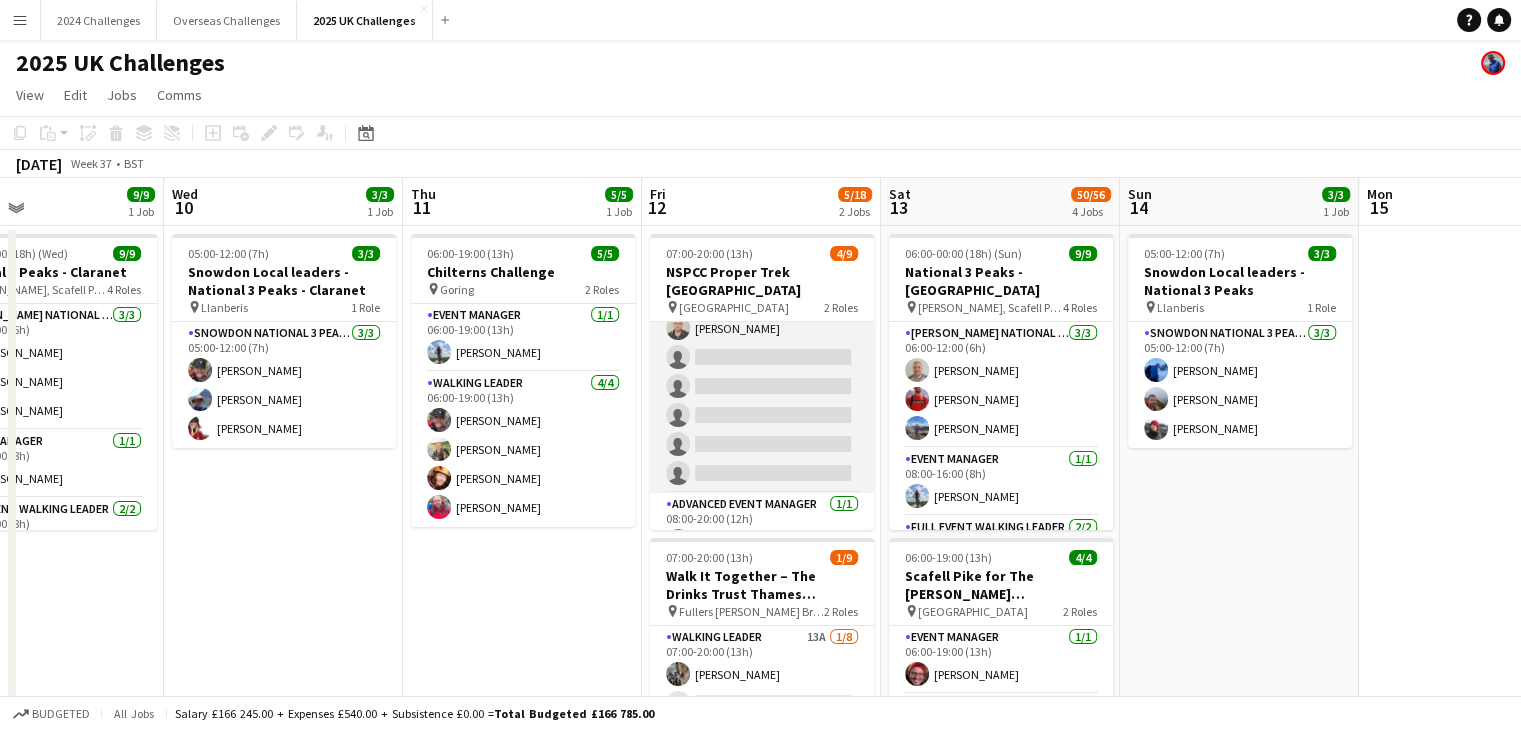 scroll, scrollTop: 112, scrollLeft: 0, axis: vertical 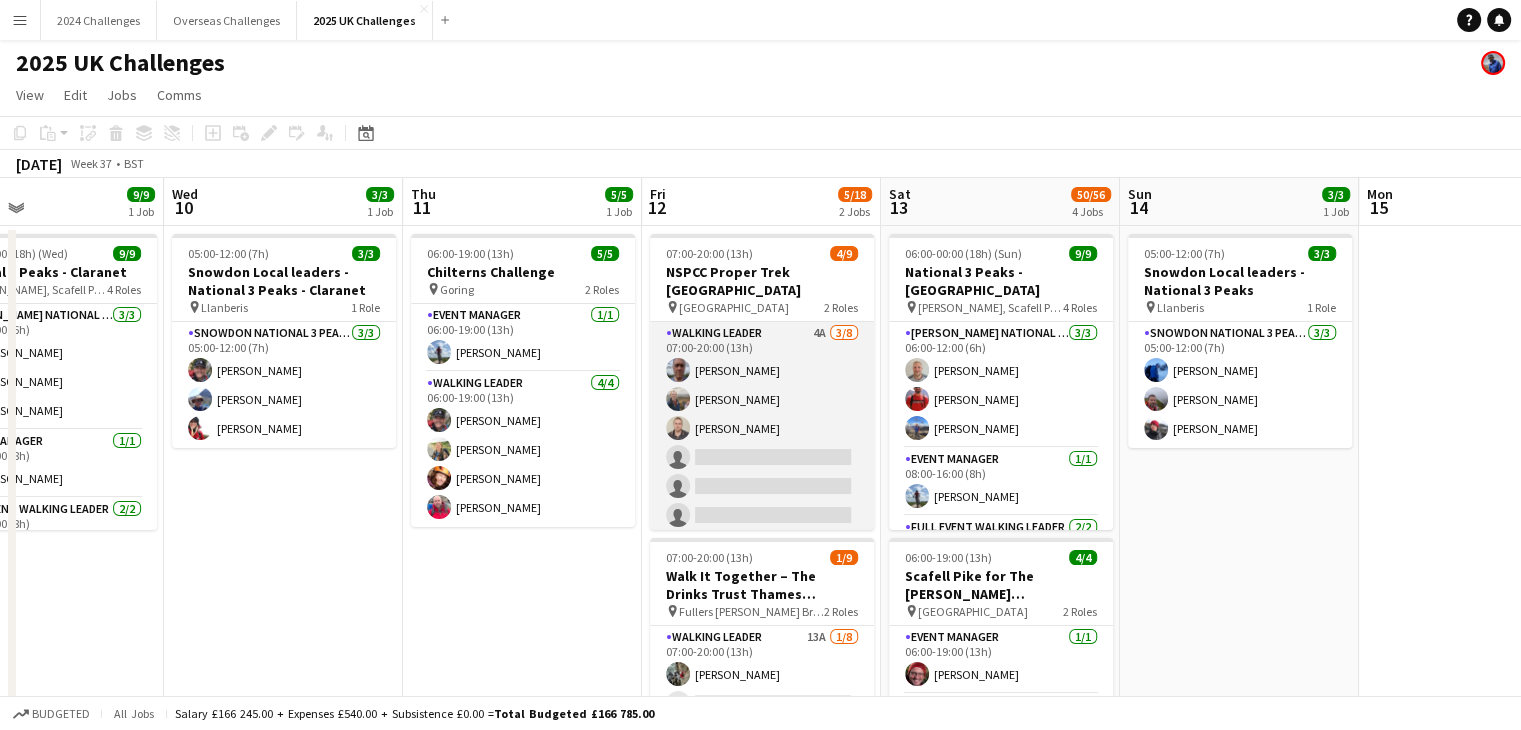 click on "Walking Leader   4A   [DATE]   07:00-20:00 (13h)
[PERSON_NAME] [PERSON_NAME] [PERSON_NAME]
single-neutral-actions
single-neutral-actions
single-neutral-actions
single-neutral-actions
single-neutral-actions" at bounding box center (762, 457) 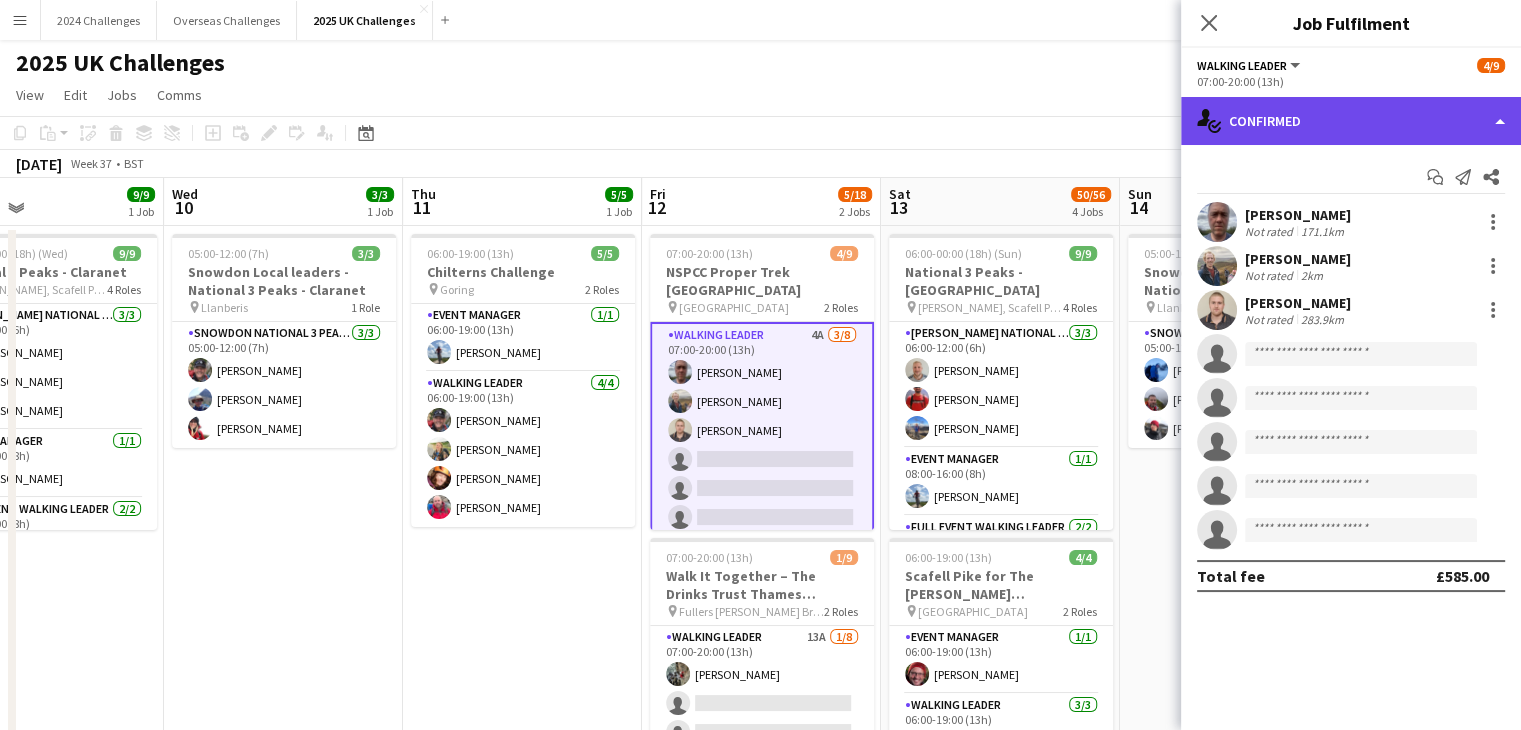 click on "single-neutral-actions-check-2
Confirmed" 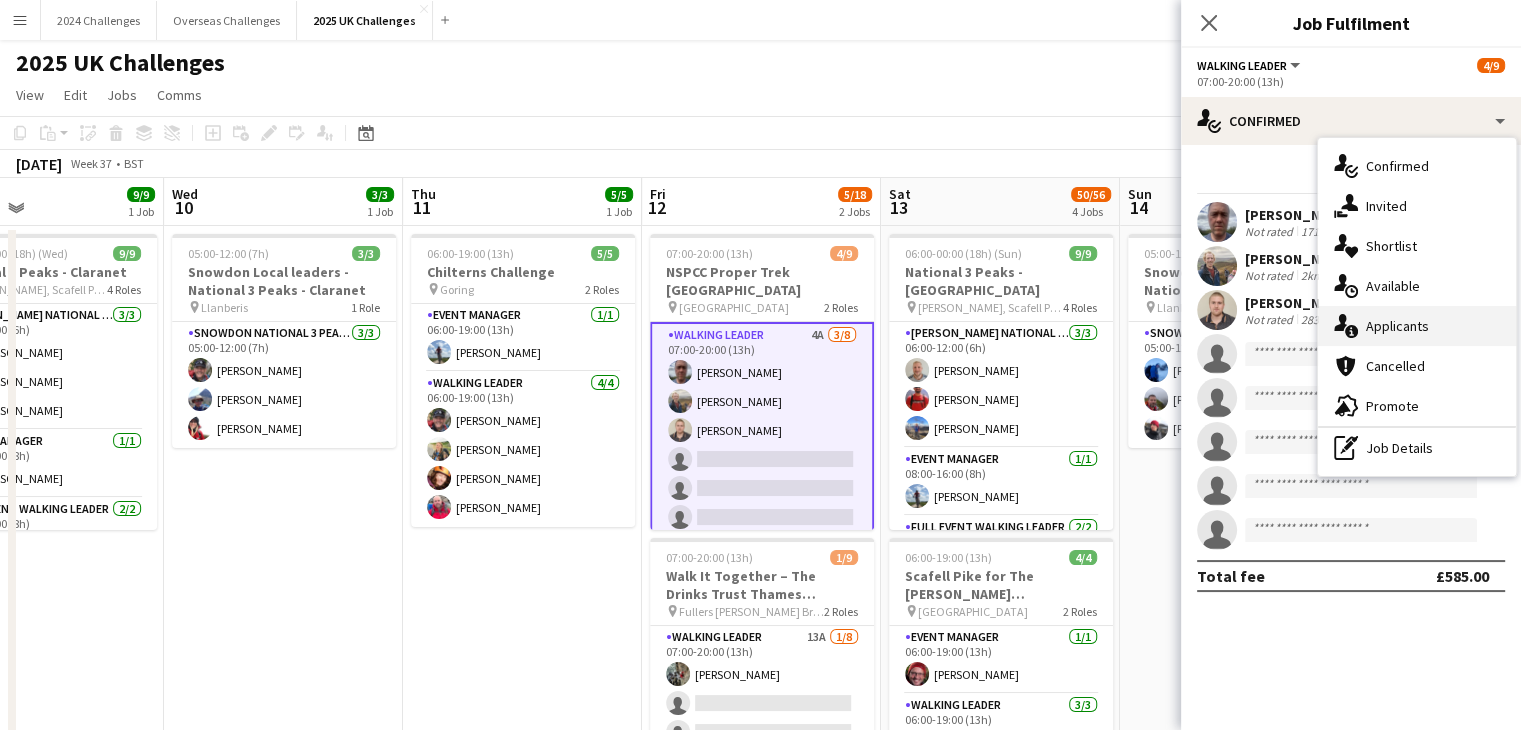click on "single-neutral-actions-information
Applicants" at bounding box center [1417, 326] 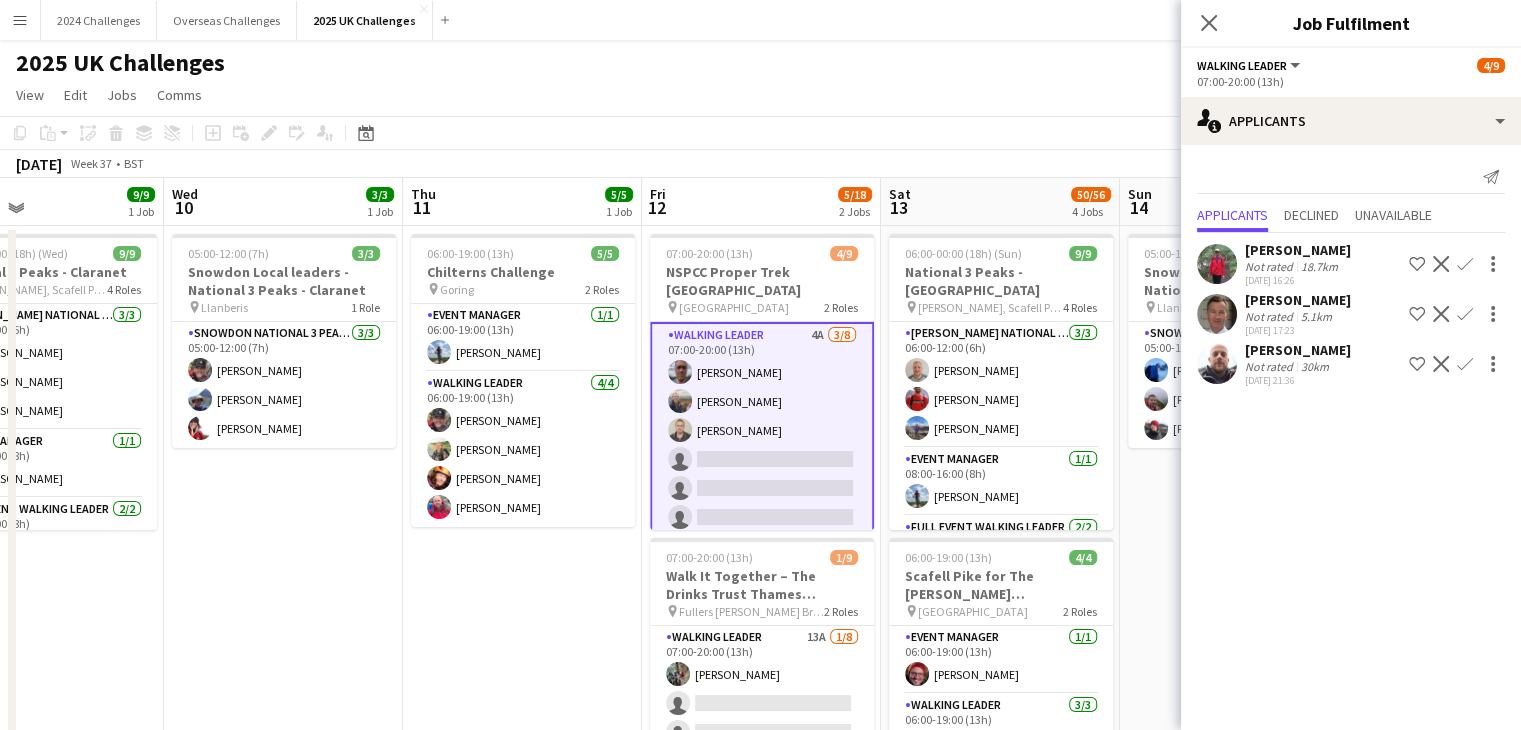 click on "Not rated" 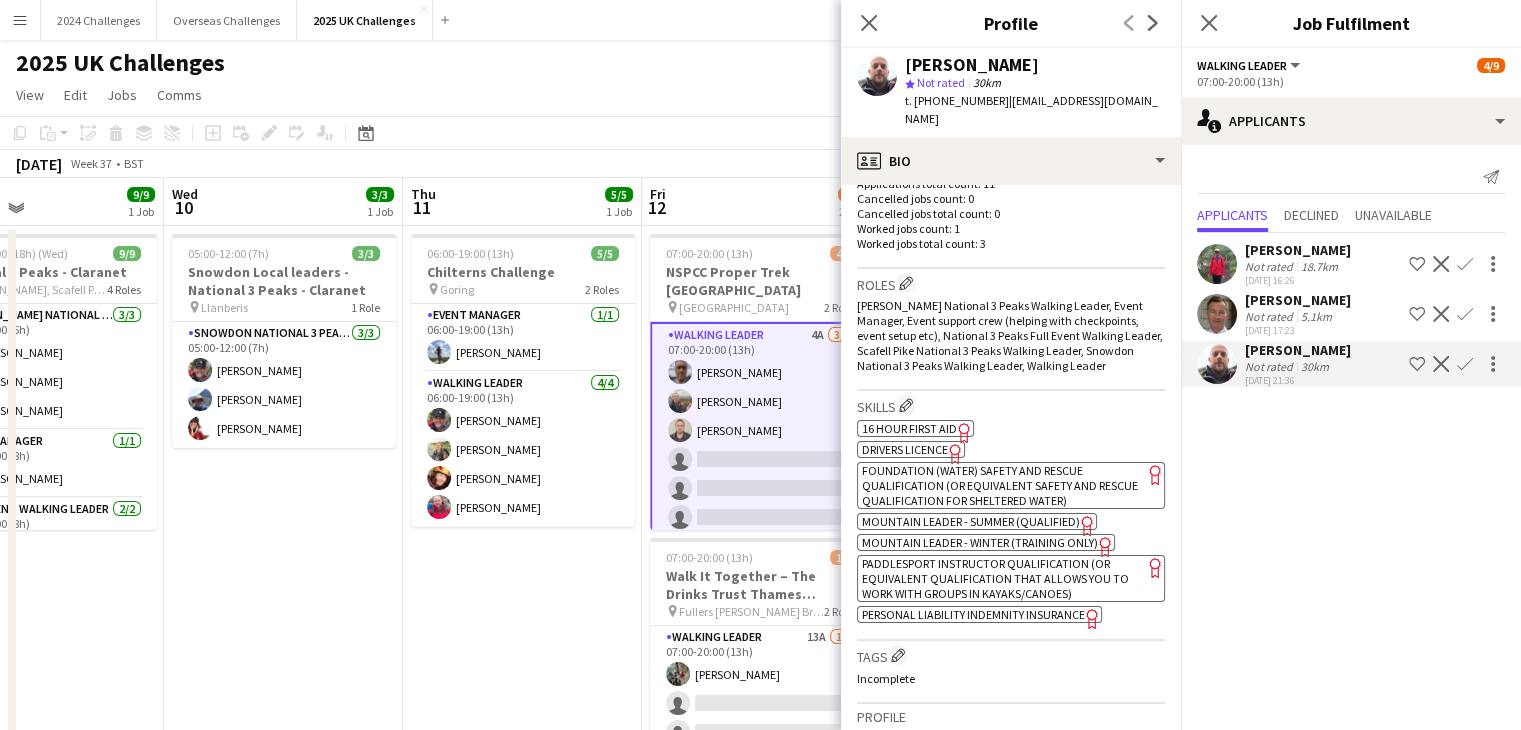 scroll, scrollTop: 600, scrollLeft: 0, axis: vertical 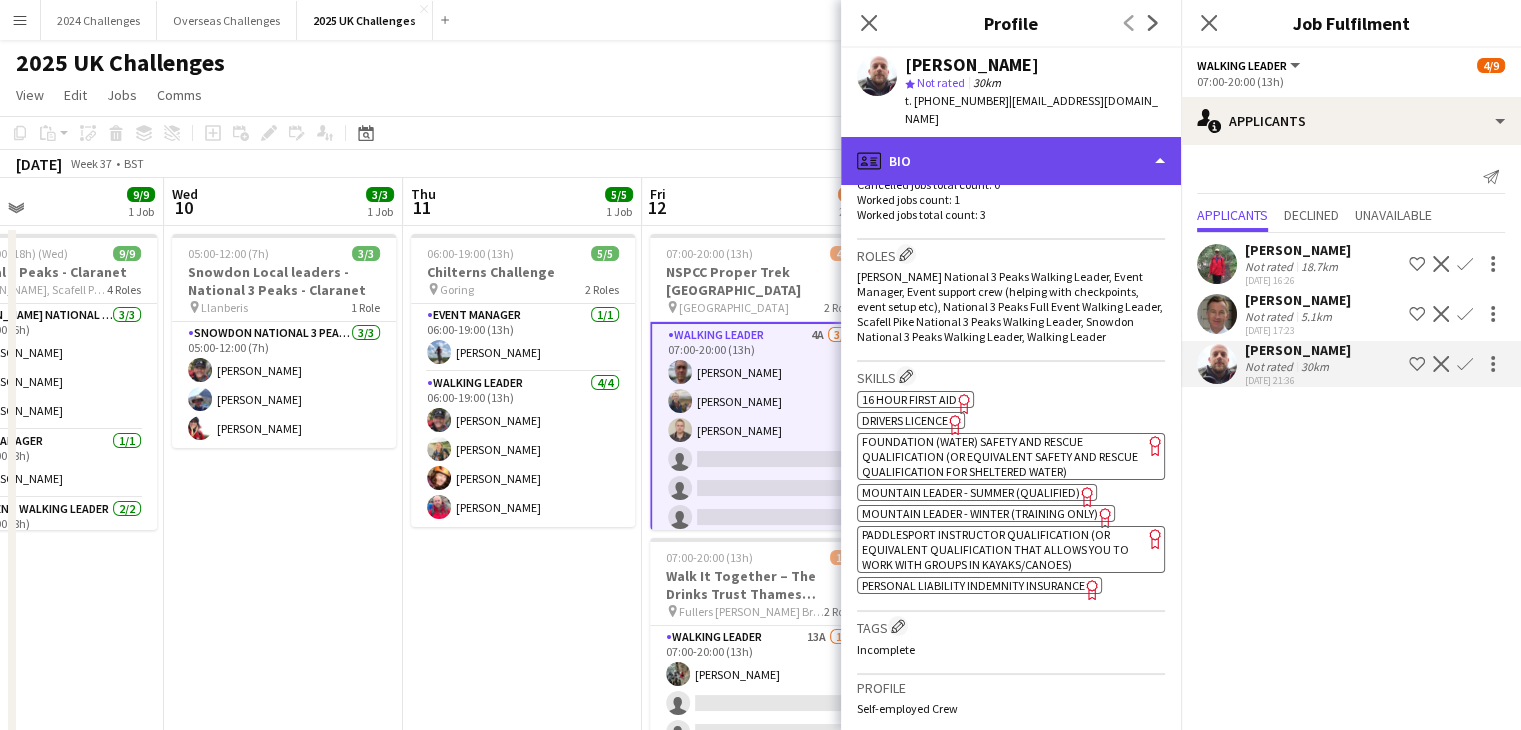 click on "profile
Bio" 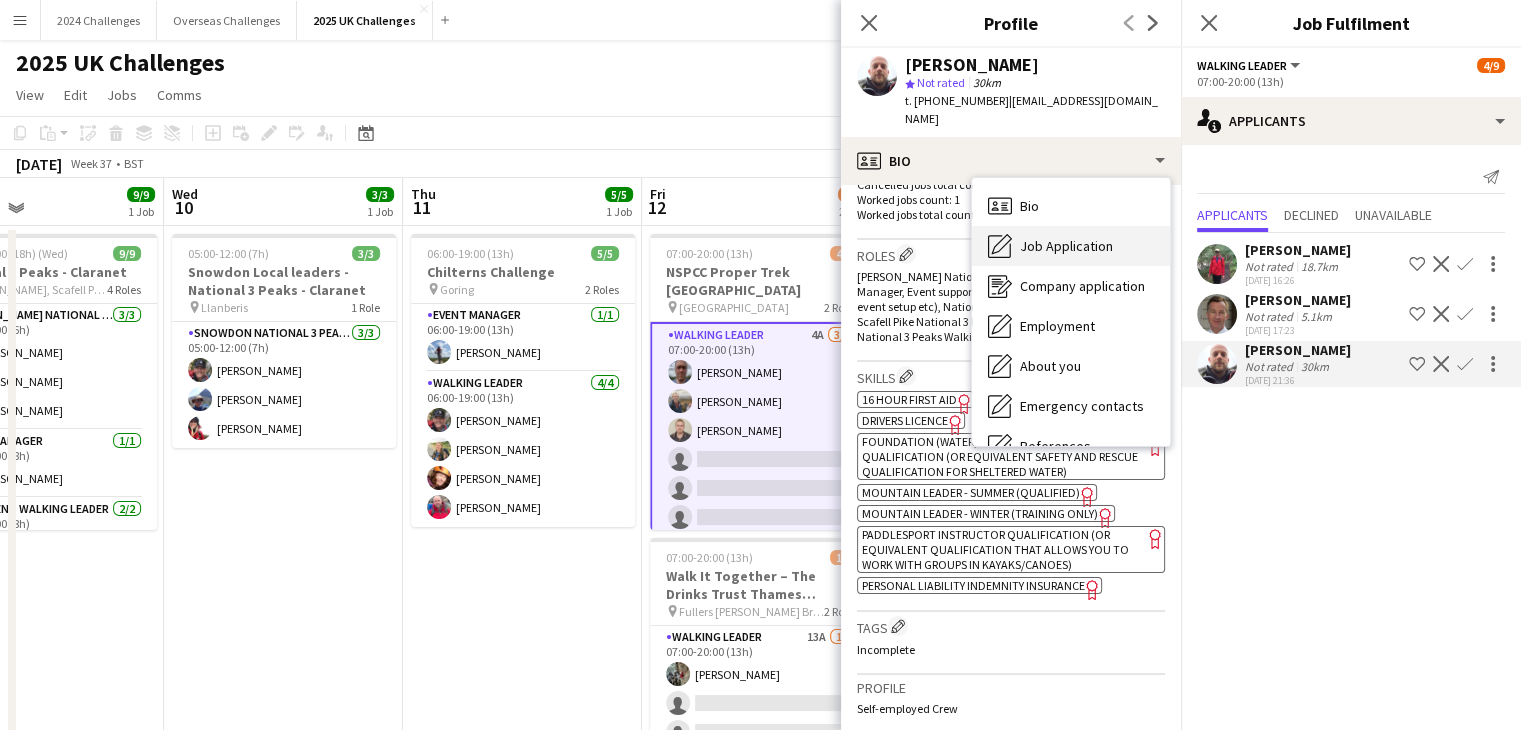 click on "Job Application" at bounding box center (1066, 246) 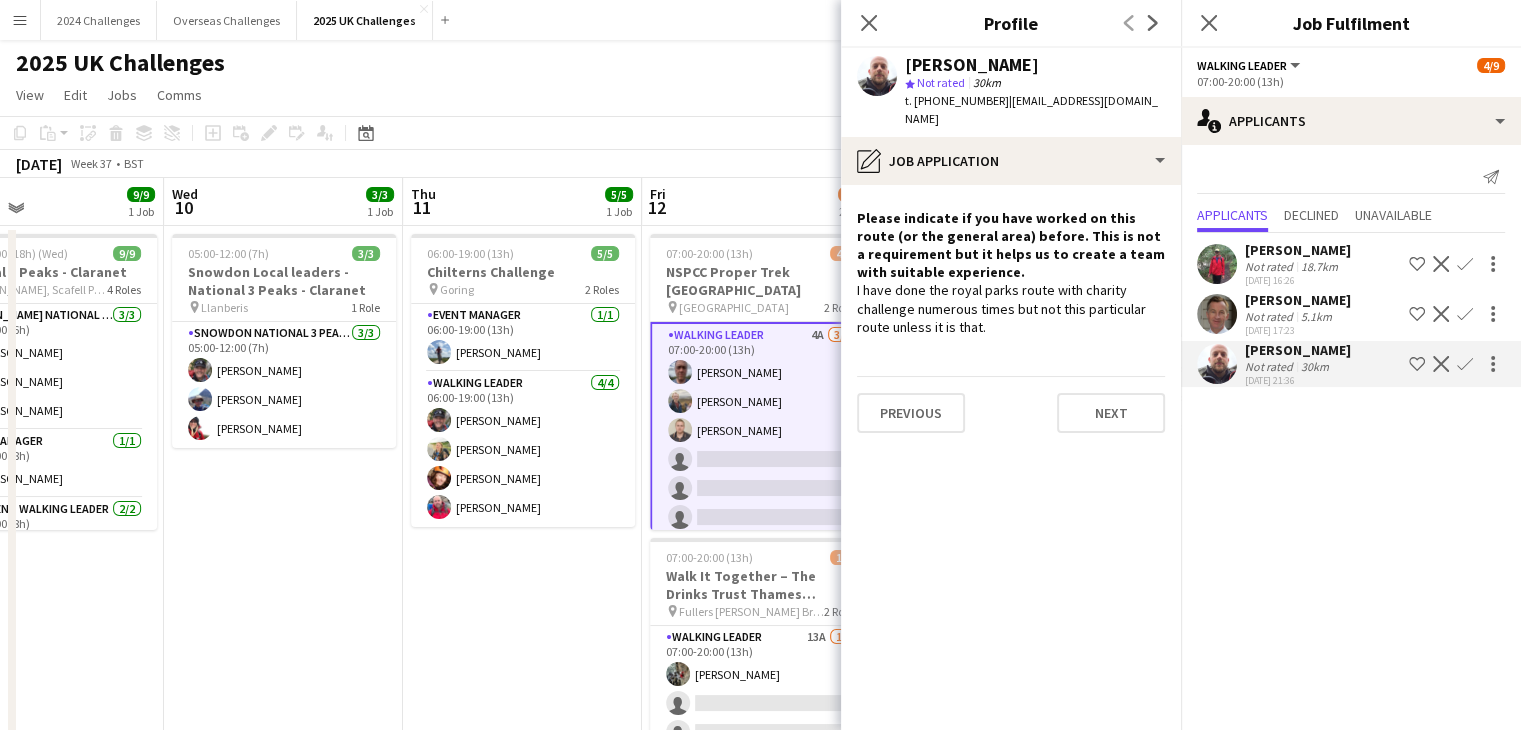 click on "Confirm" 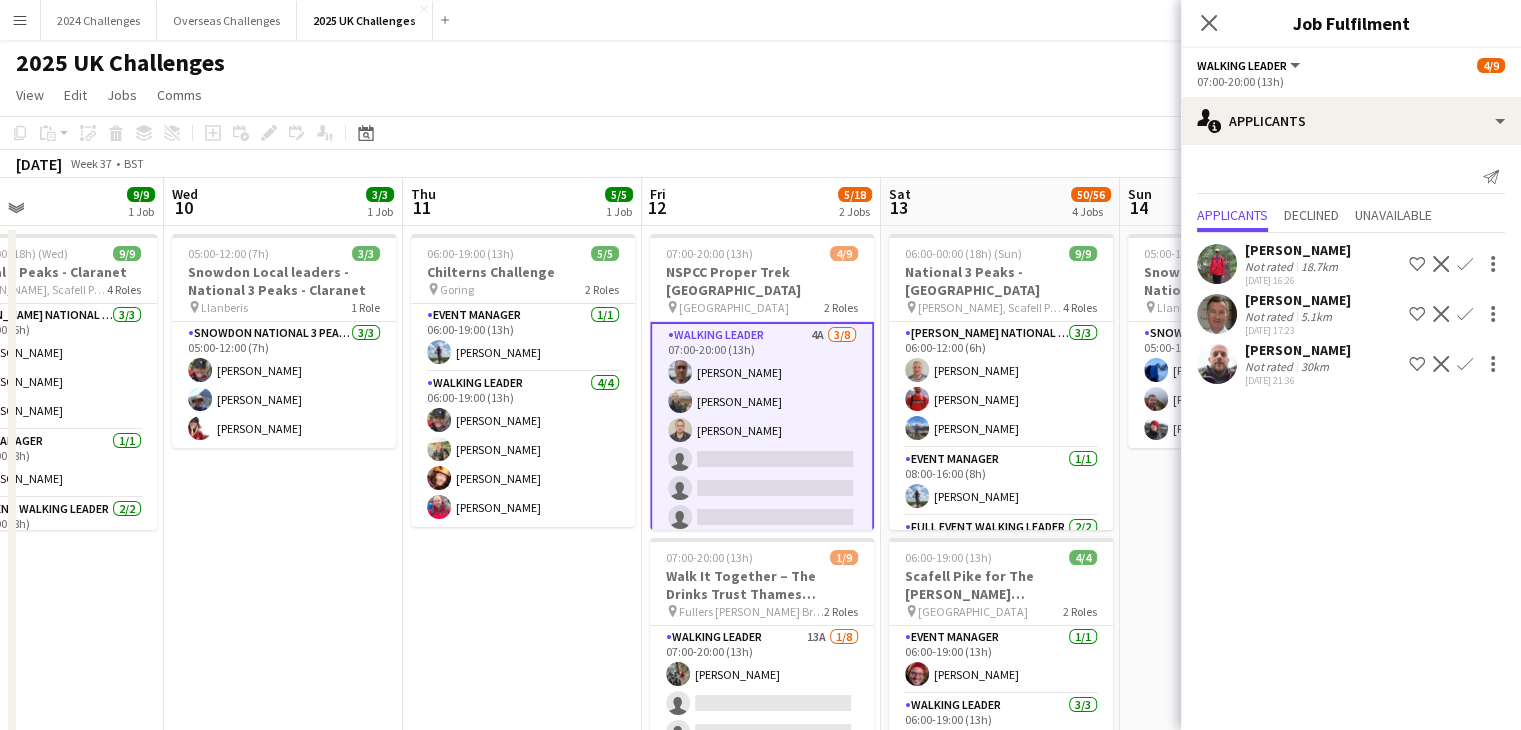 click on "Confirm" 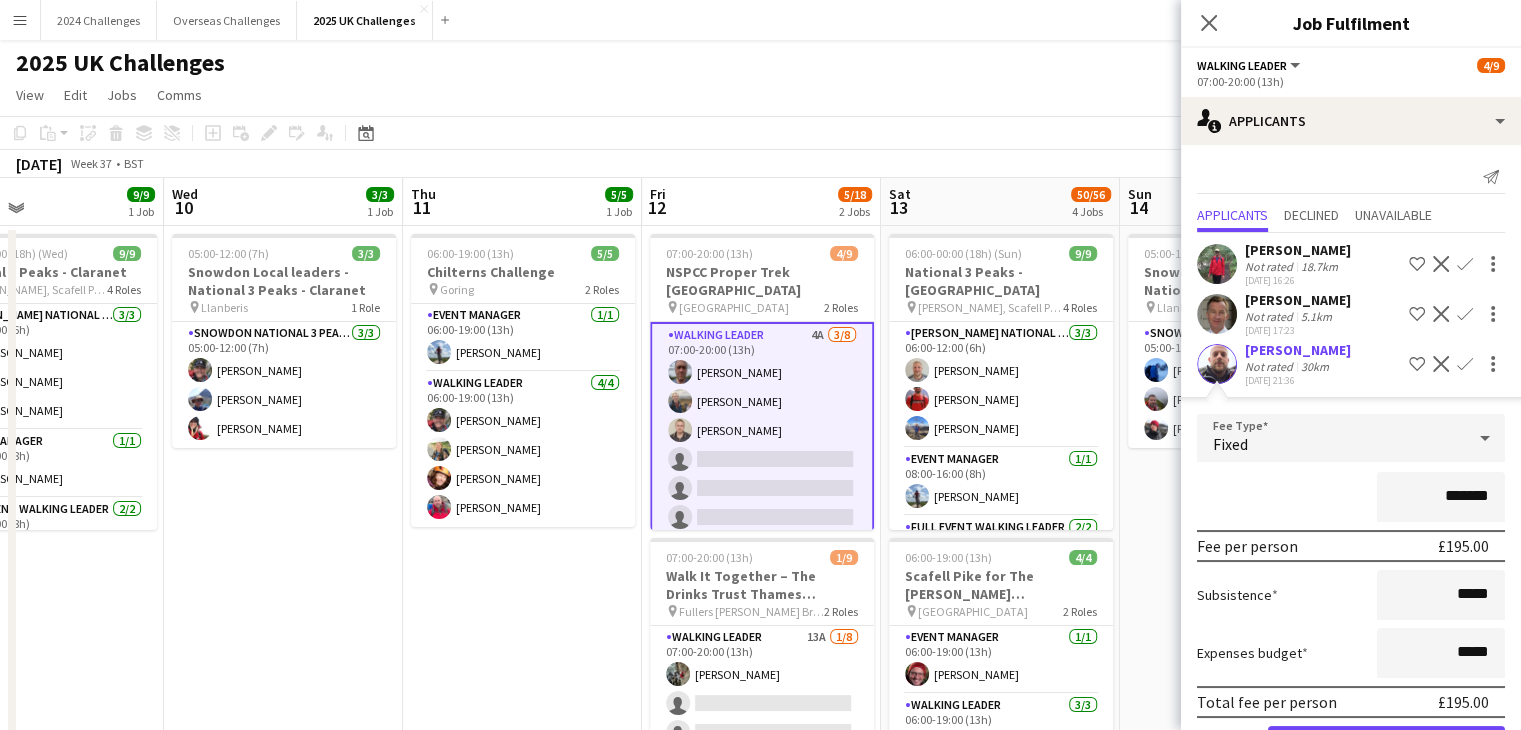 scroll, scrollTop: 71, scrollLeft: 0, axis: vertical 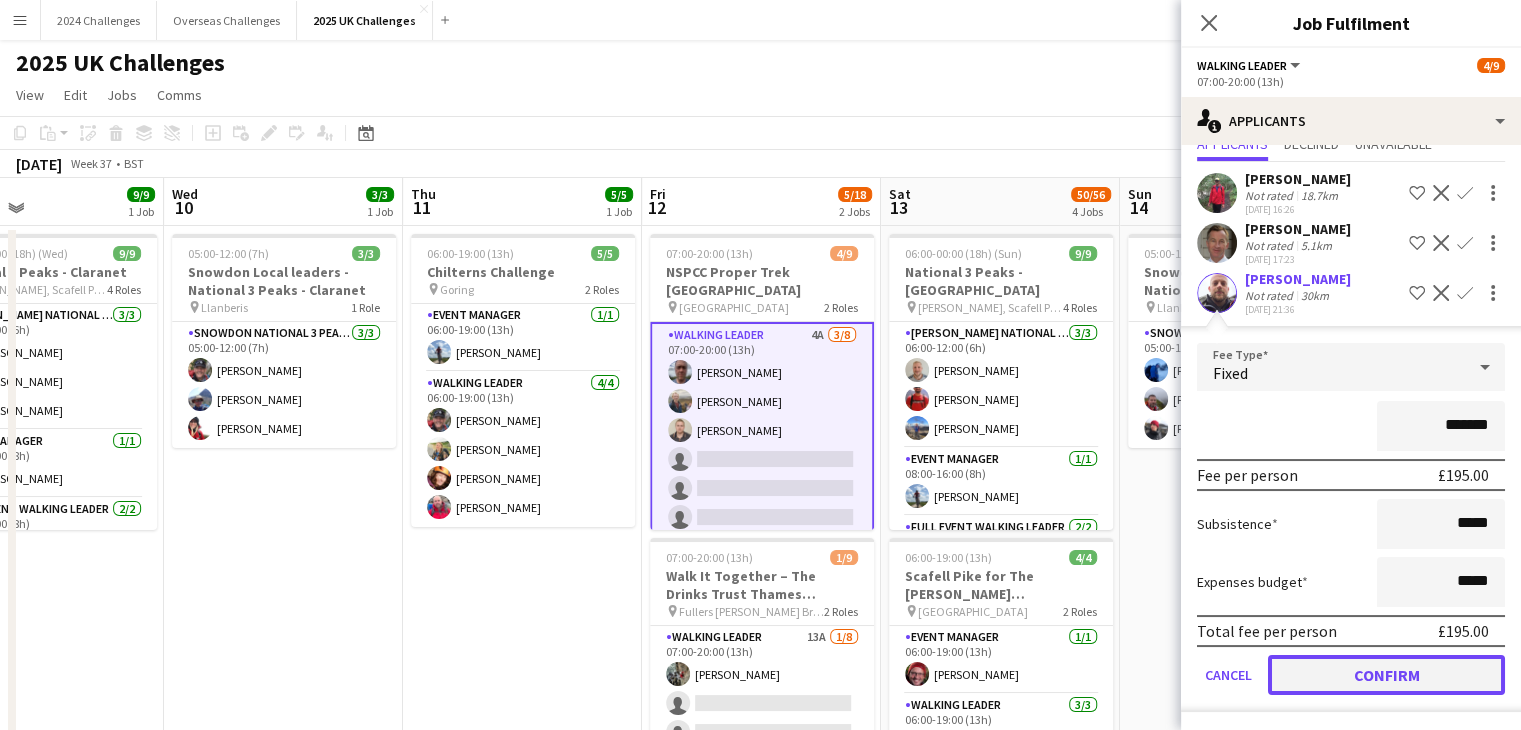click on "Confirm" 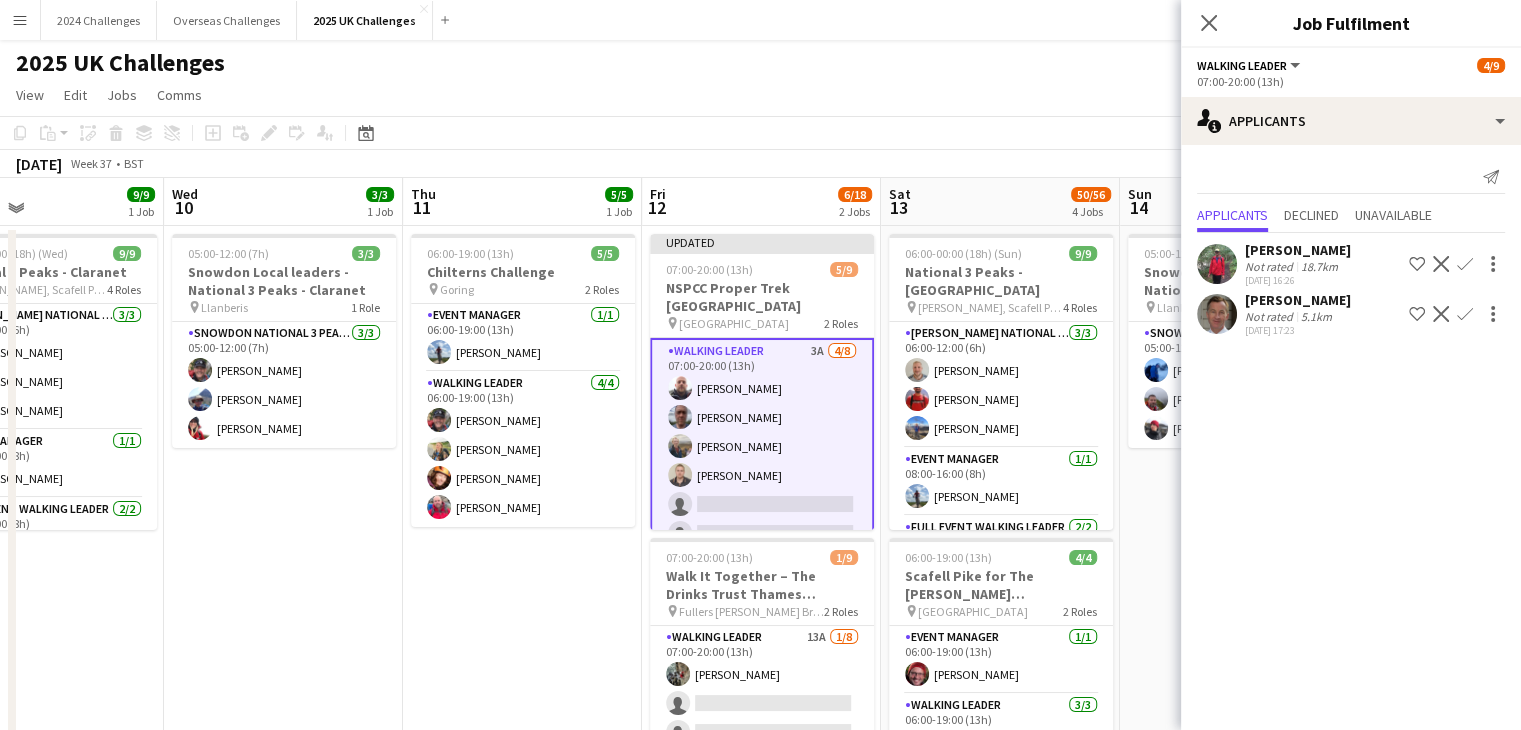scroll, scrollTop: 0, scrollLeft: 0, axis: both 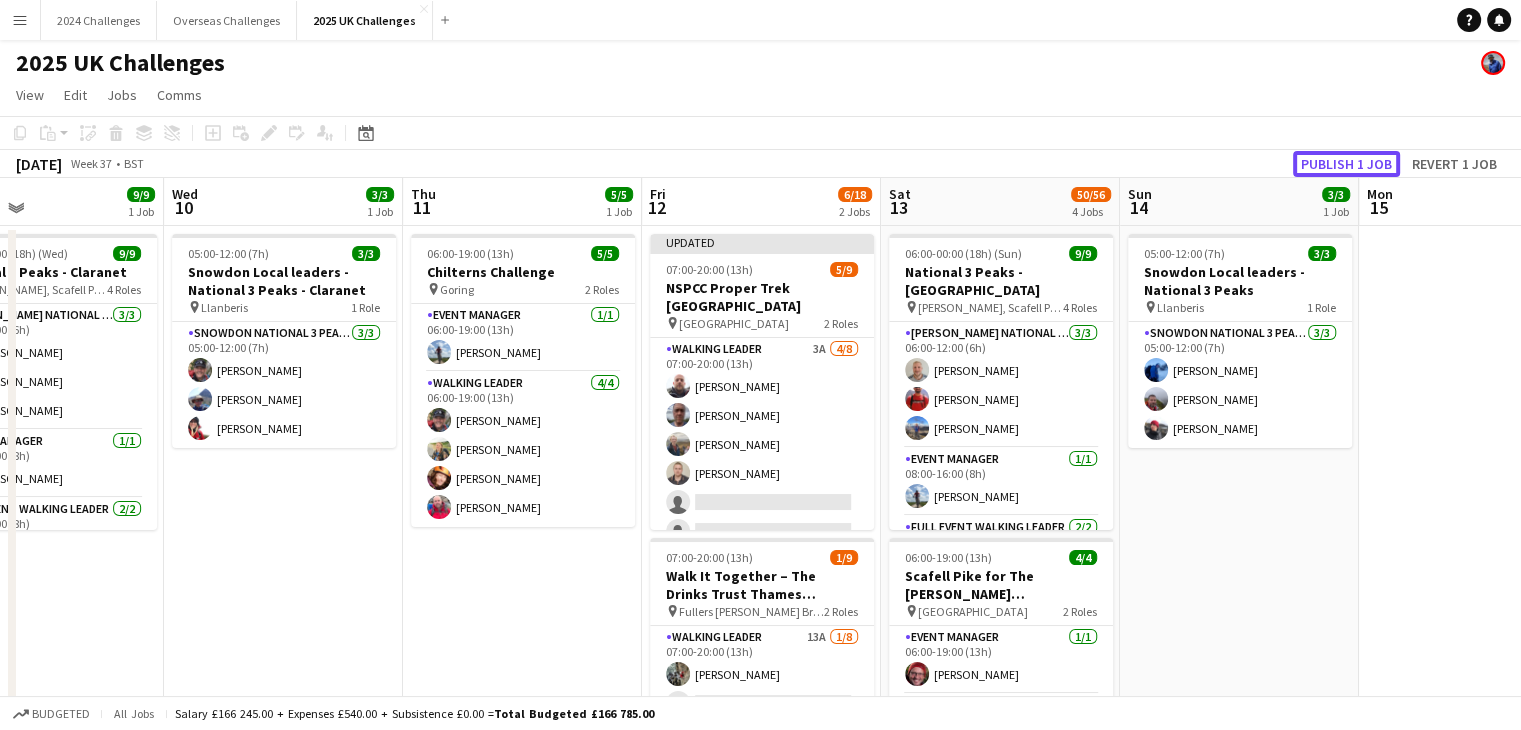 click on "Publish 1 job" 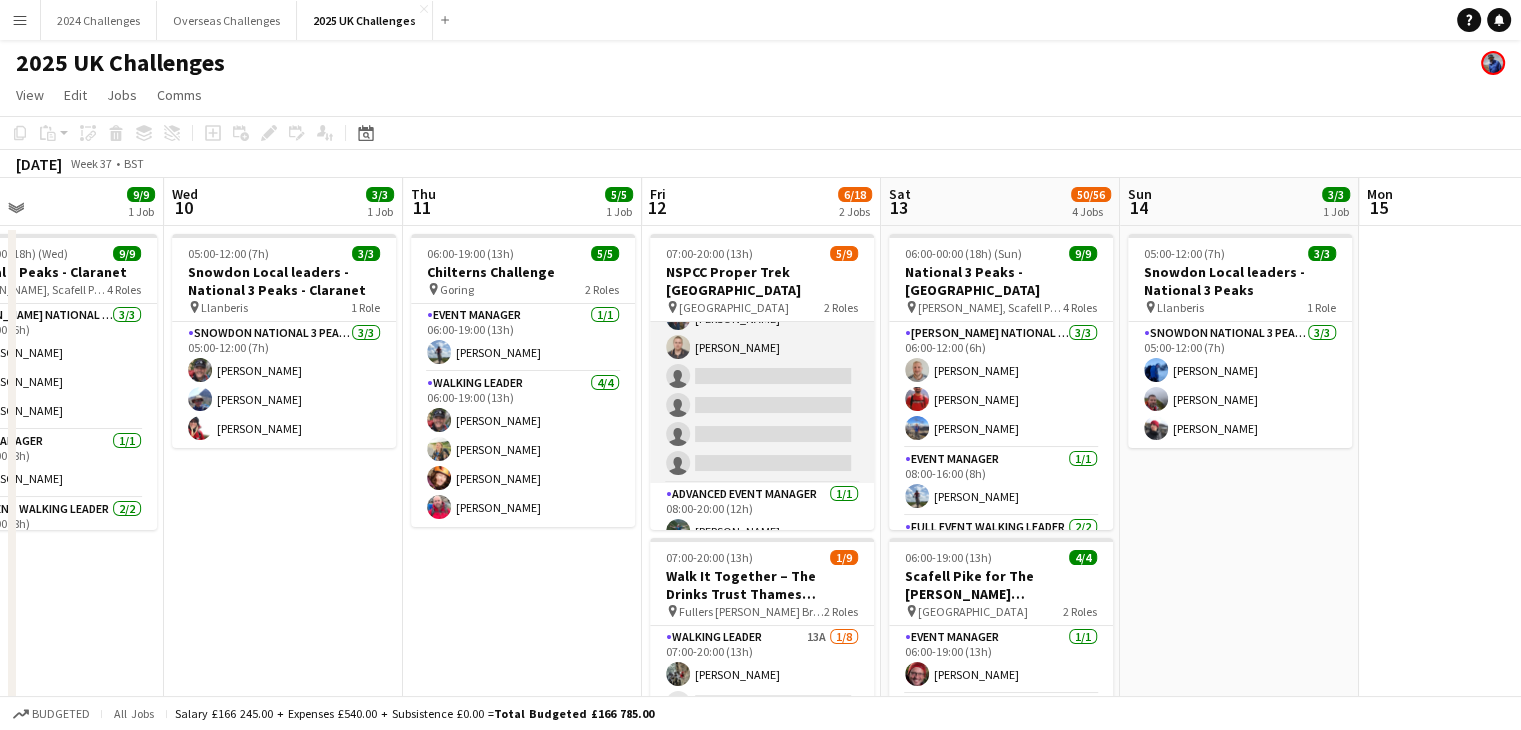 scroll, scrollTop: 112, scrollLeft: 0, axis: vertical 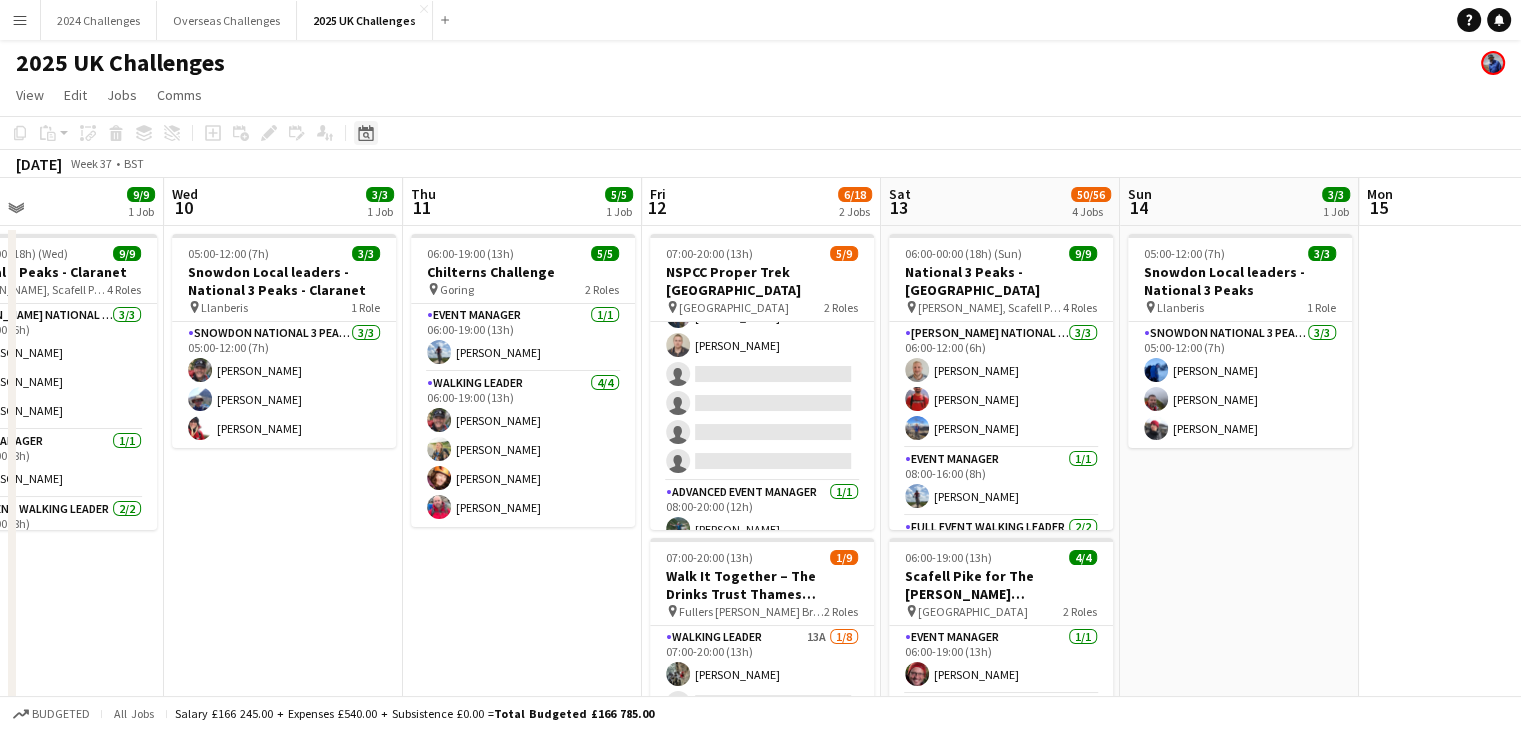 click 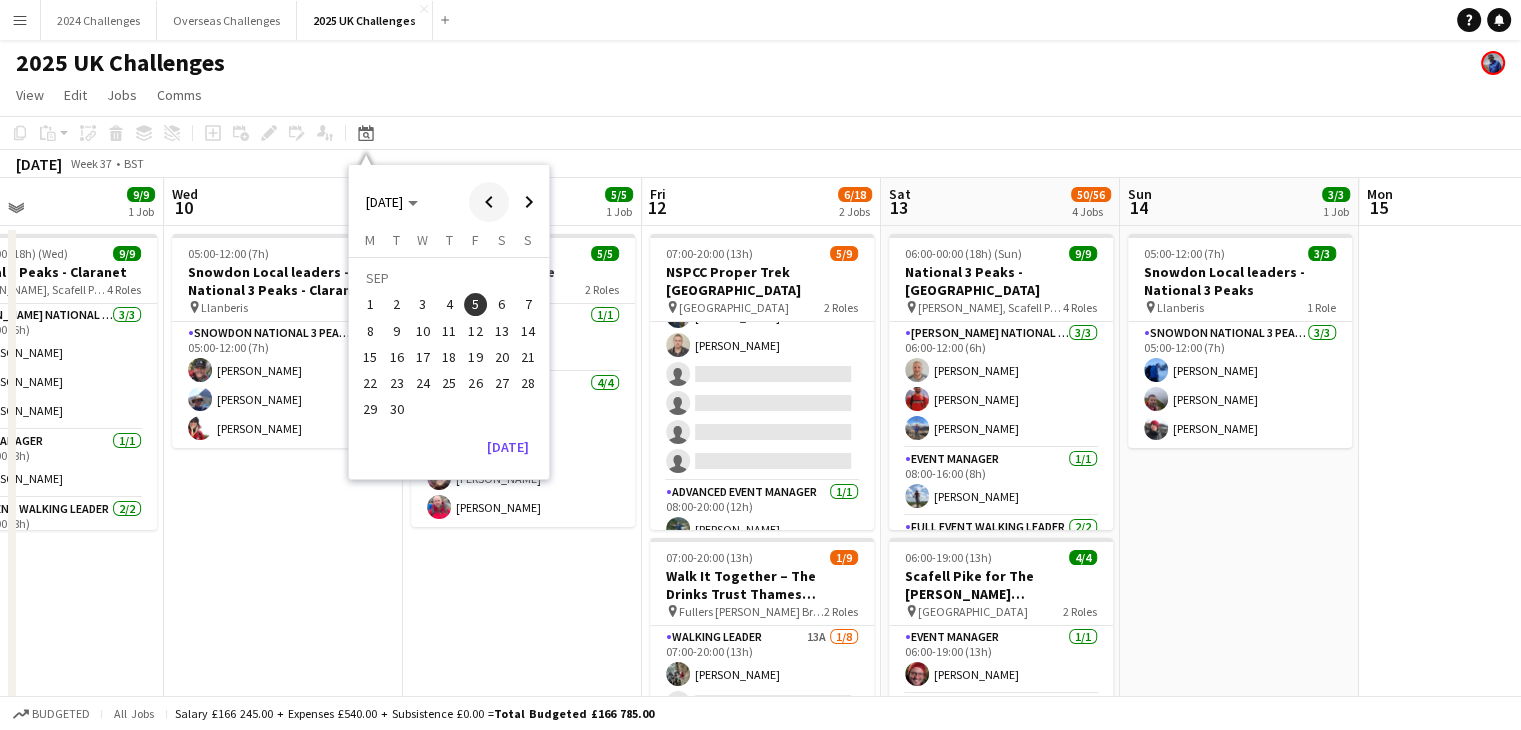 click at bounding box center (489, 202) 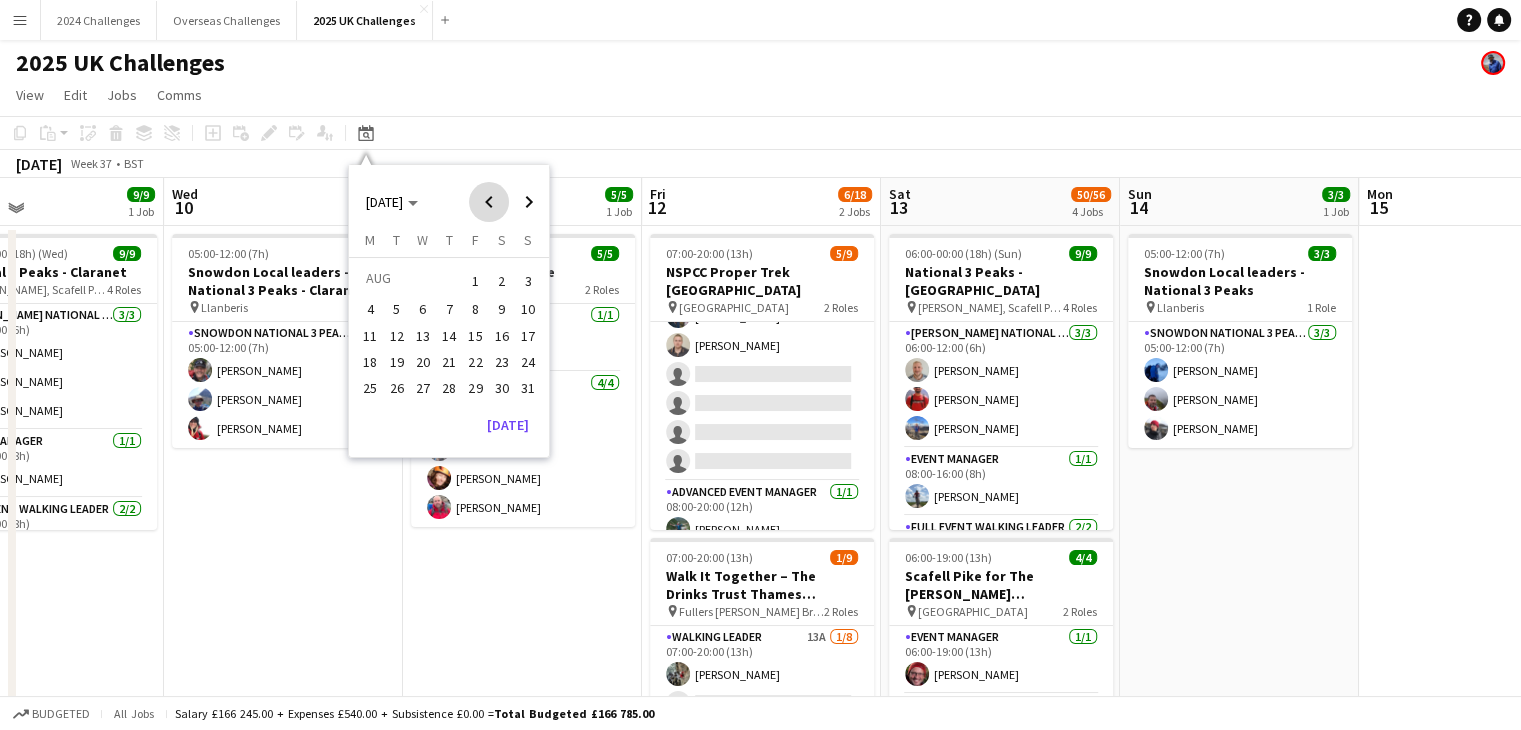 click at bounding box center (489, 202) 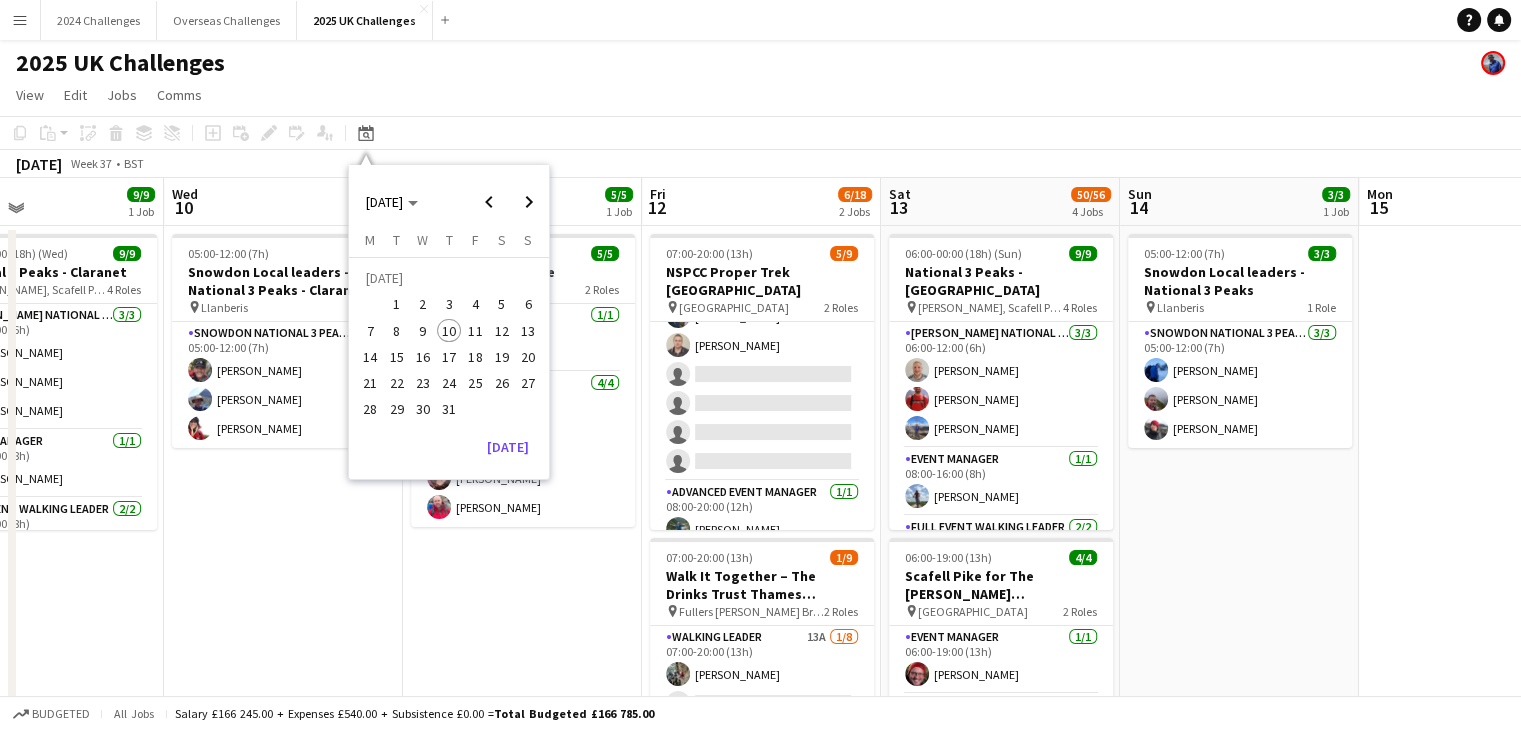 click on "4" at bounding box center [476, 305] 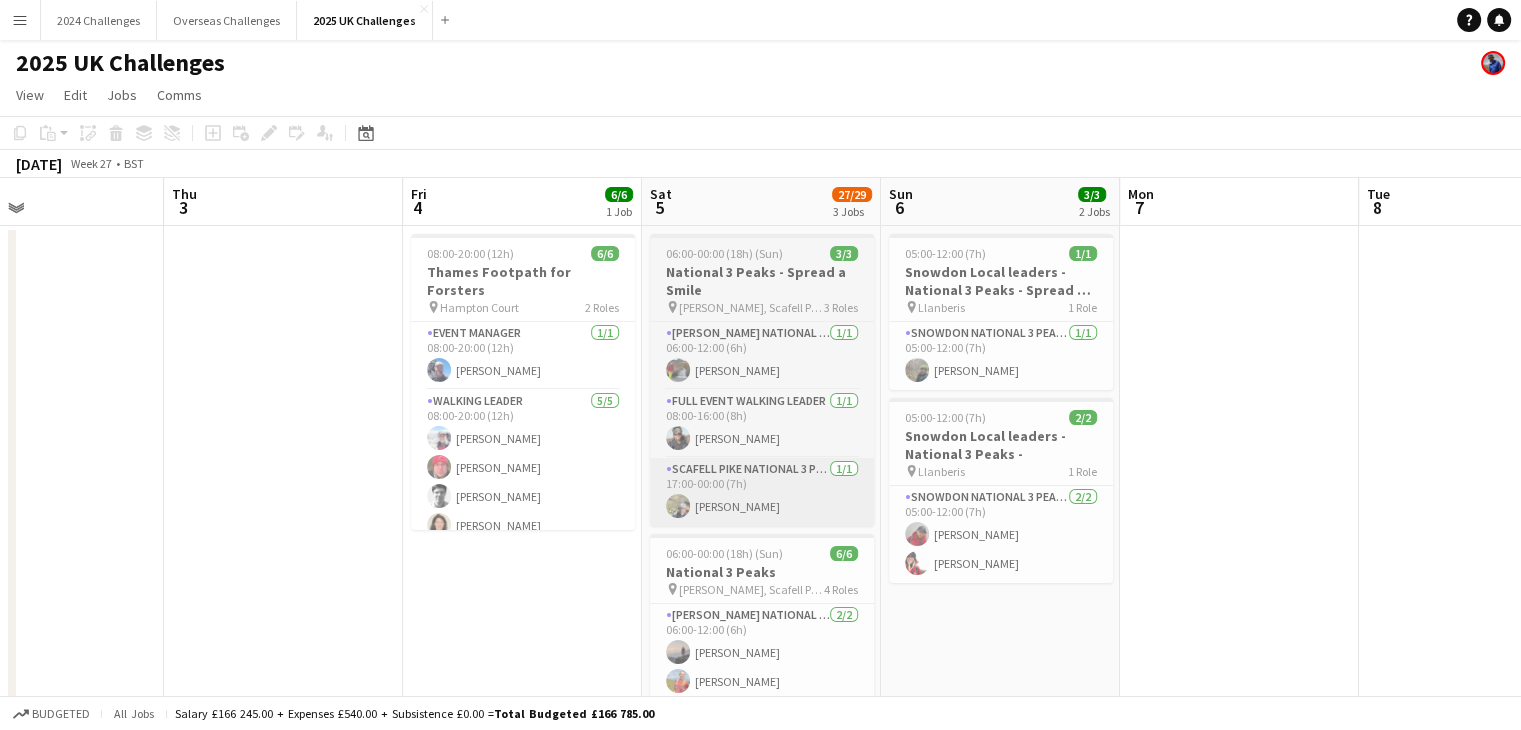 scroll, scrollTop: 0, scrollLeft: 688, axis: horizontal 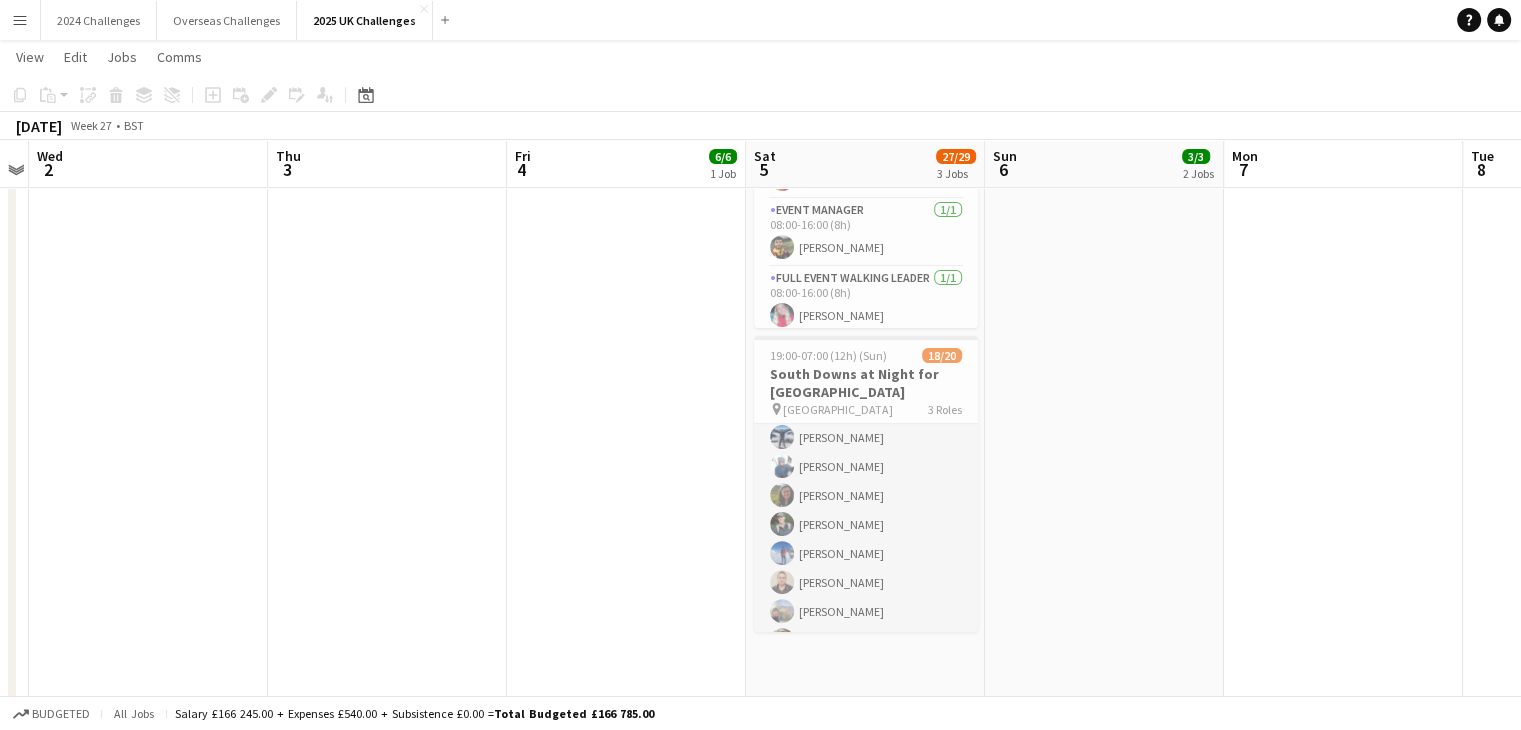 click on "Walking Leader   1A   16/18   19:00-07:00 (12h)
[PERSON_NAME] [PERSON_NAME] [PERSON_NAME] [PERSON_NAME] [PERSON_NAME] [PERSON_NAME] [PERSON_NAME] [PERSON_NAME] [PERSON_NAME] [PERSON_NAME] [PERSON_NAME] [PERSON_NAME] [PERSON_NAME] [PERSON_NAME] [PERSON_NAME]
single-neutral-actions
single-neutral-actions" at bounding box center [866, 640] 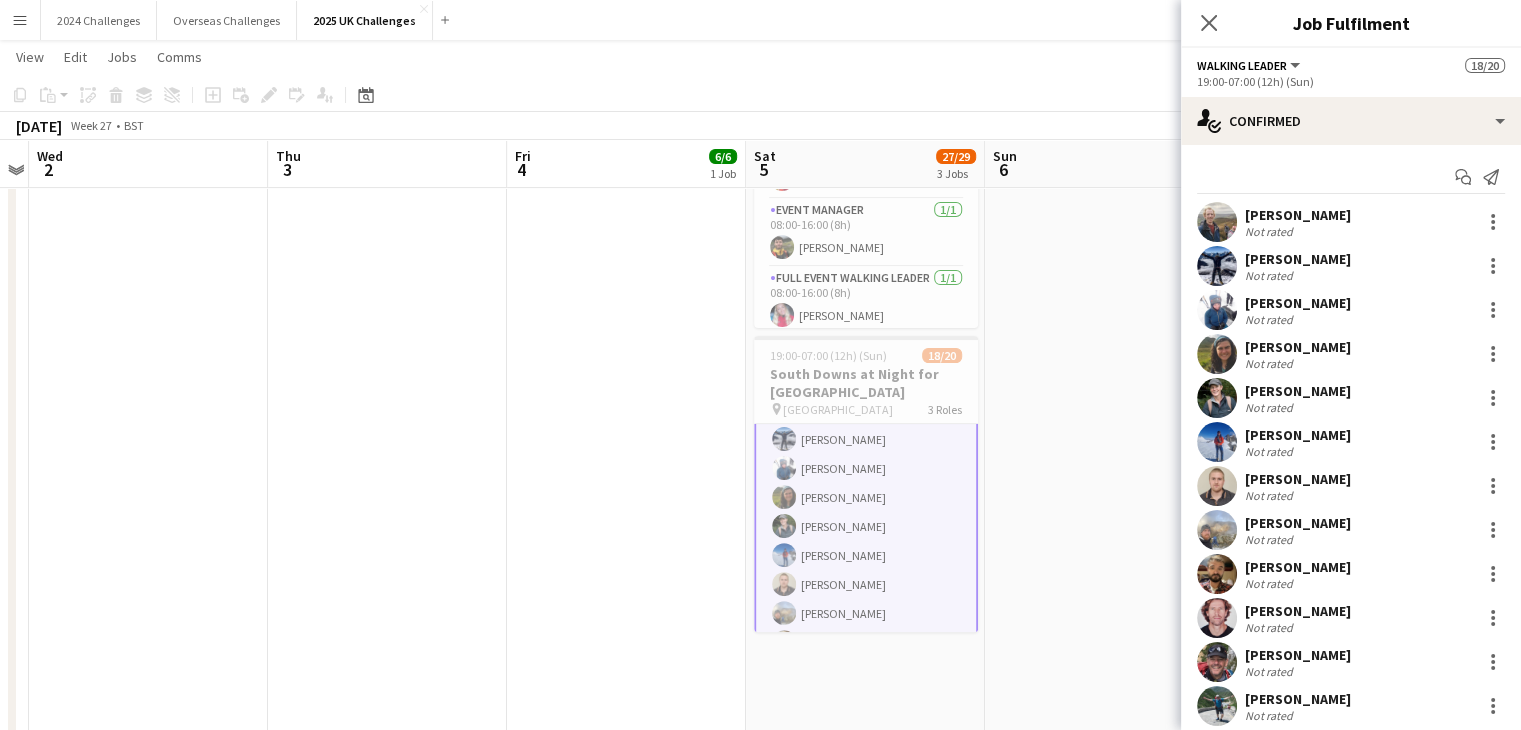 scroll, scrollTop: 201, scrollLeft: 0, axis: vertical 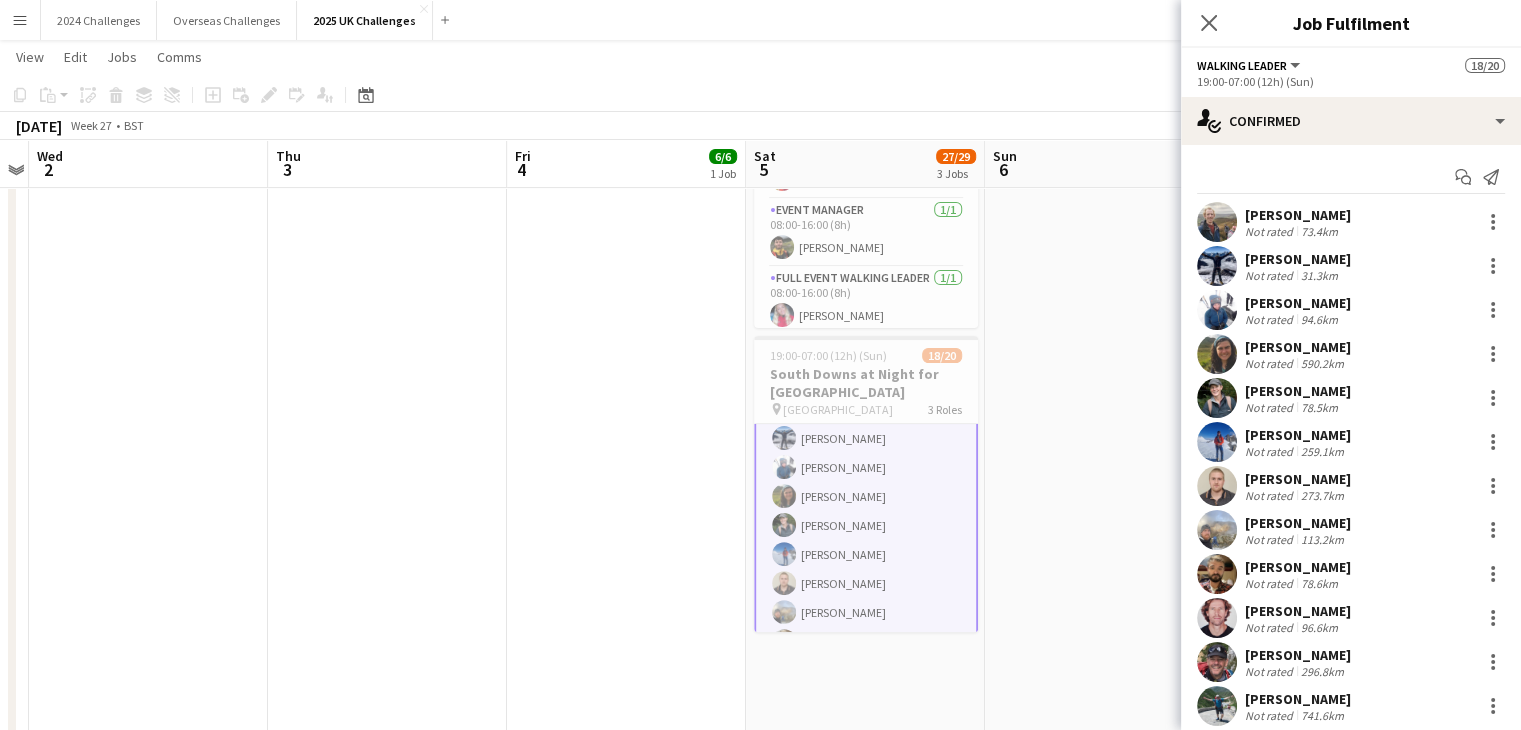 click on "[PERSON_NAME]" at bounding box center [1298, 435] 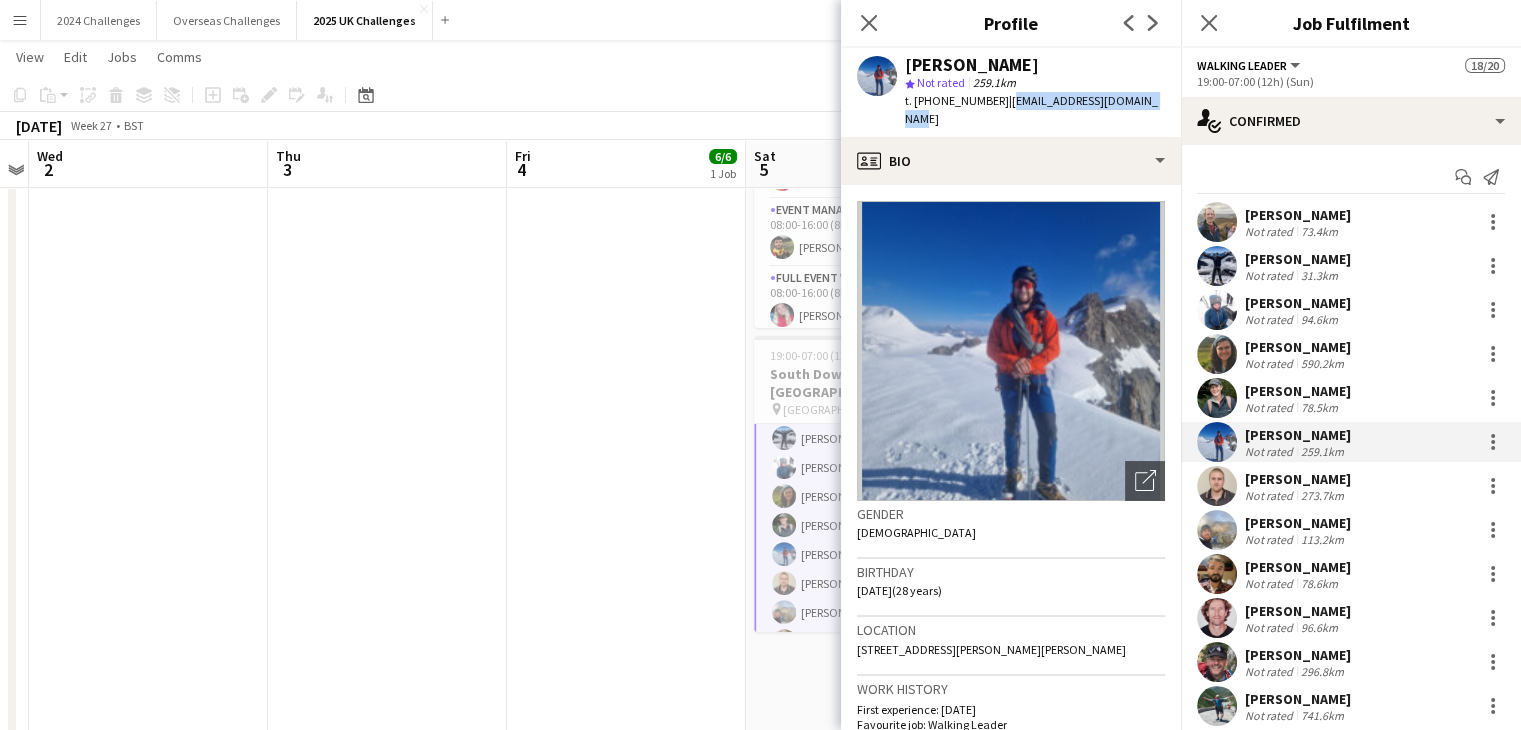 drag, startPoint x: 1156, startPoint y: 100, endPoint x: 1002, endPoint y: 98, distance: 154.01299 